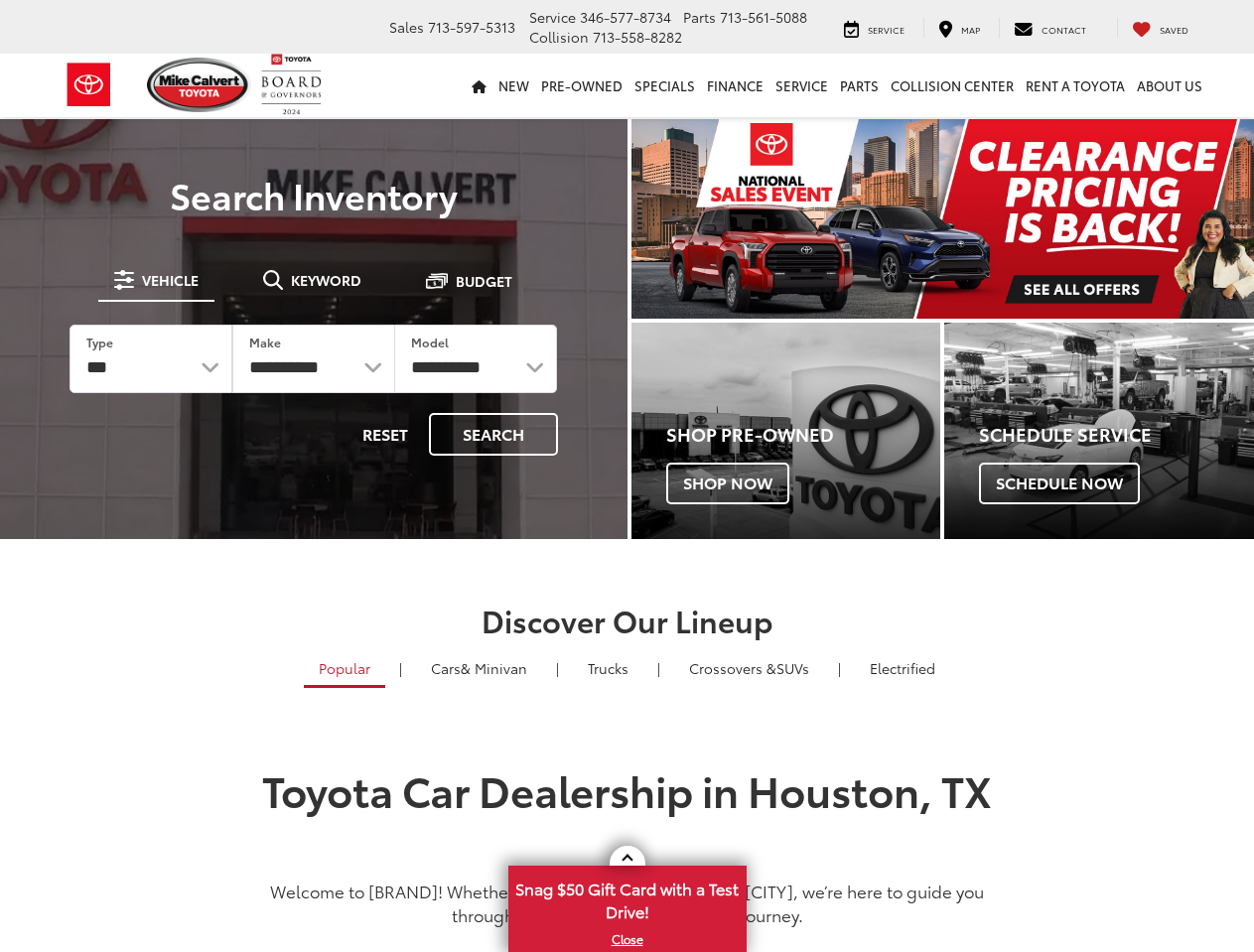 scroll, scrollTop: 0, scrollLeft: 0, axis: both 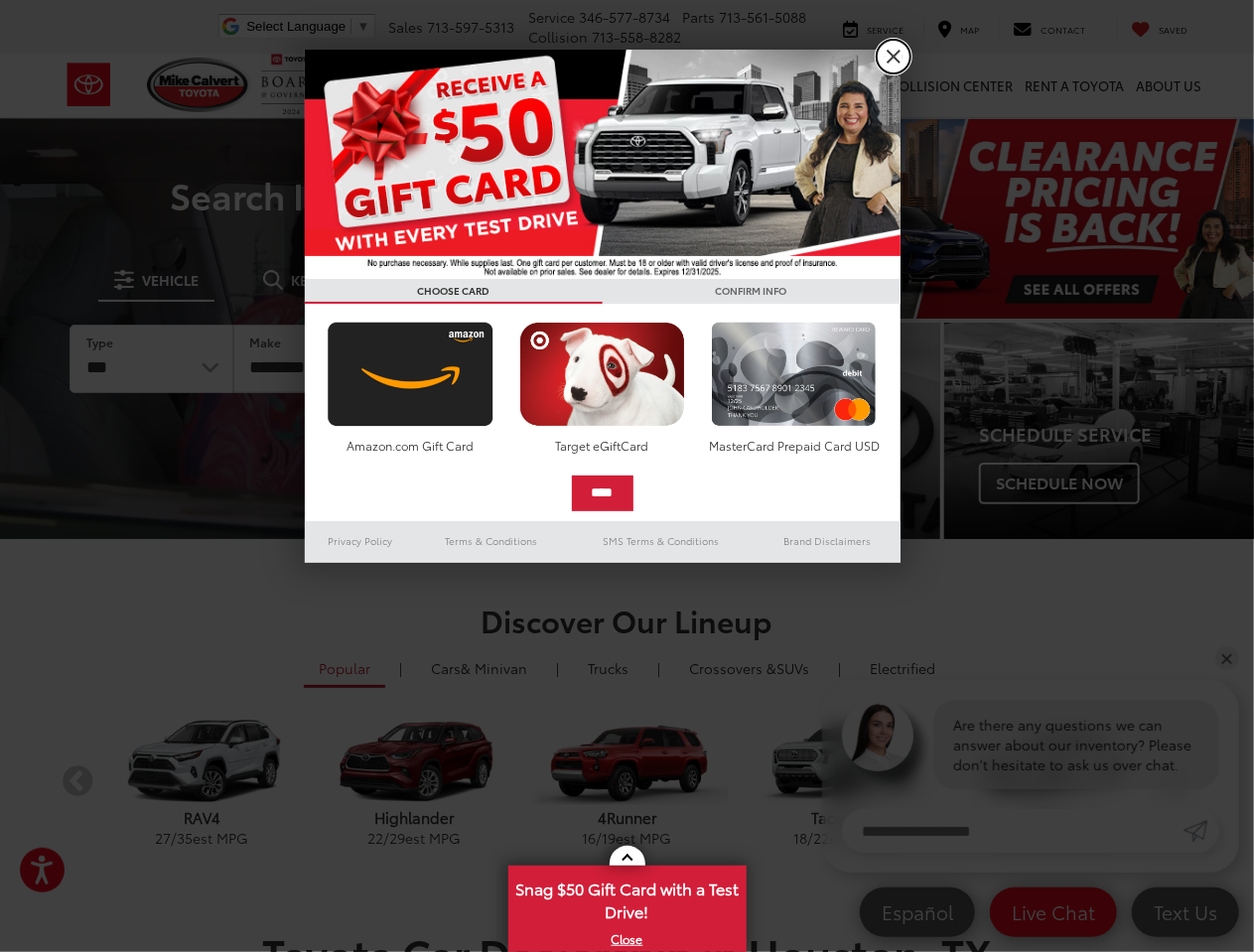 click on "X" at bounding box center (894, 57) 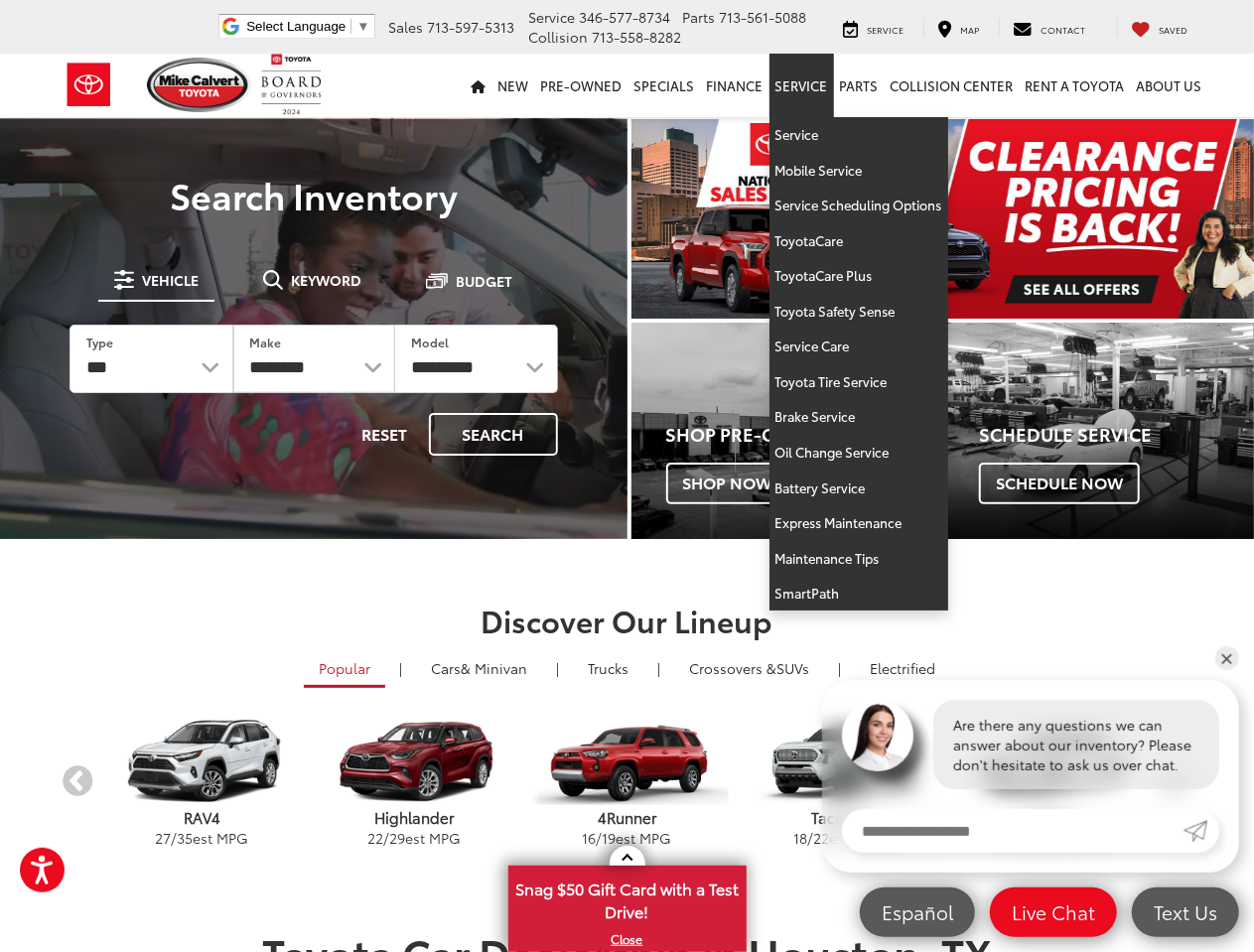 scroll, scrollTop: 0, scrollLeft: 0, axis: both 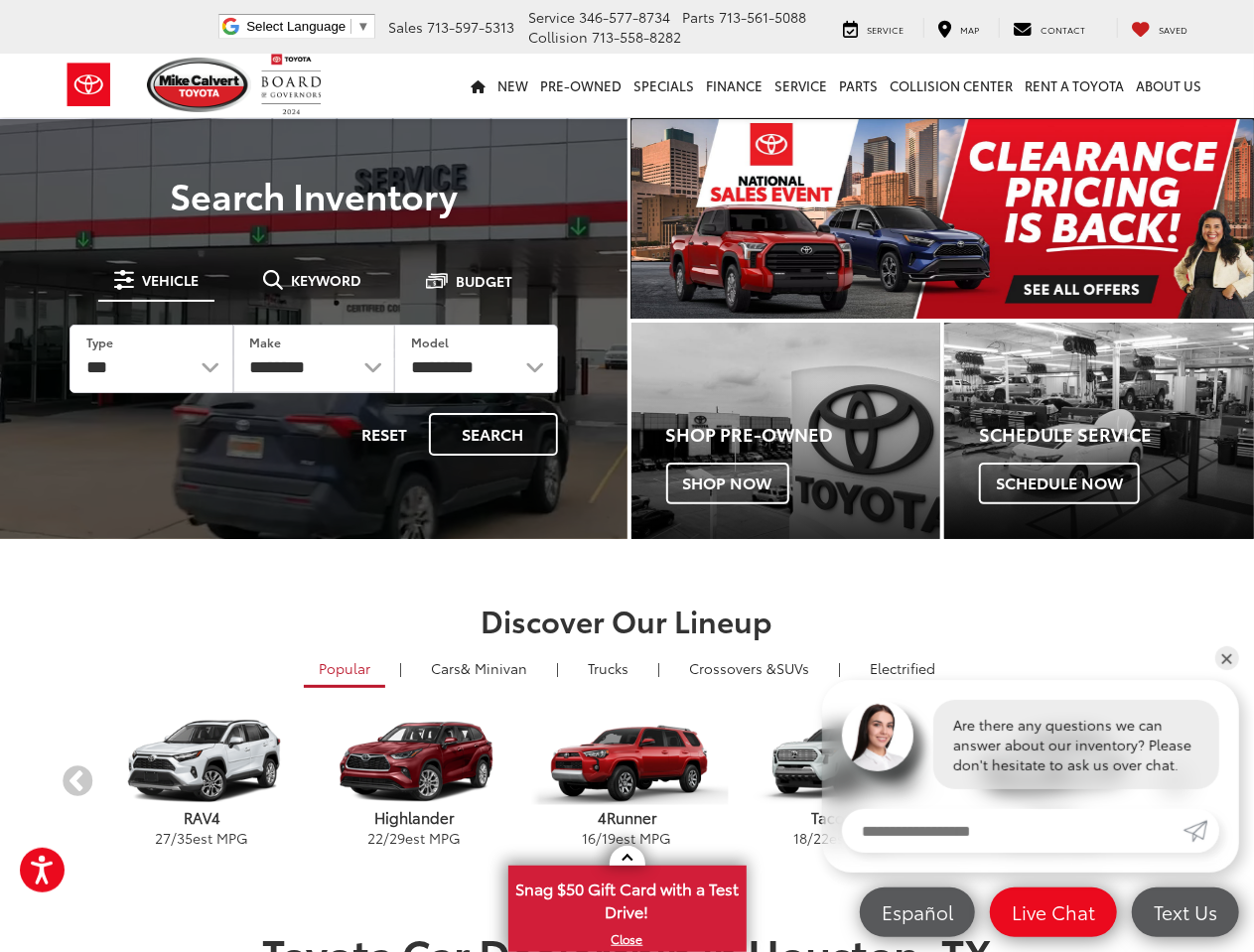 click at bounding box center (943, 218) 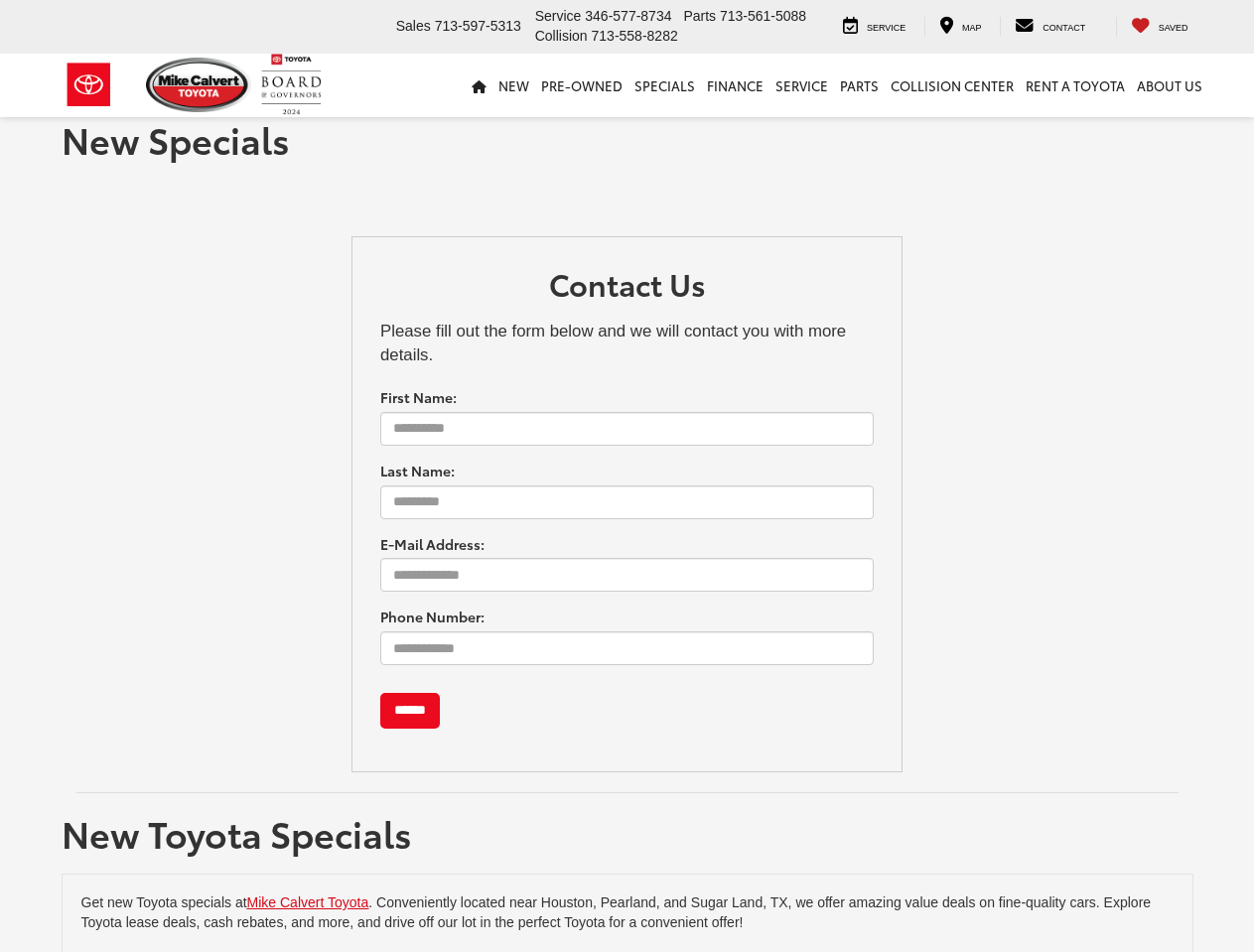 scroll, scrollTop: 0, scrollLeft: 0, axis: both 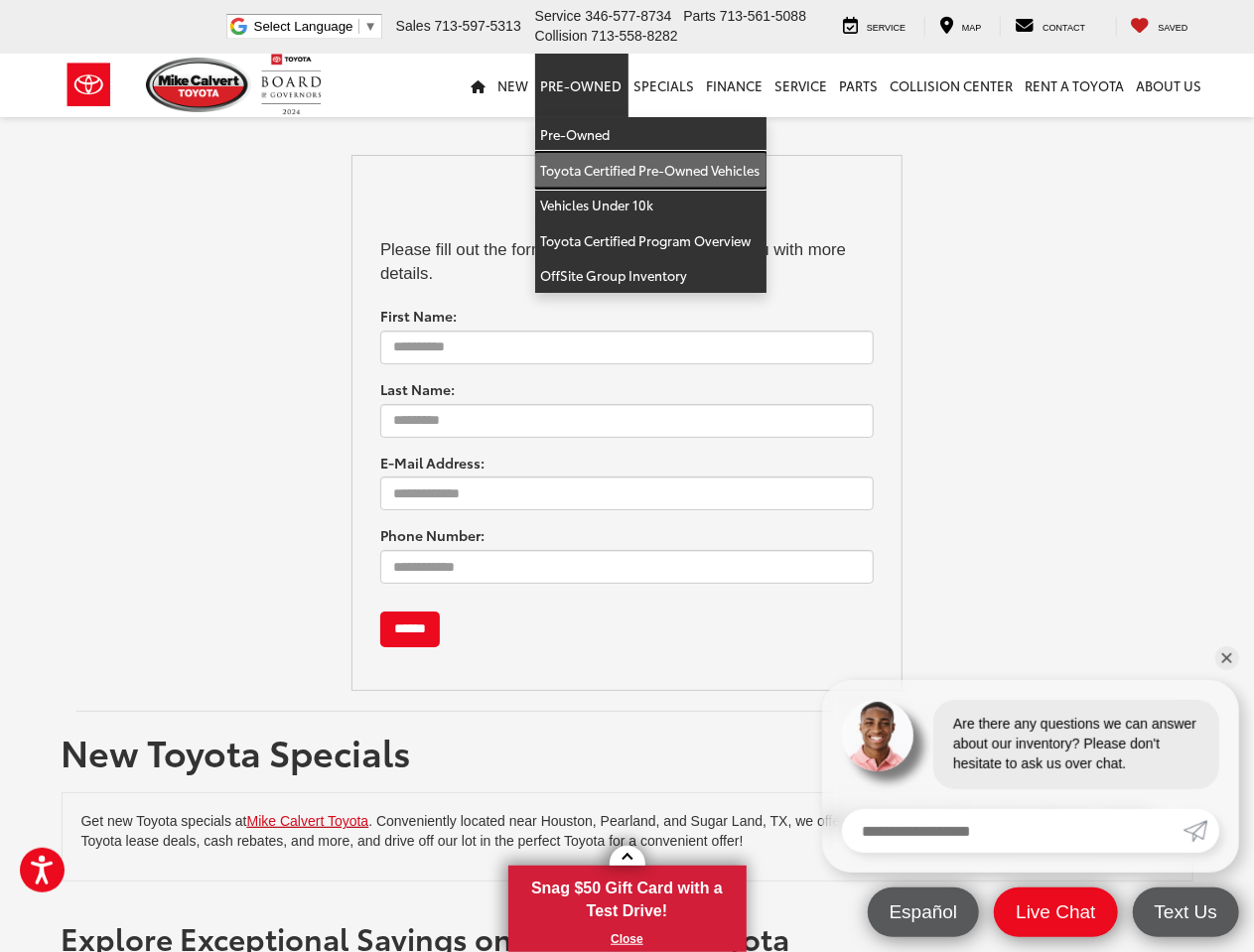 click on "Toyota Certified Pre-Owned Vehicles" at bounding box center [650, 171] 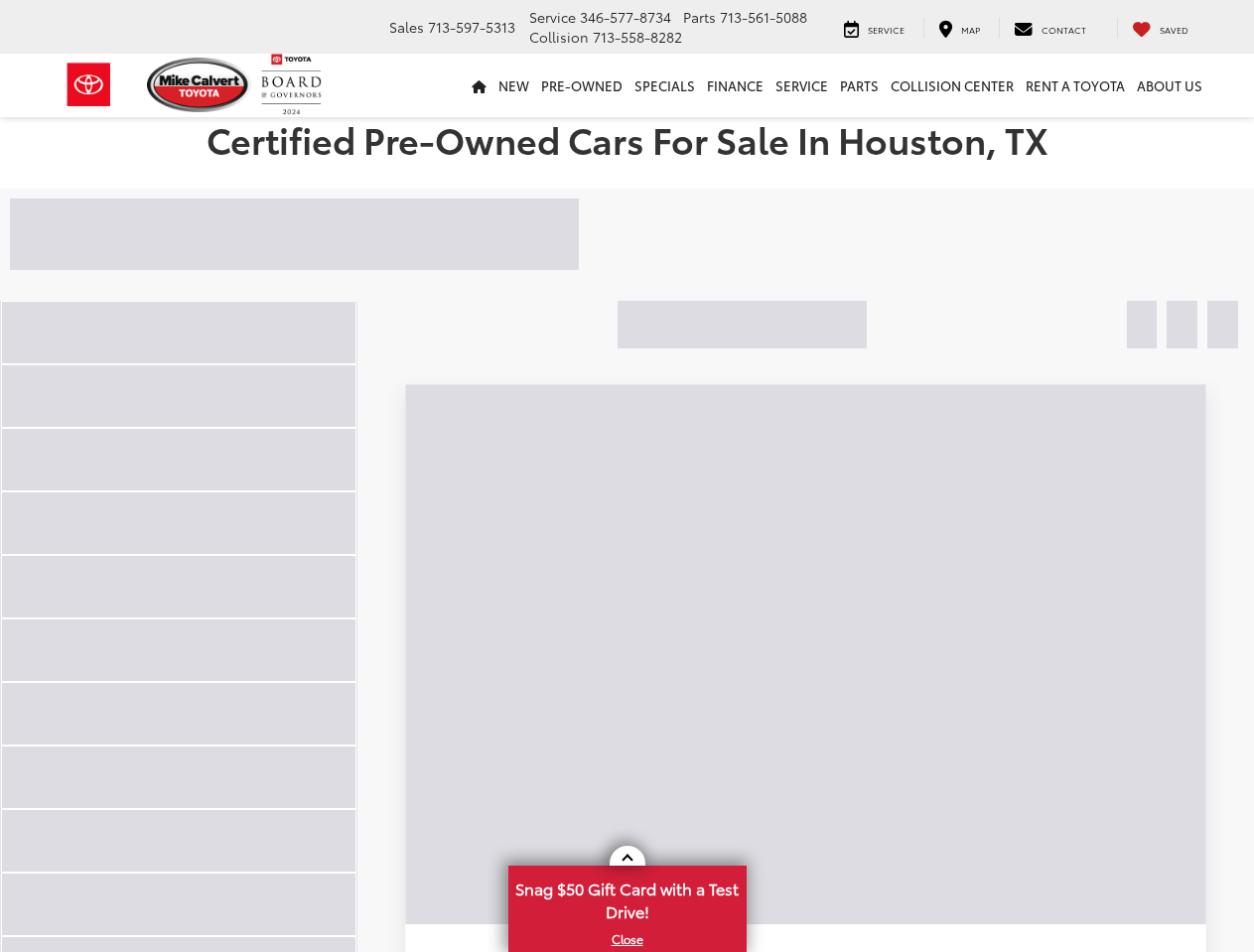 scroll, scrollTop: 0, scrollLeft: 0, axis: both 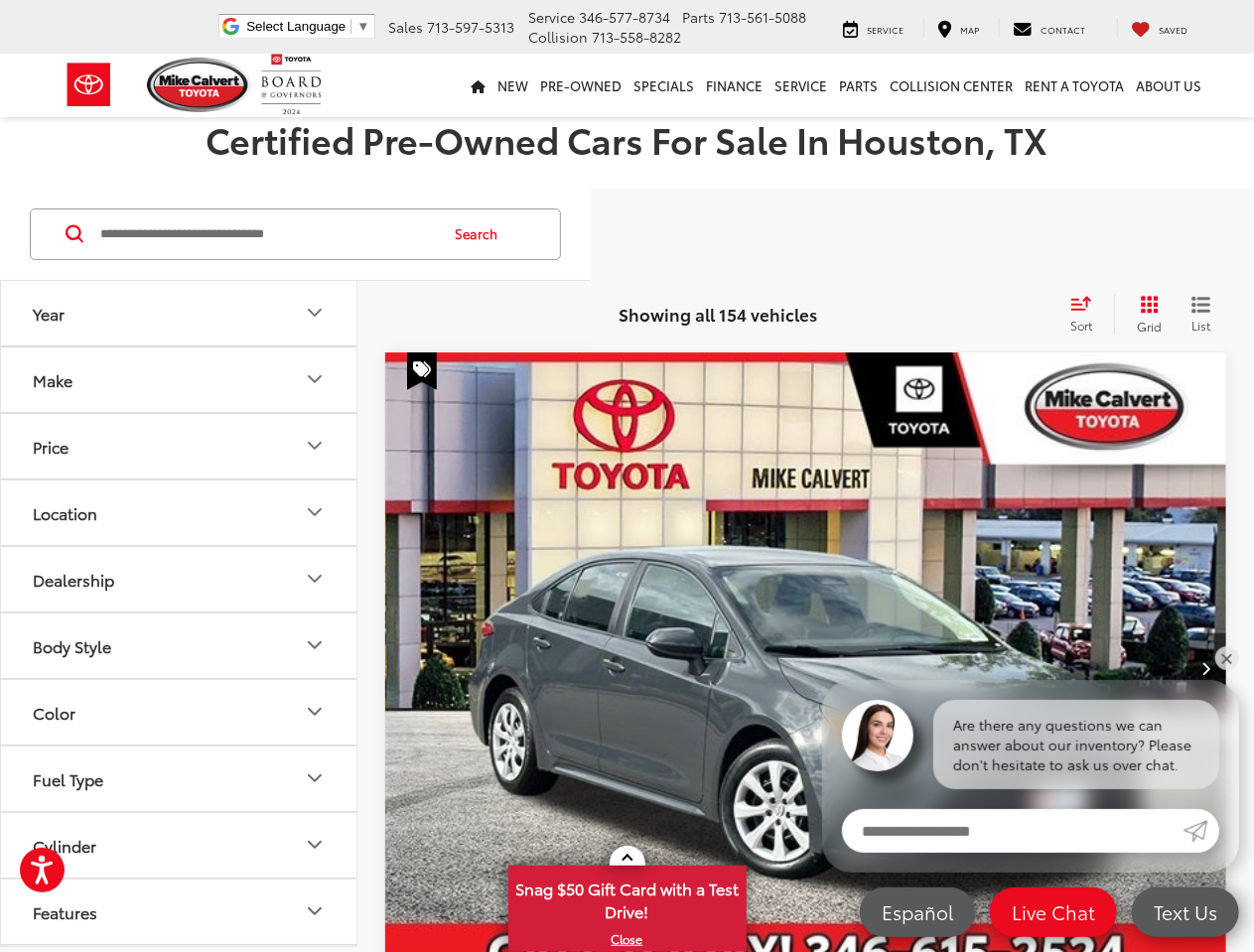 click on "Year" at bounding box center [180, 313] 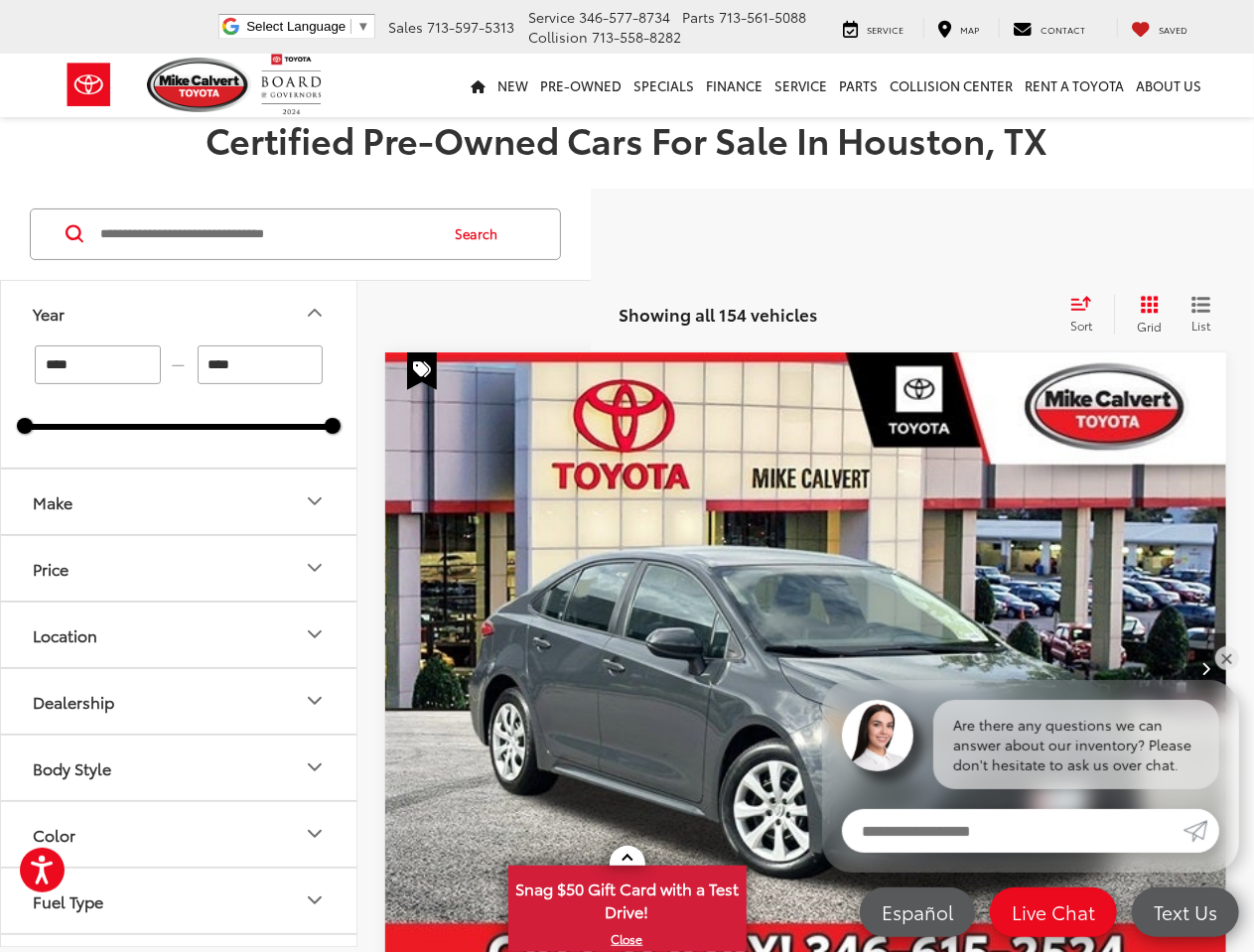 click on "****" at bounding box center [97, 364] 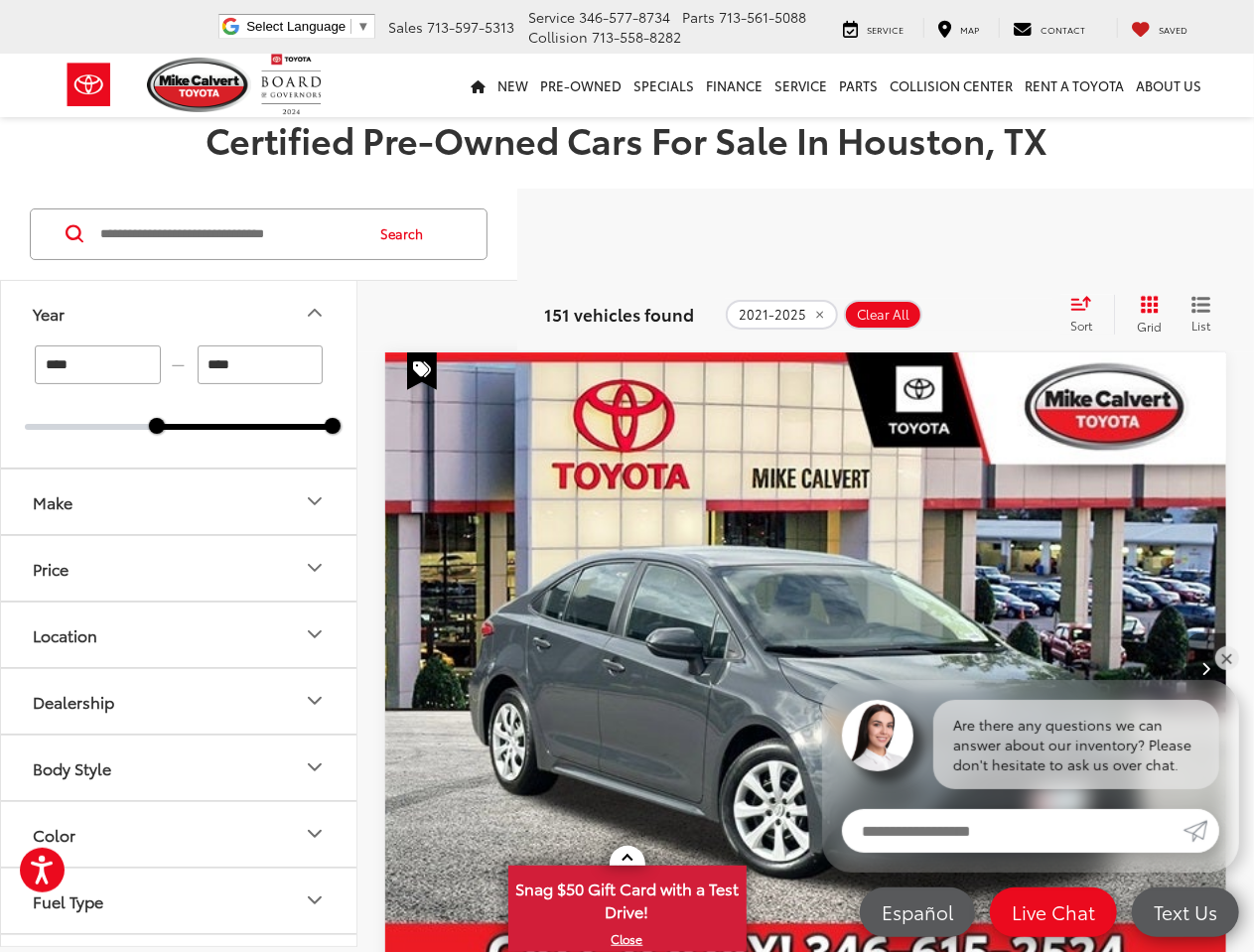 click on "Make" at bounding box center [180, 501] 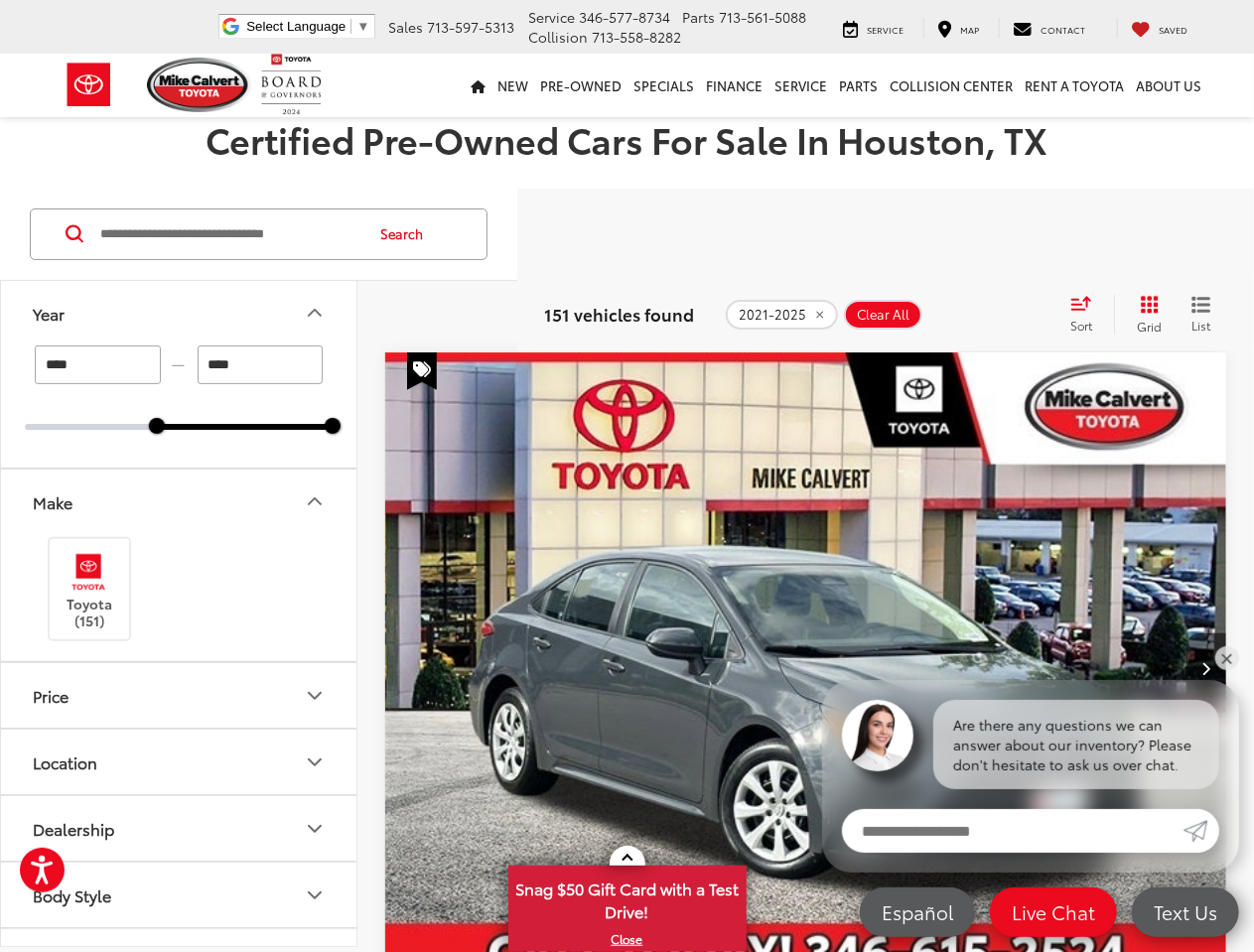 click on "Make" at bounding box center (180, 501) 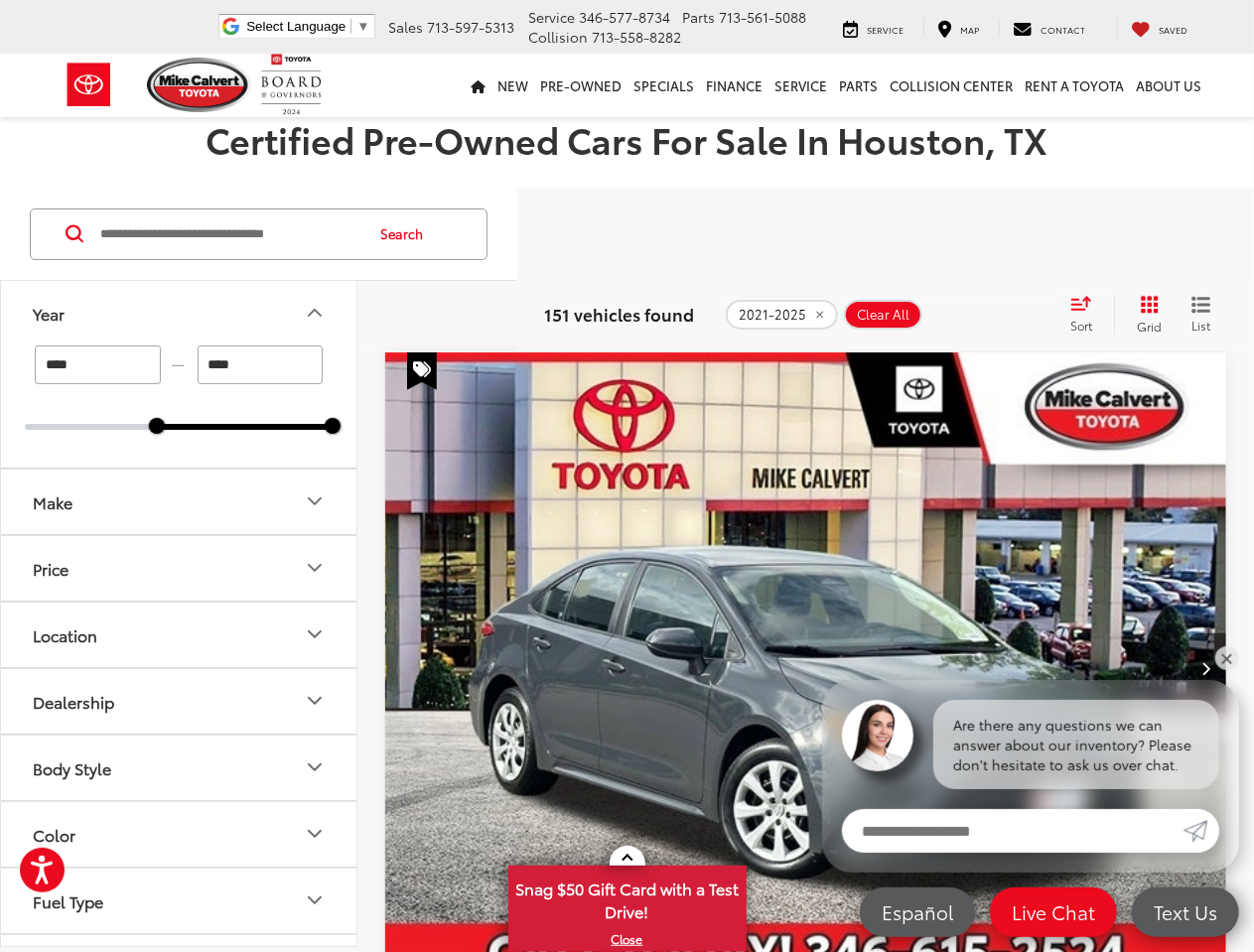 click on "Year" at bounding box center [180, 313] 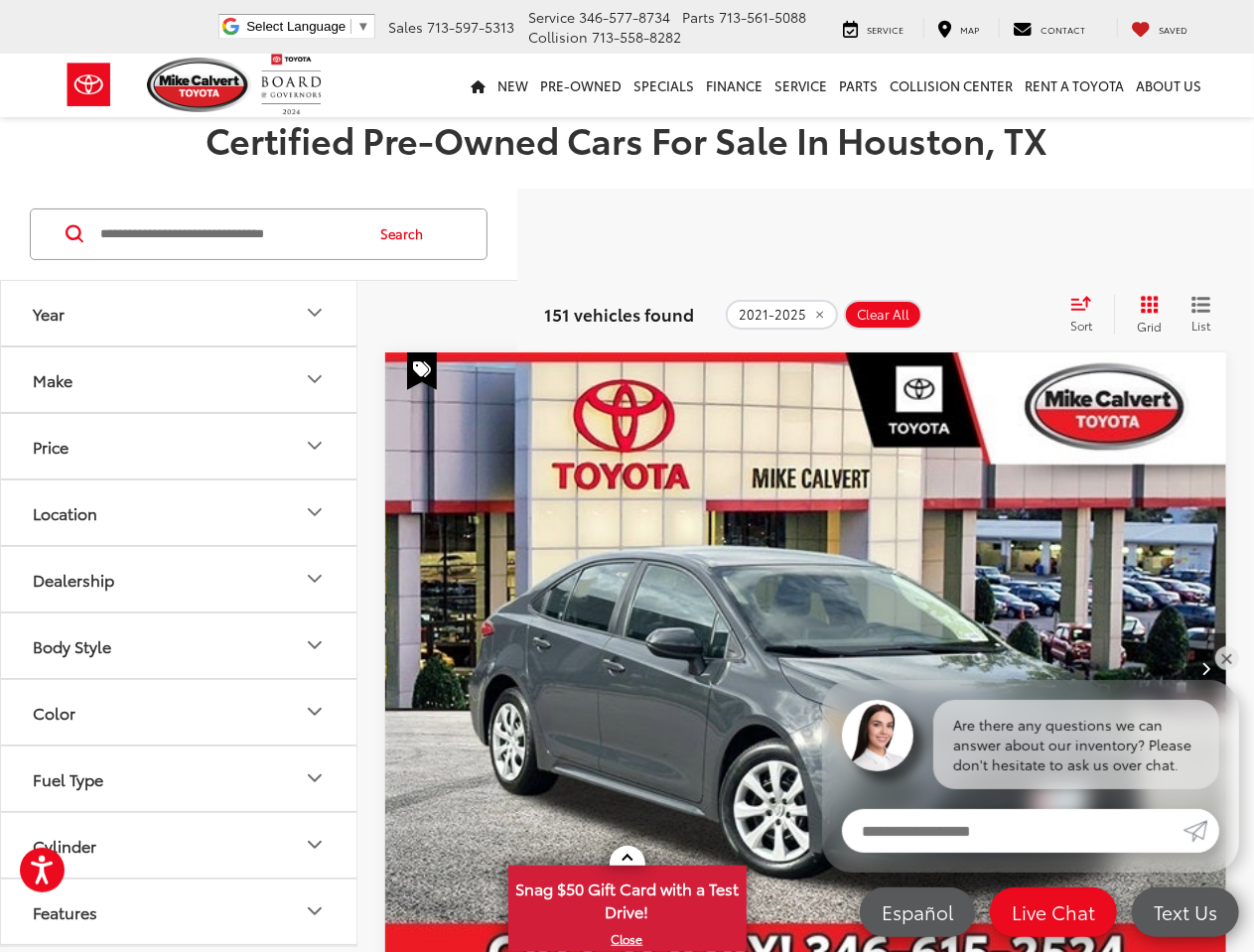click on "Price" at bounding box center (180, 446) 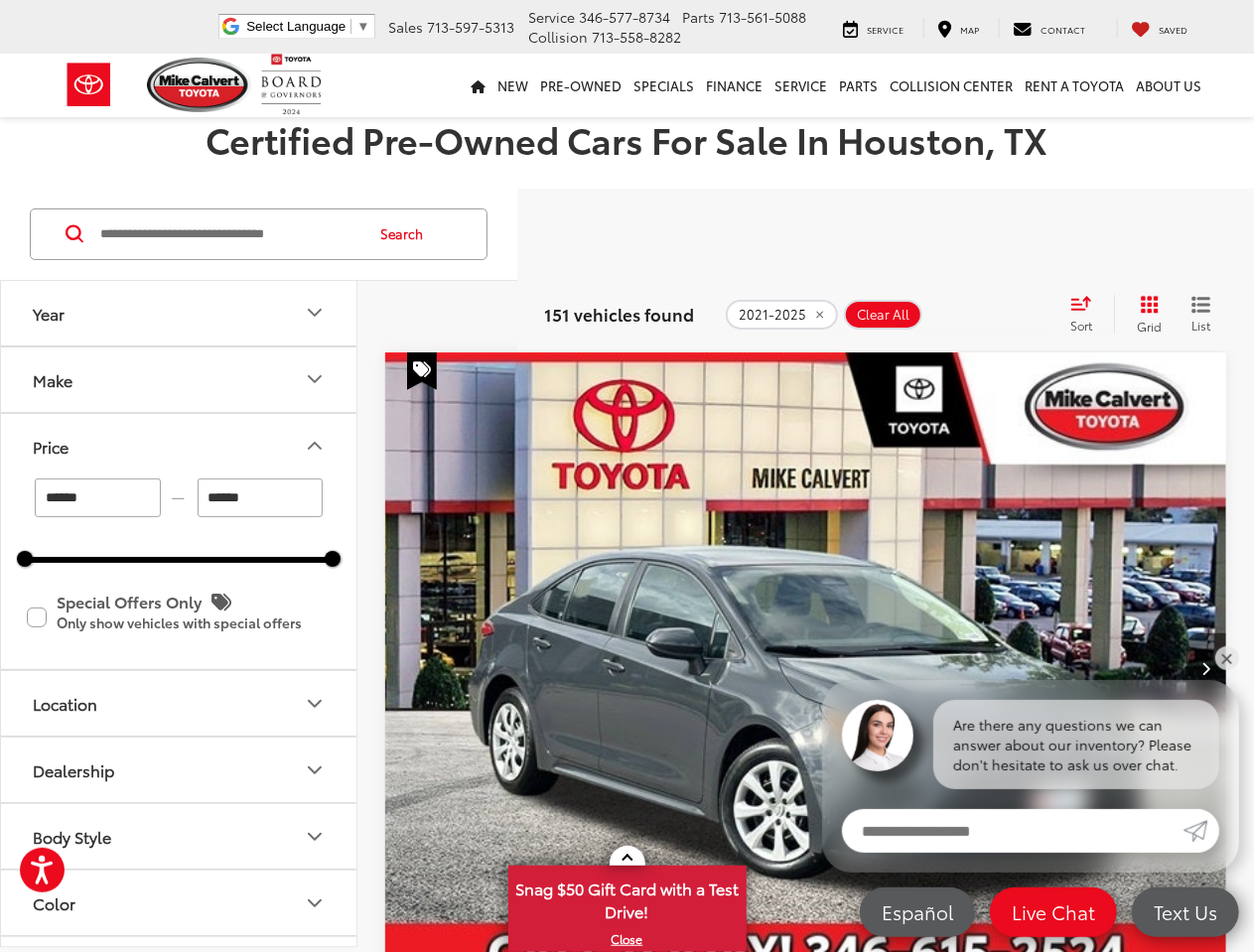 click on "Price" at bounding box center [180, 446] 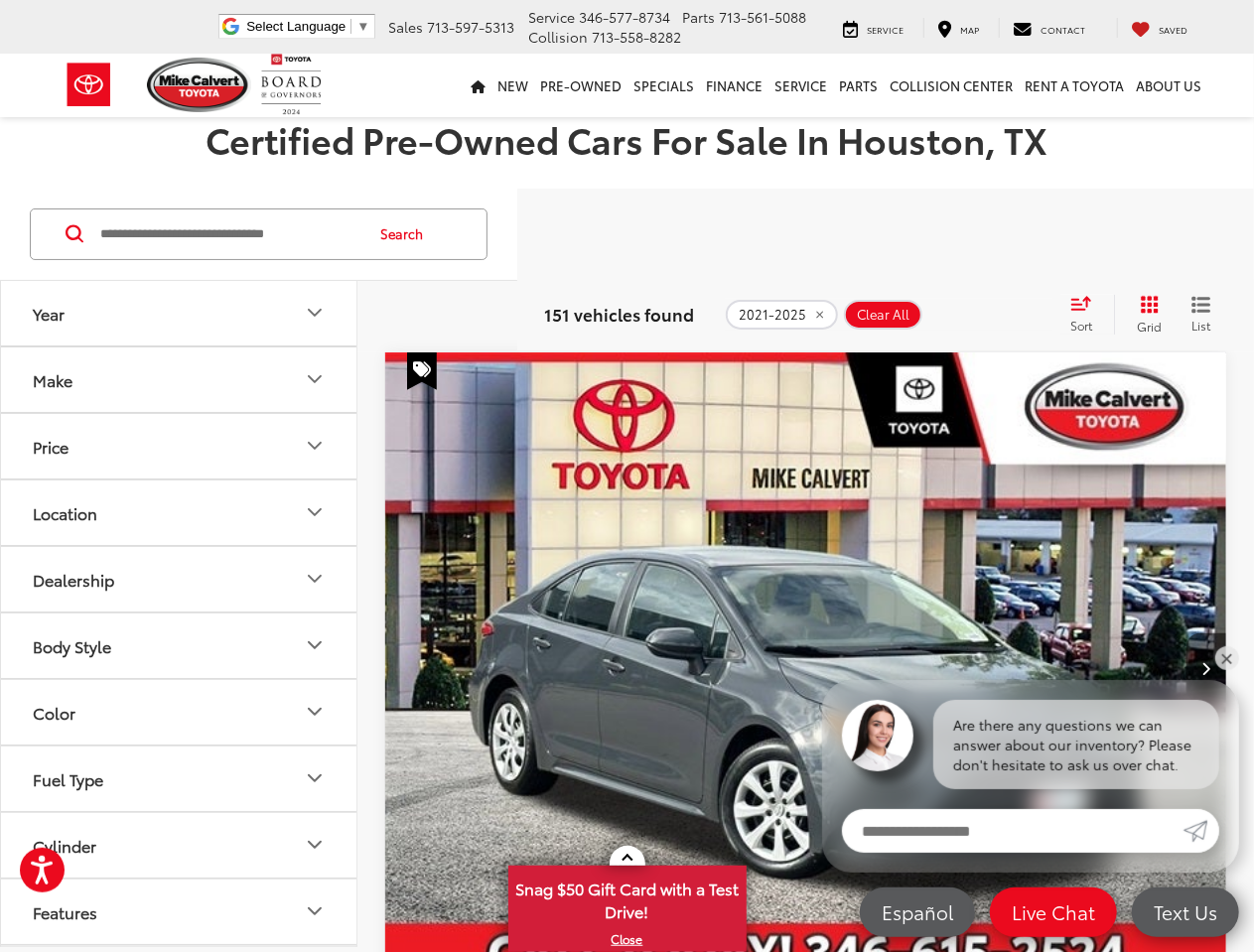 click on "Location" at bounding box center (180, 512) 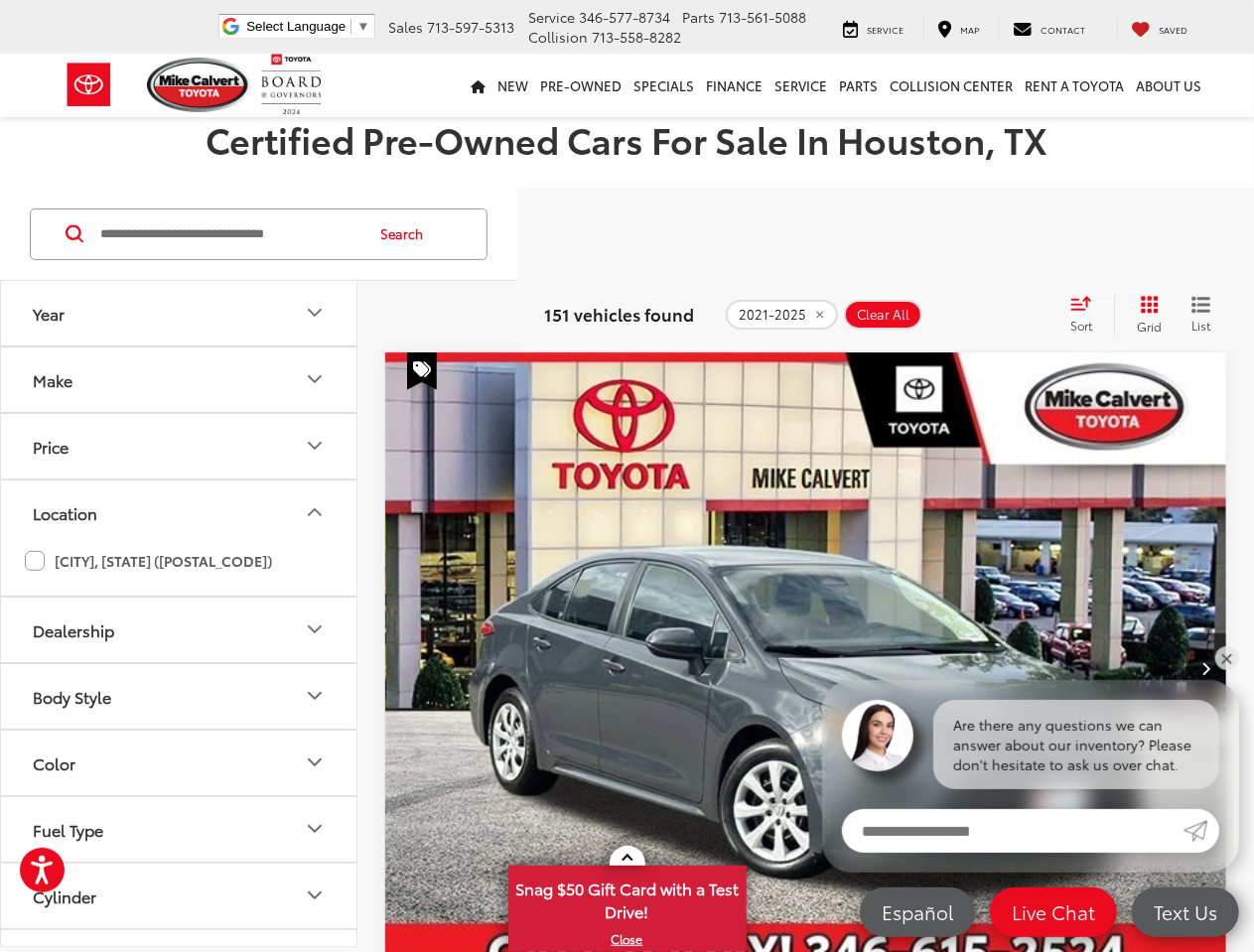 click on "Location" at bounding box center [180, 512] 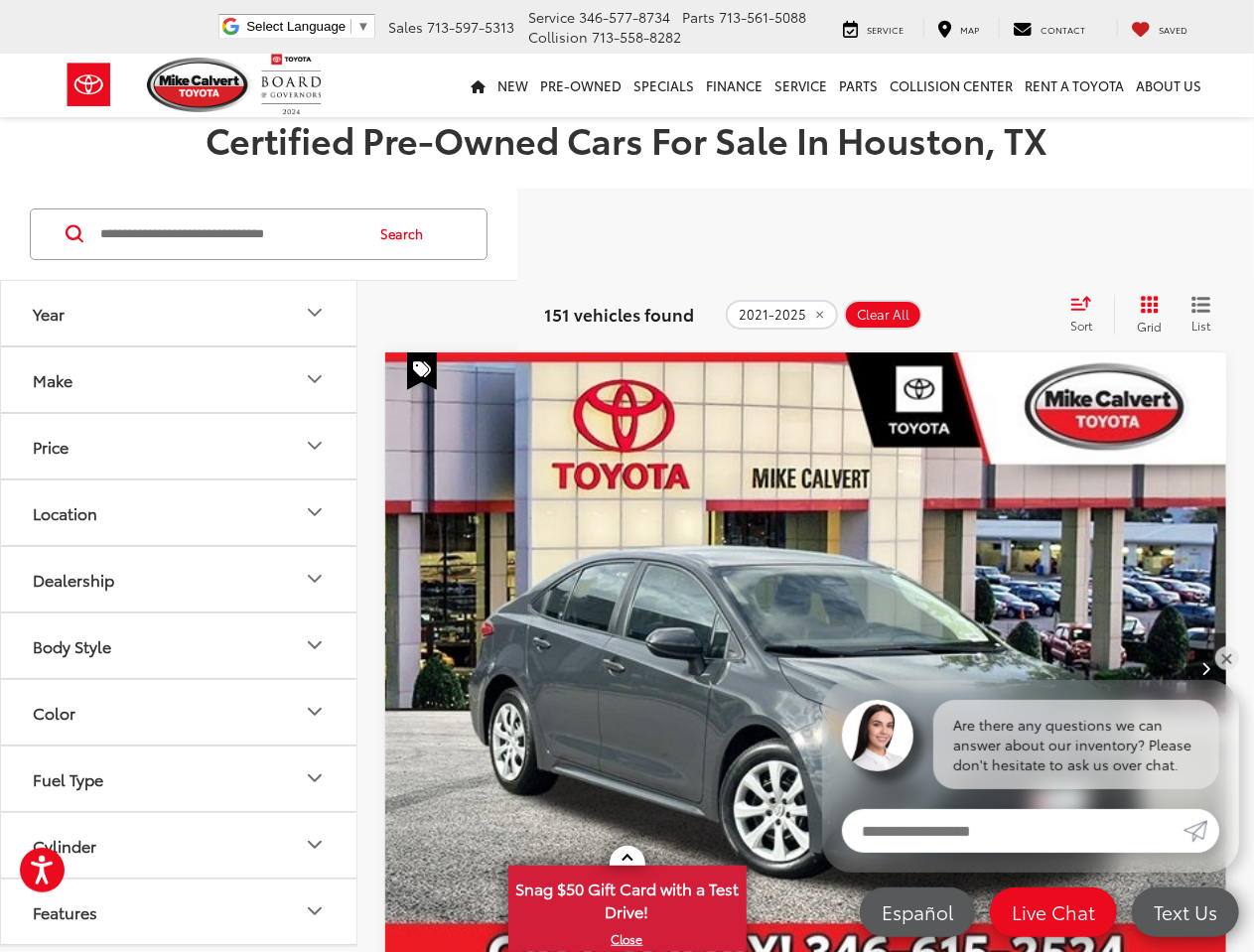 click on "Dealership" at bounding box center (180, 579) 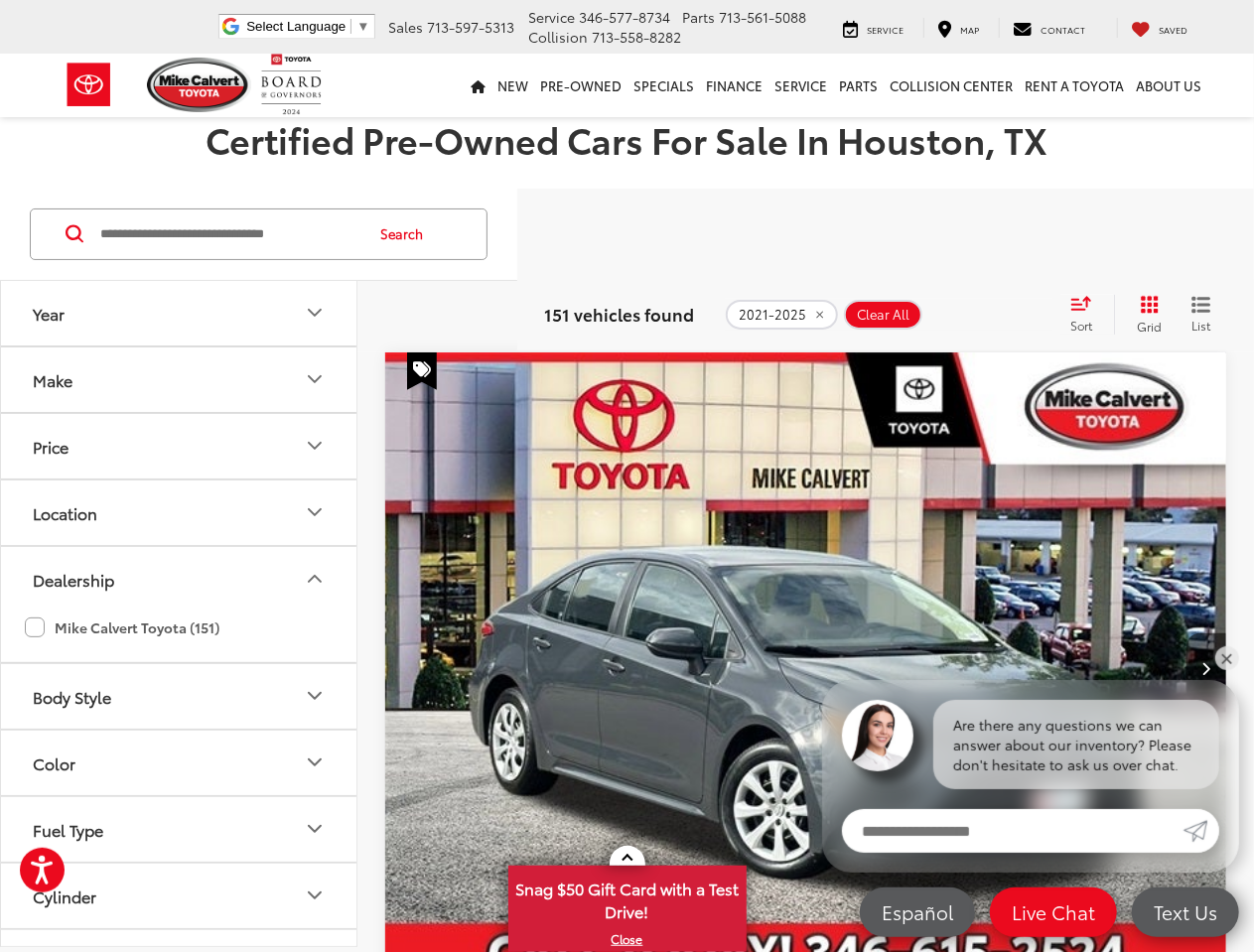 click on "Dealership" at bounding box center [180, 579] 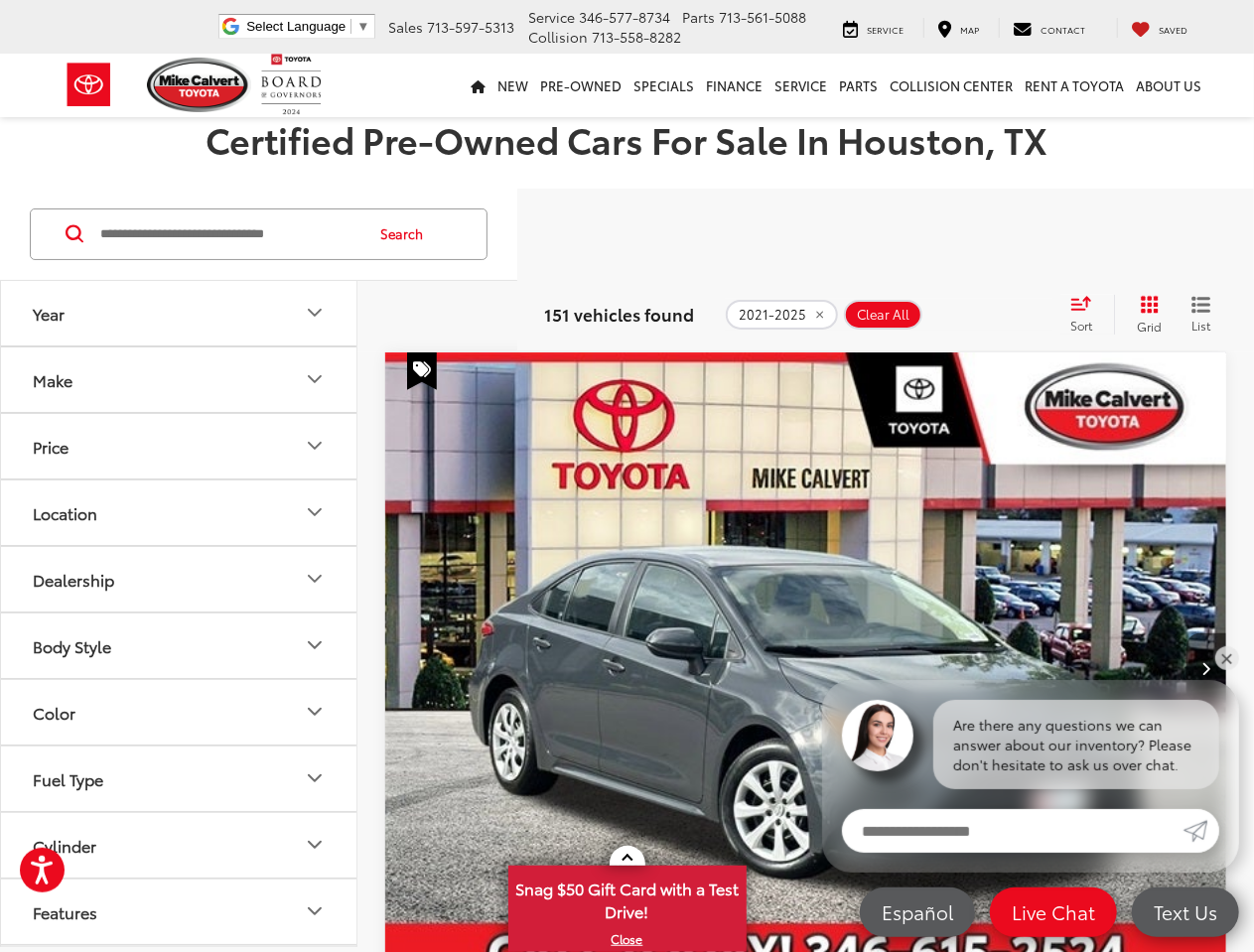 click on "Body Style" at bounding box center (71, 645) 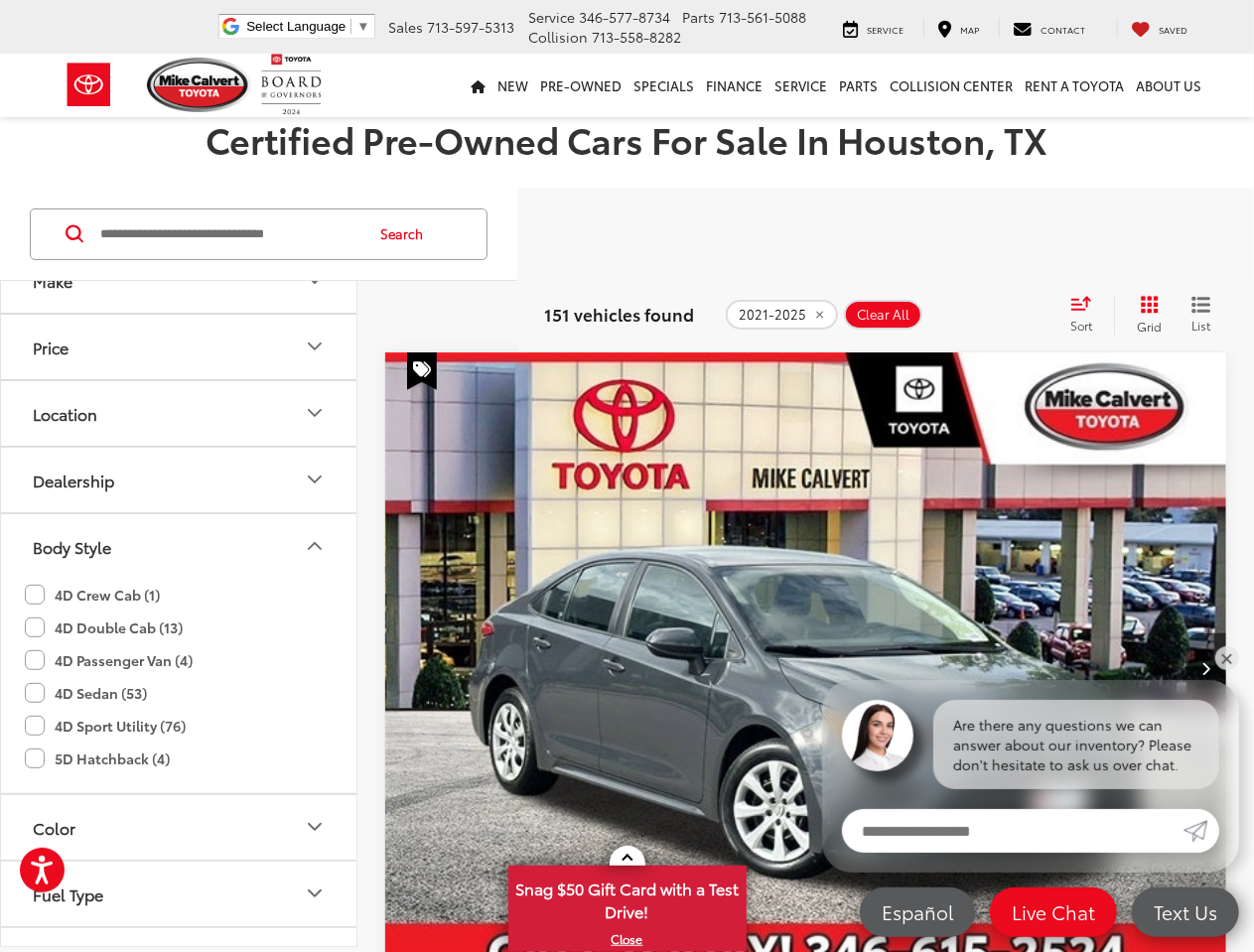click on "Body Style" at bounding box center [180, 546] 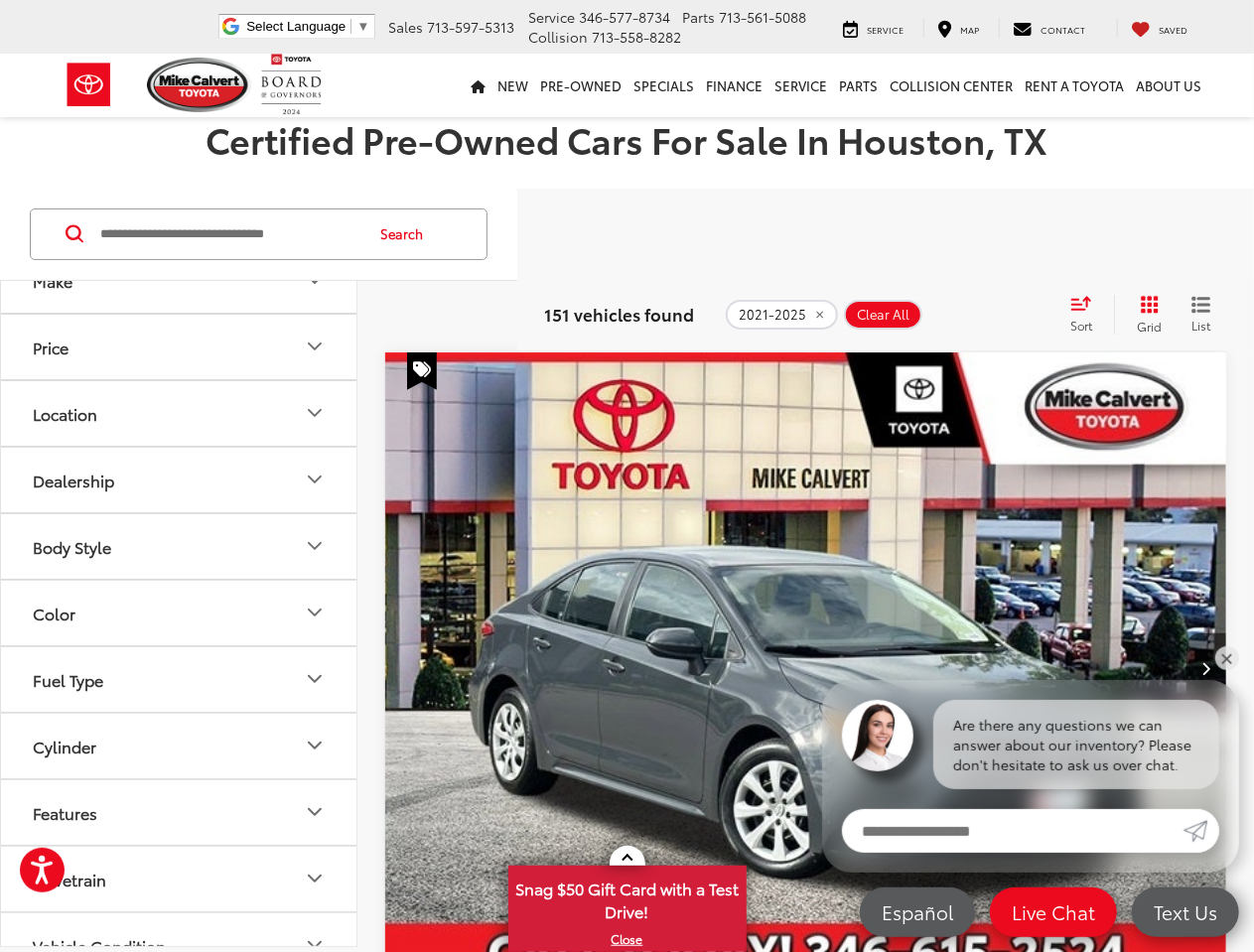 click on "Color" at bounding box center [180, 612] 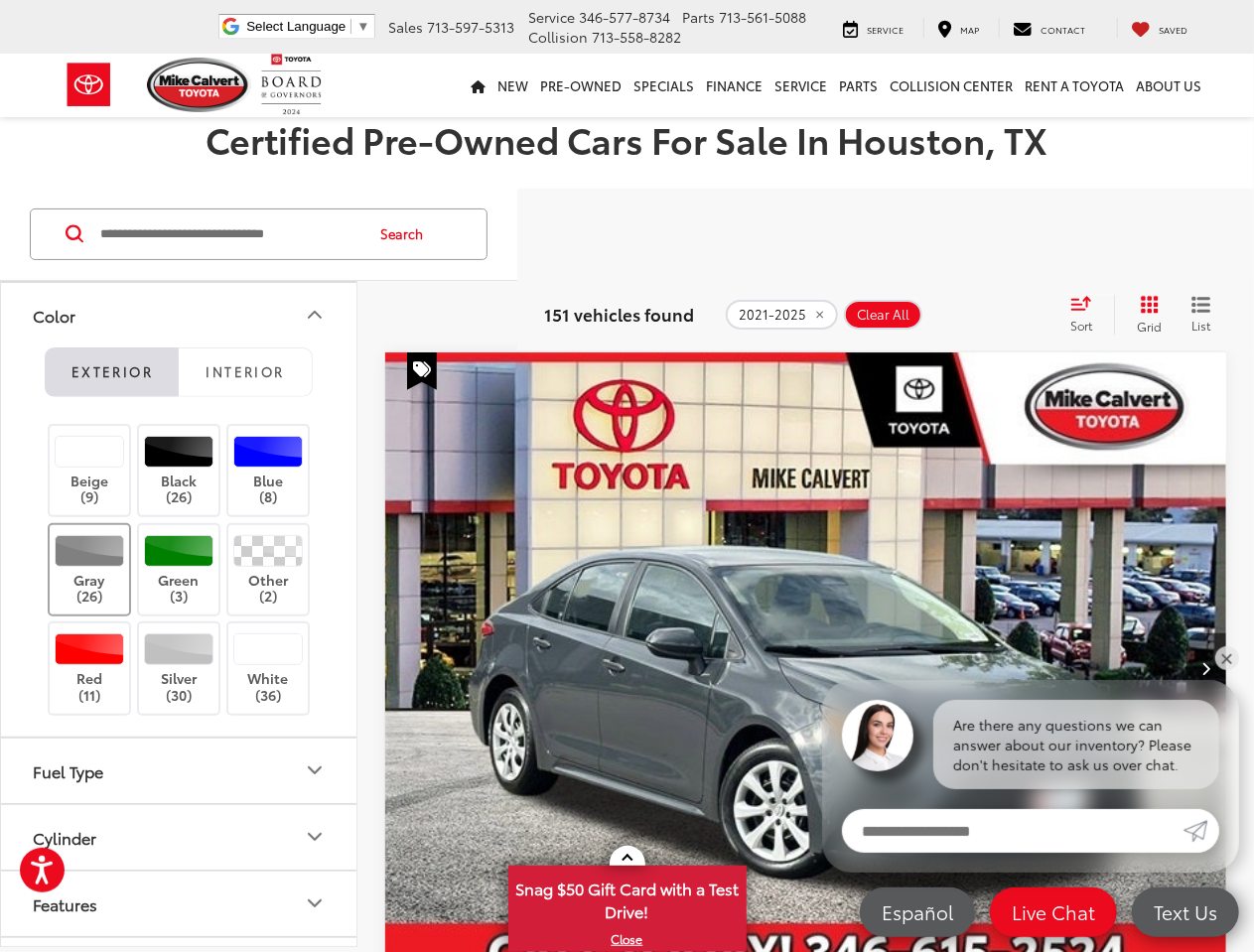 click on "Gray   (26)" at bounding box center (89, 570) 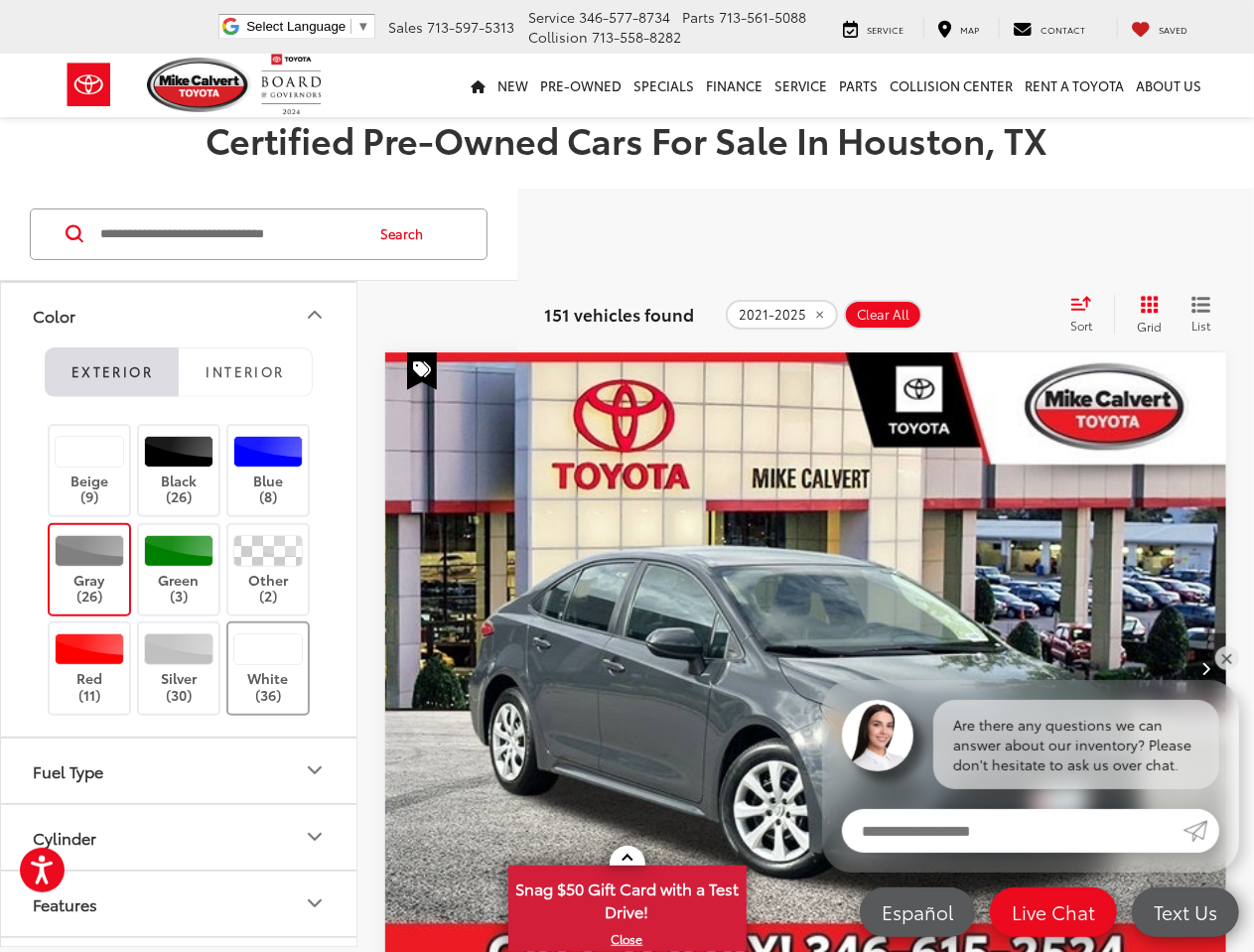 click at bounding box center (268, 649) 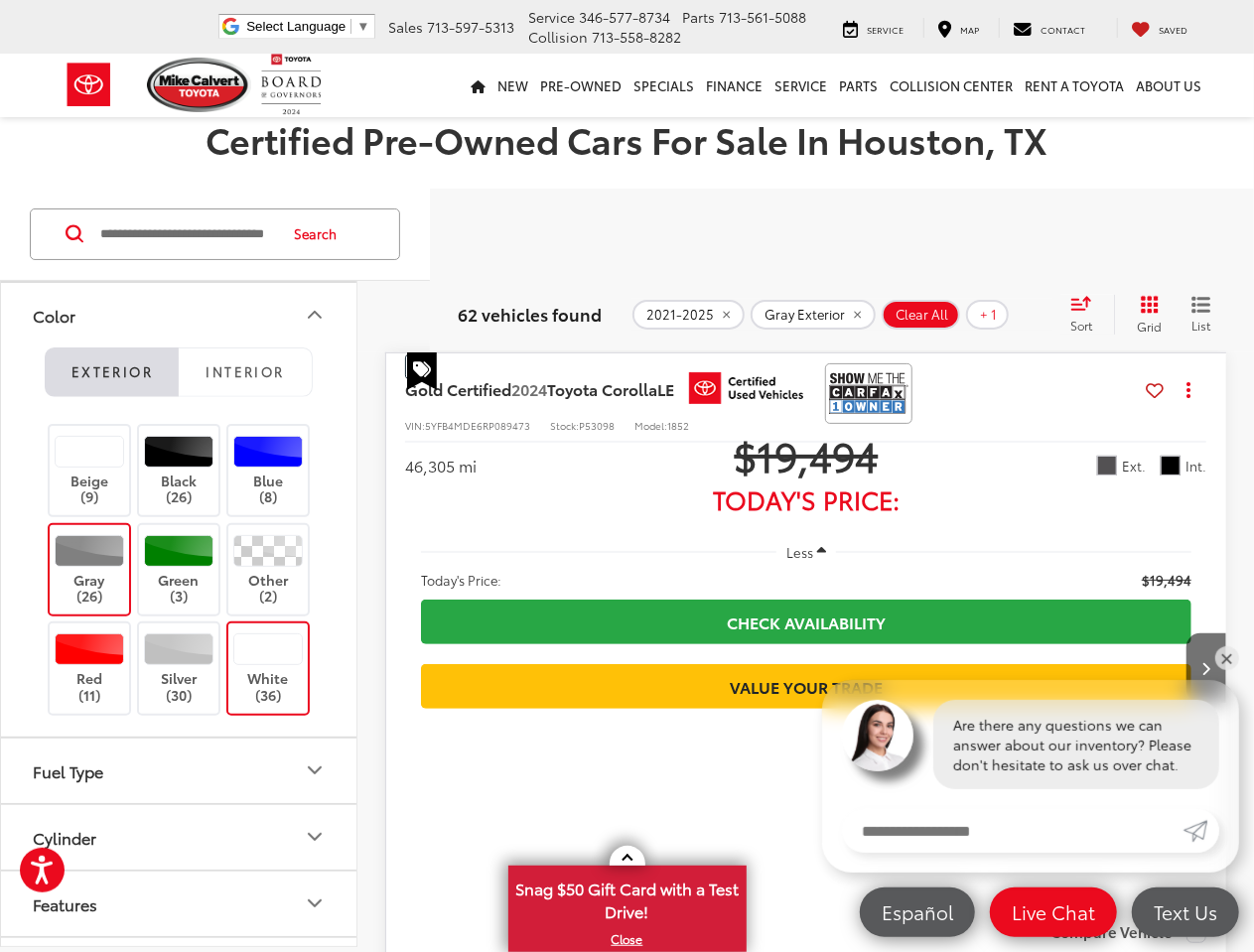 click on "Color" at bounding box center (180, 315) 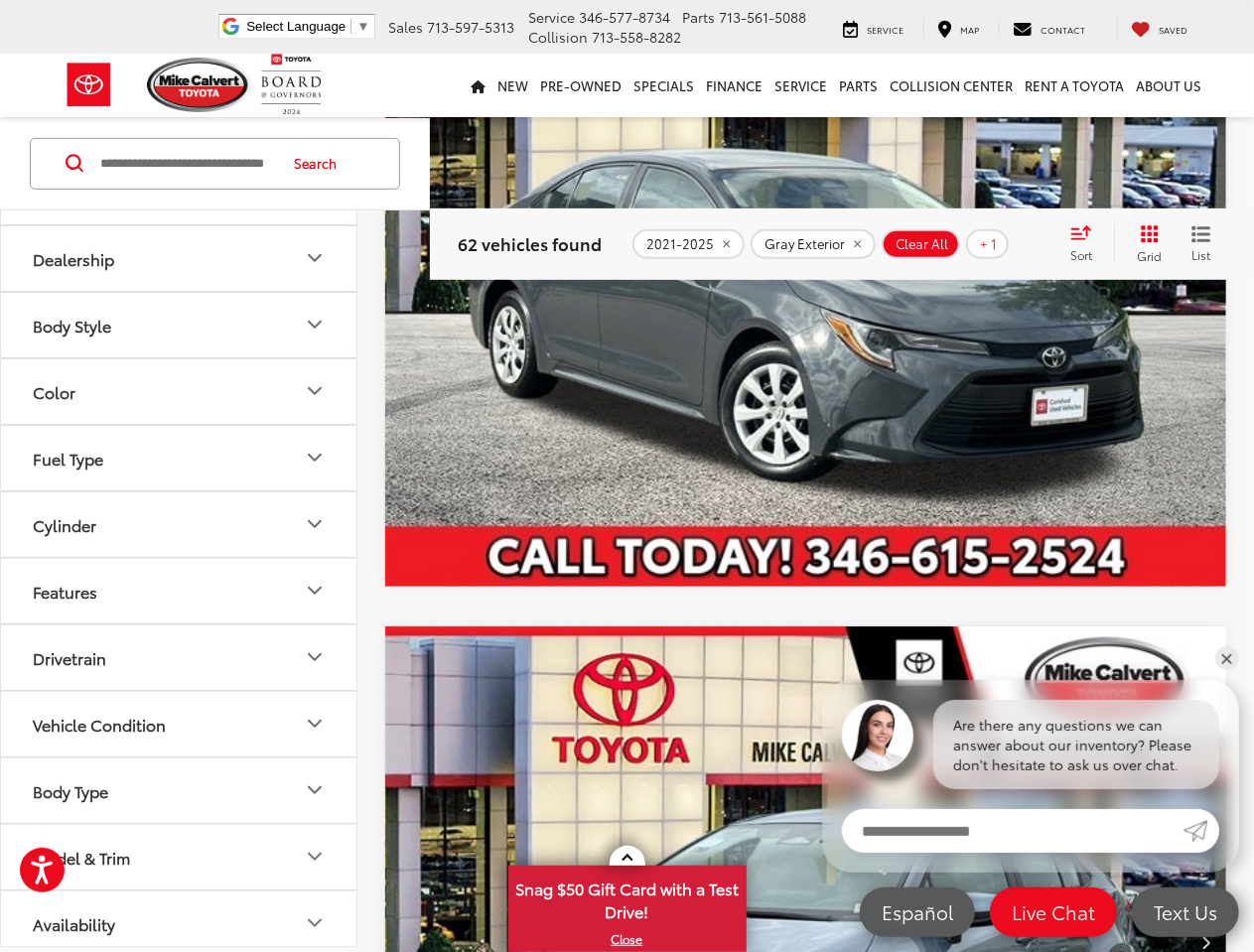 click on "Body Type" at bounding box center [180, 790] 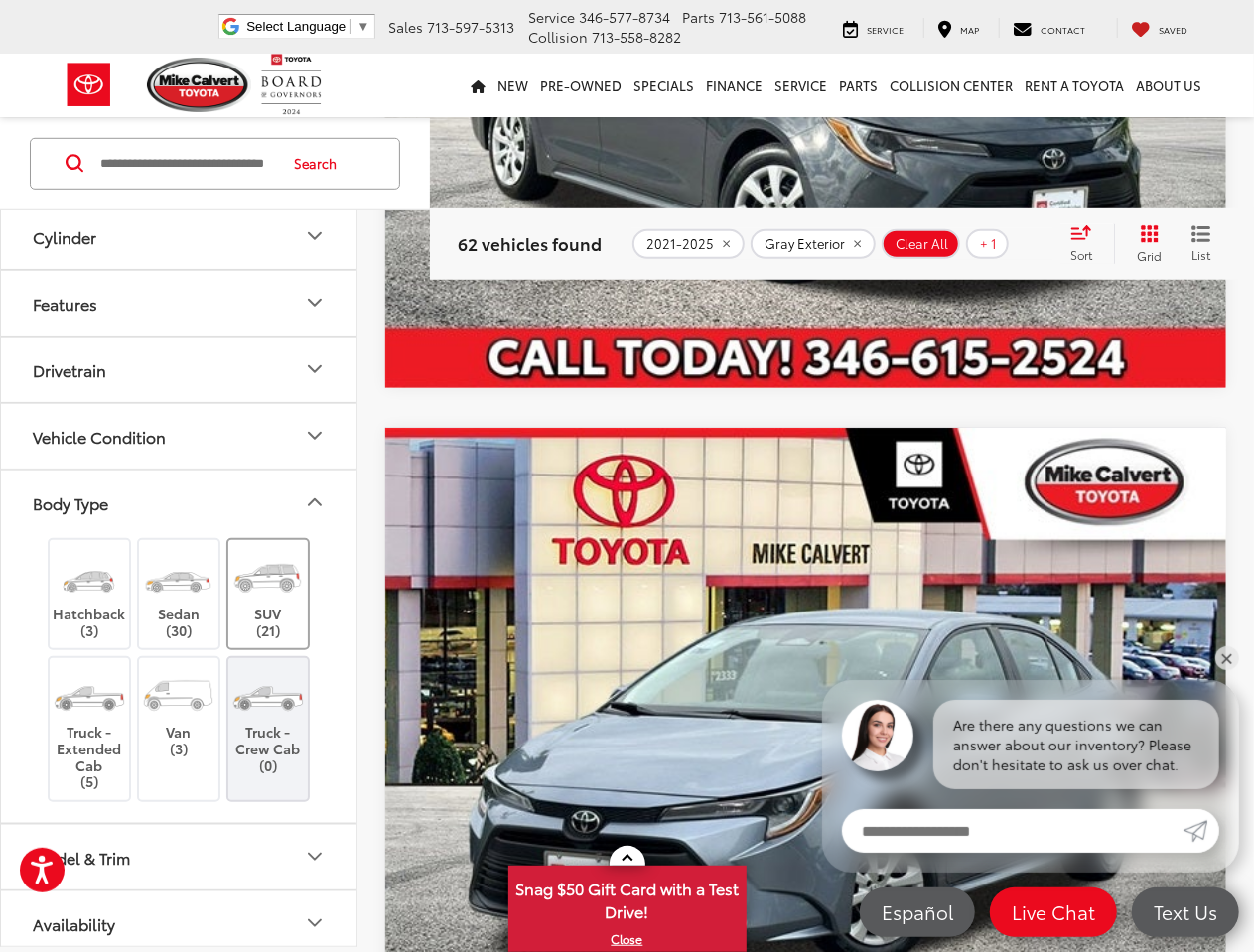 click at bounding box center (267, 578) 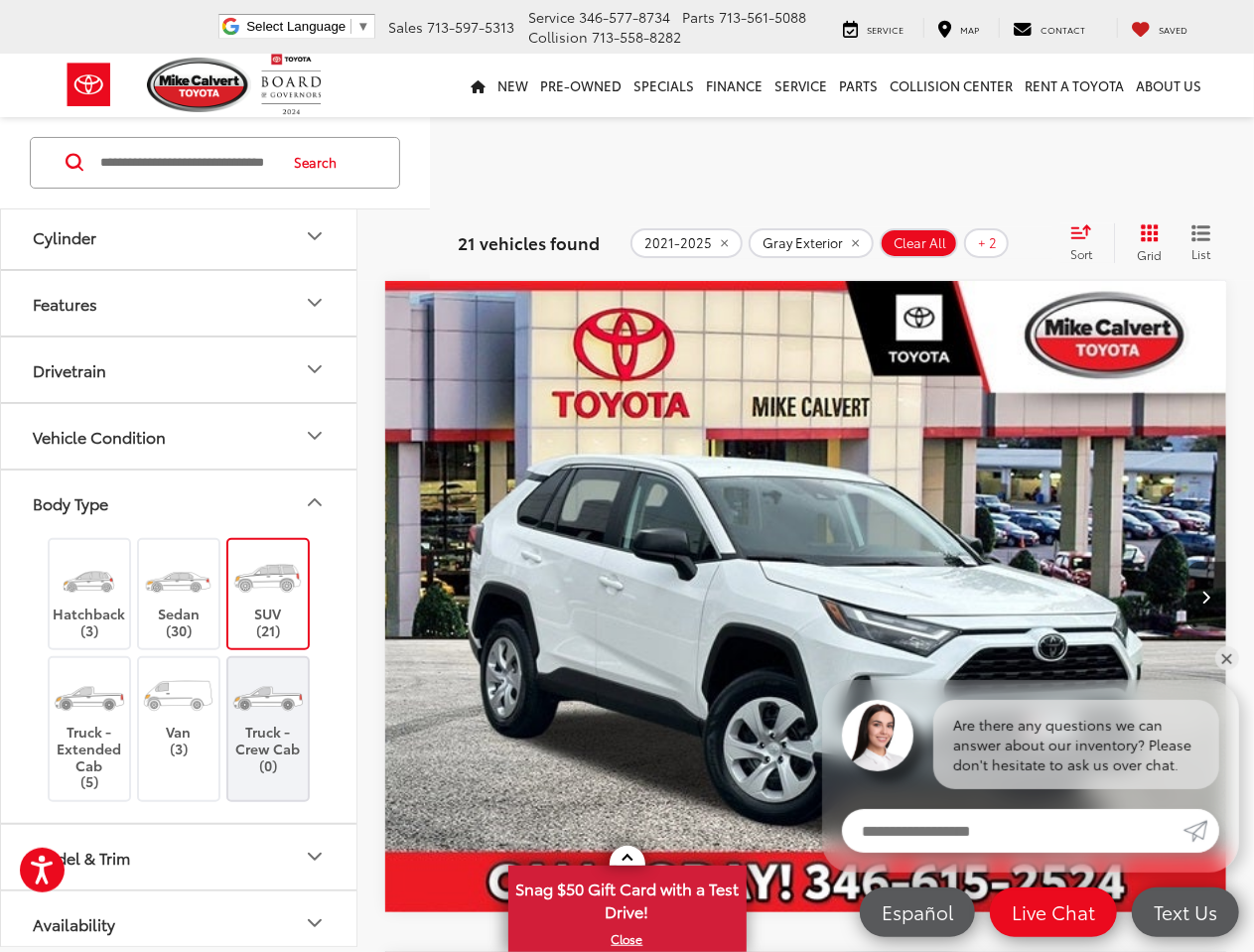 click on "Body Type" at bounding box center [180, 502] 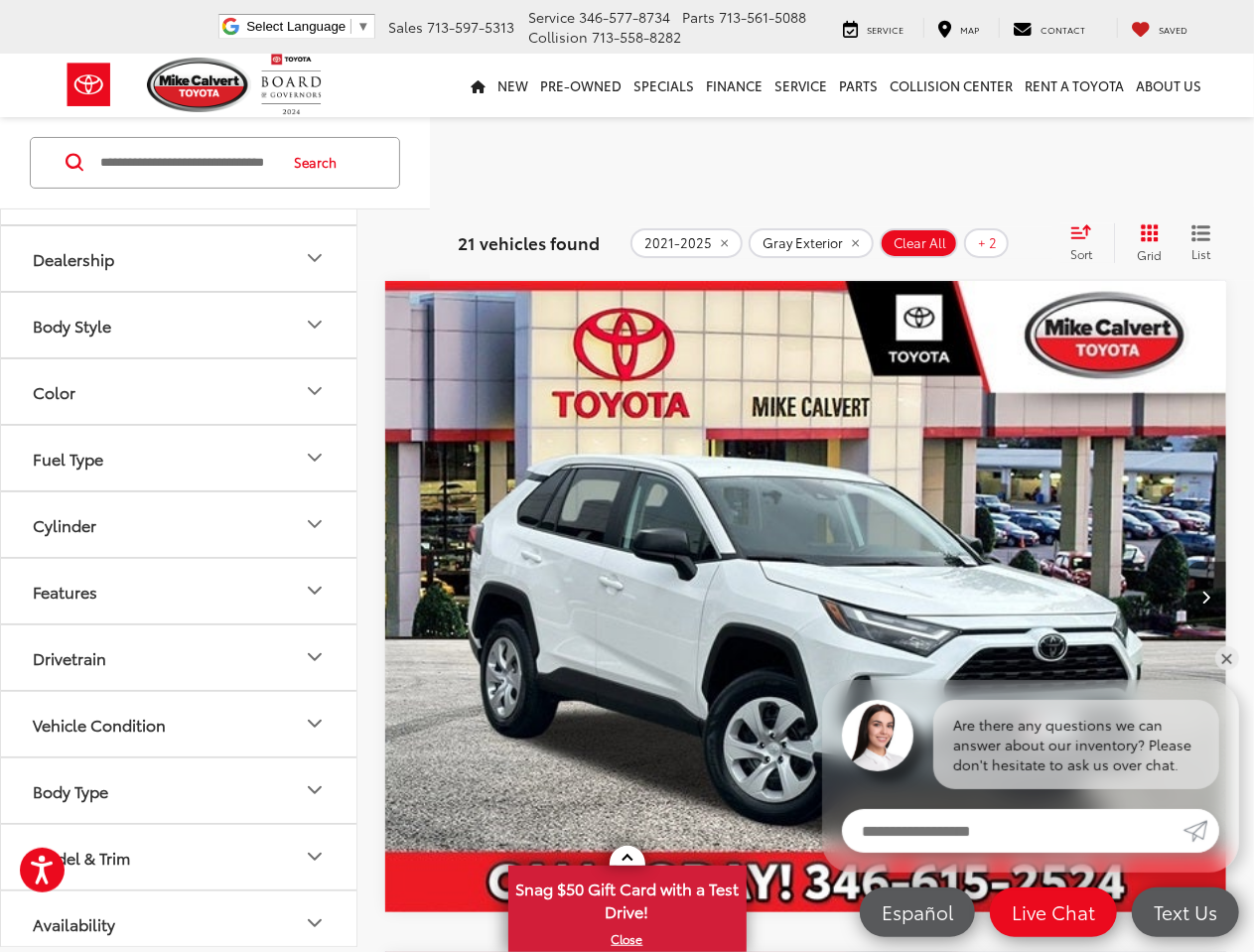 click on "Model & Trim" at bounding box center (180, 857) 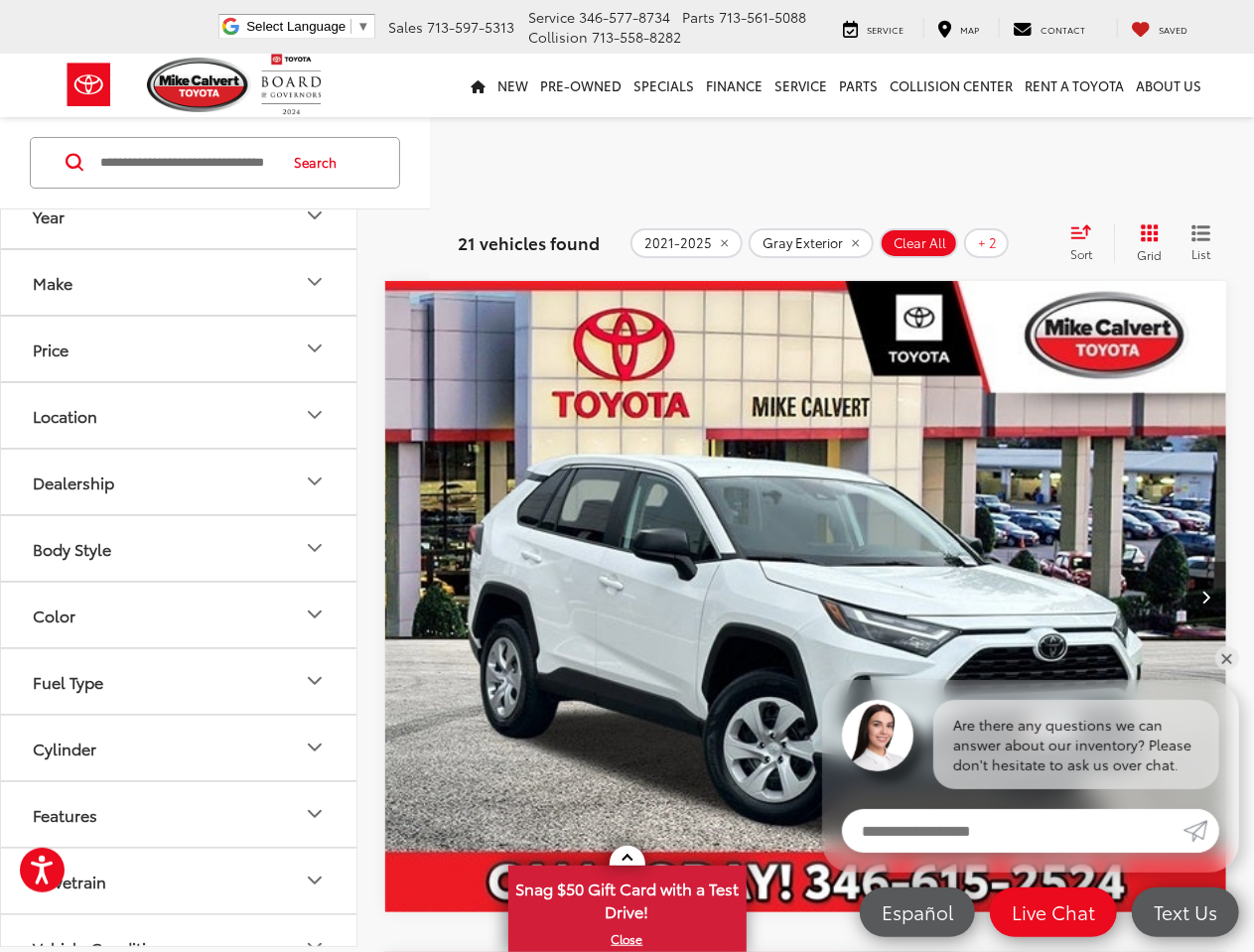 click on "Color" at bounding box center (180, 614) 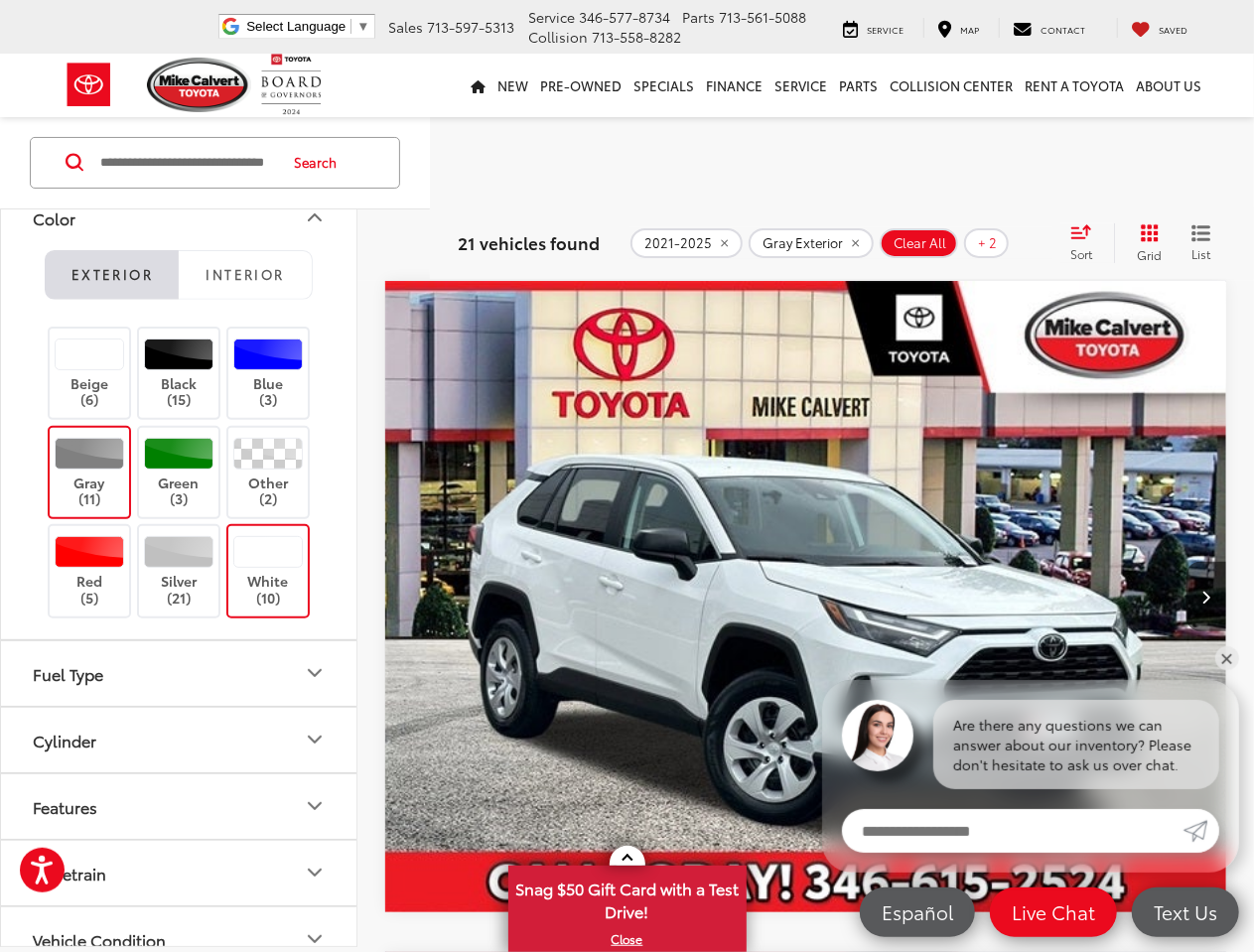 click at bounding box center (89, 454) 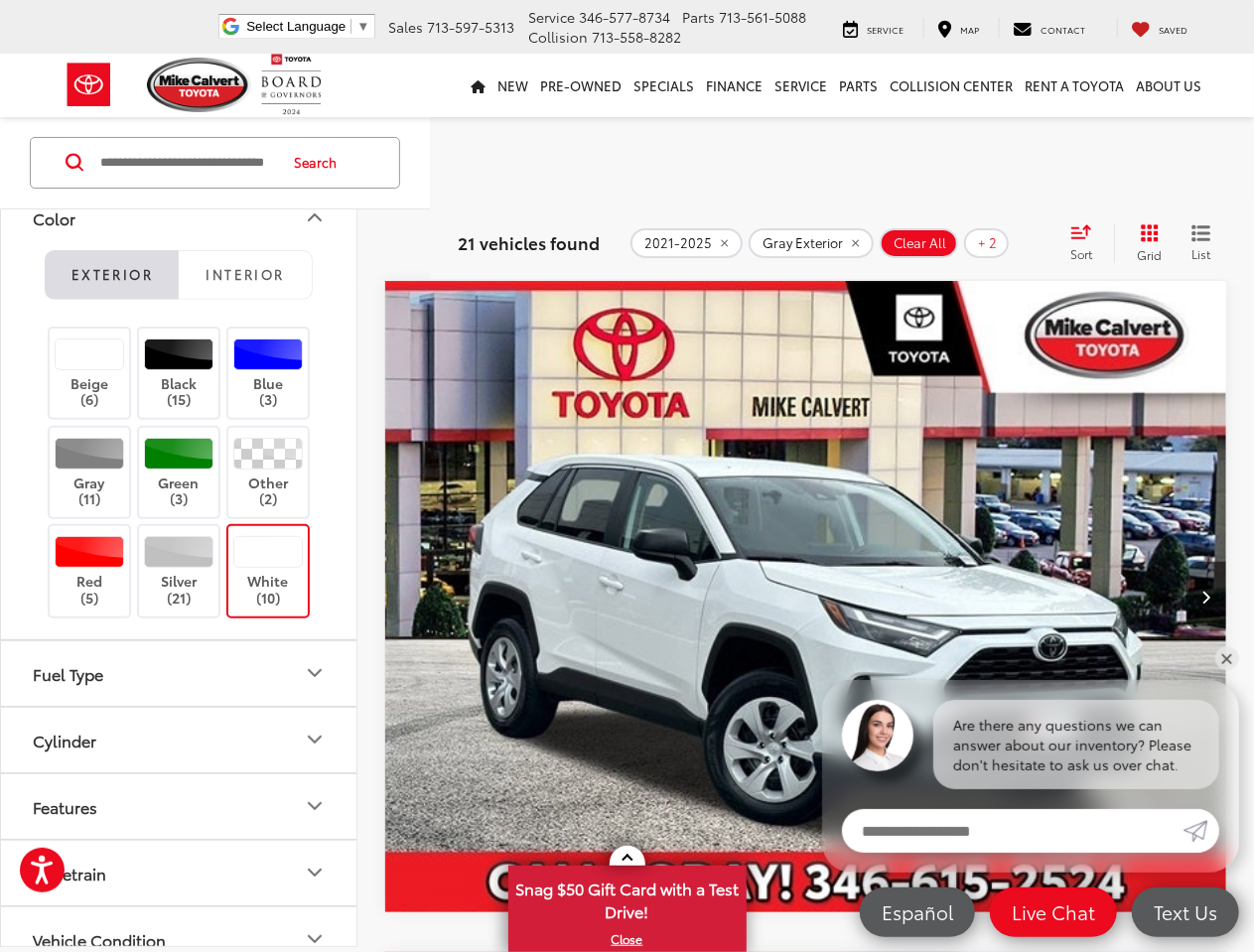 click at bounding box center (268, 553) 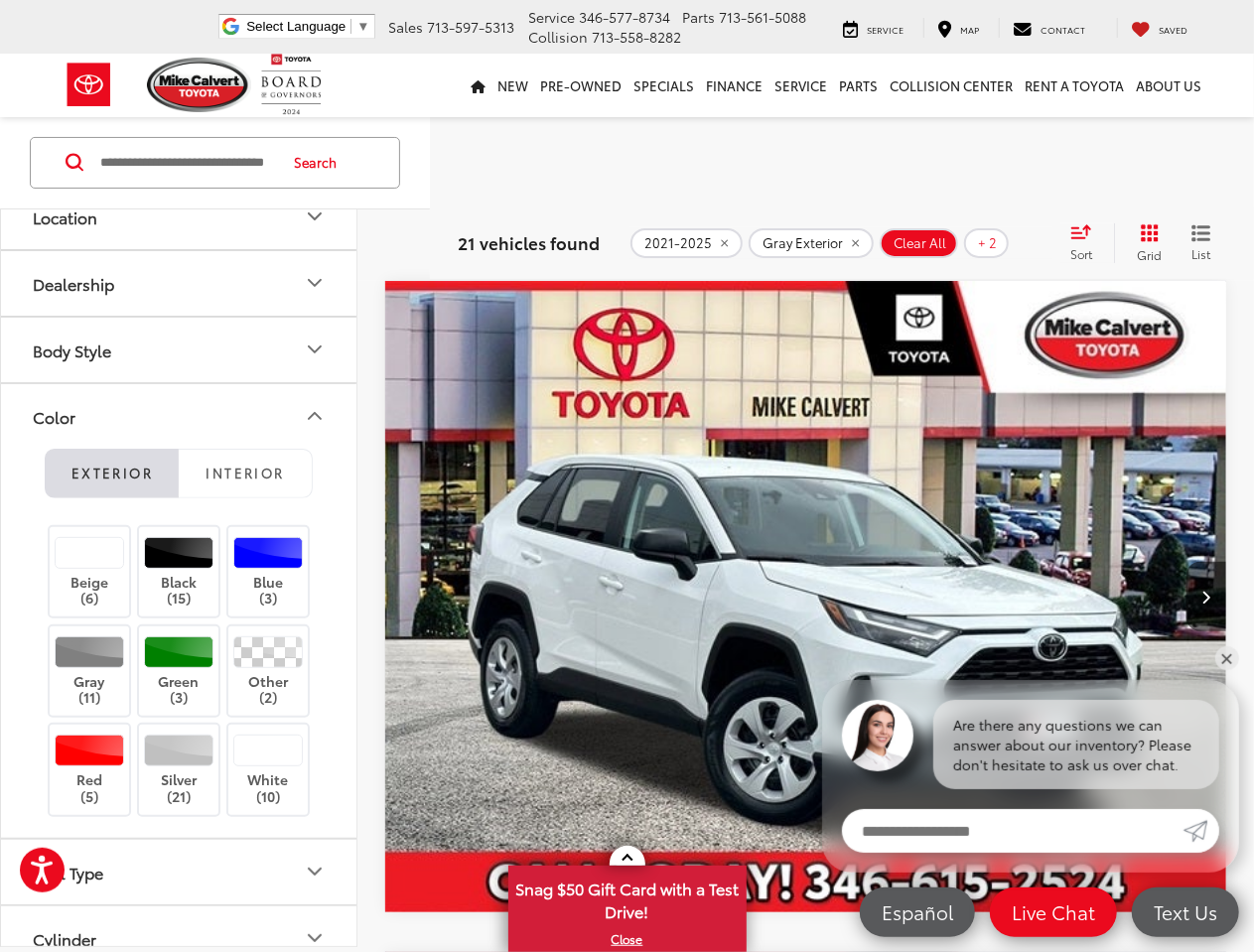 click on "Color" at bounding box center [180, 416] 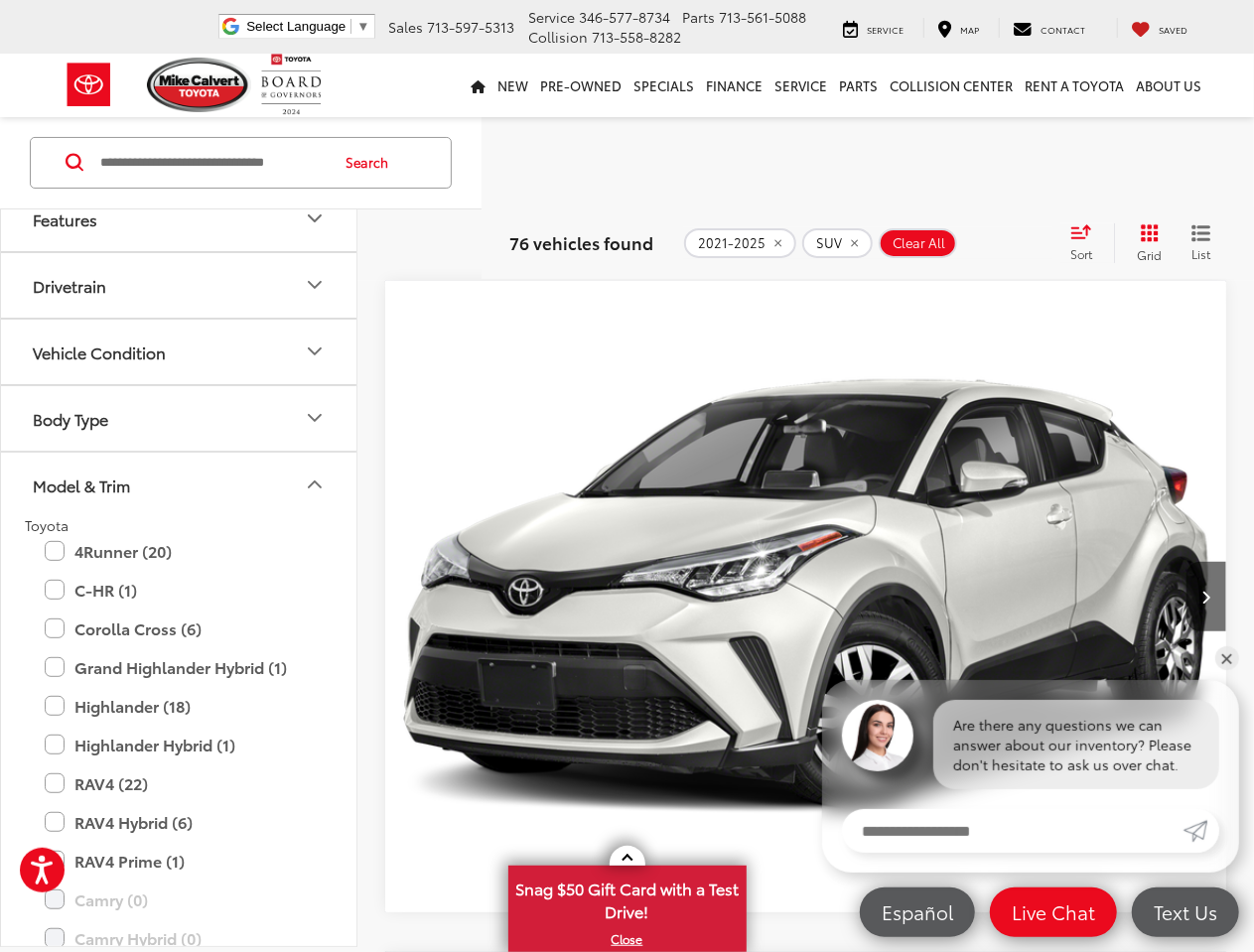 click on "Model & Trim" at bounding box center (180, 484) 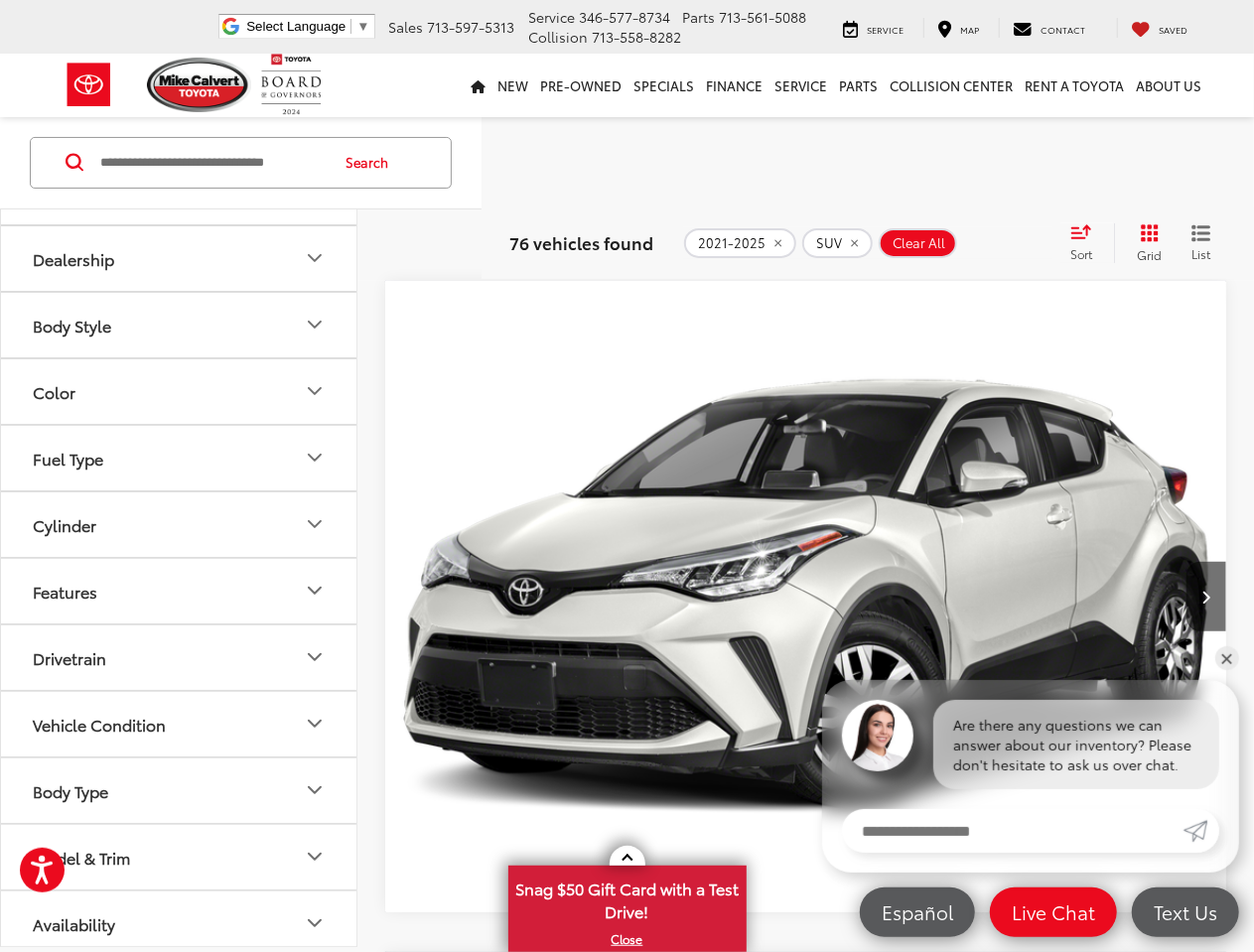 click on "Body Type" at bounding box center (180, 790) 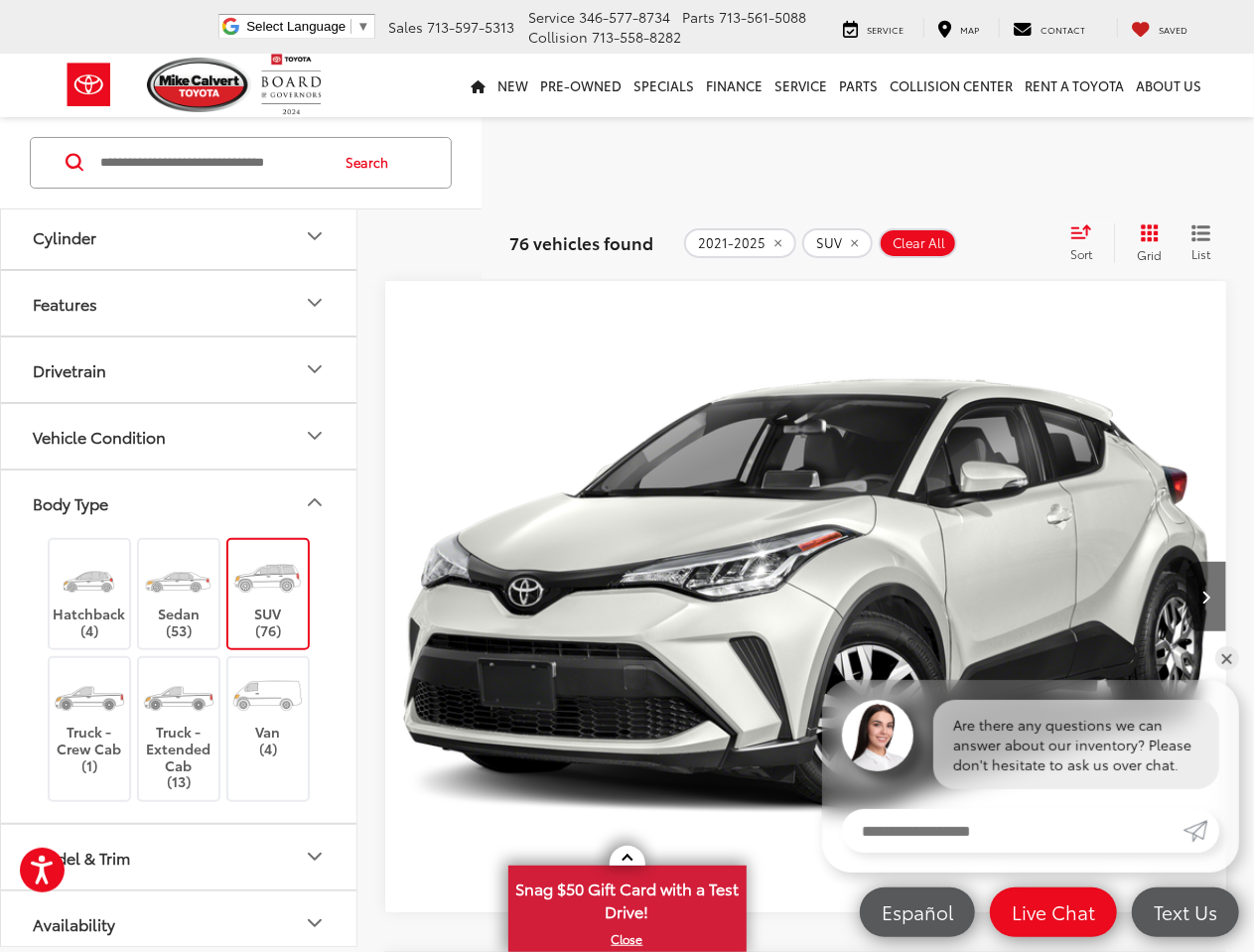 click at bounding box center [267, 578] 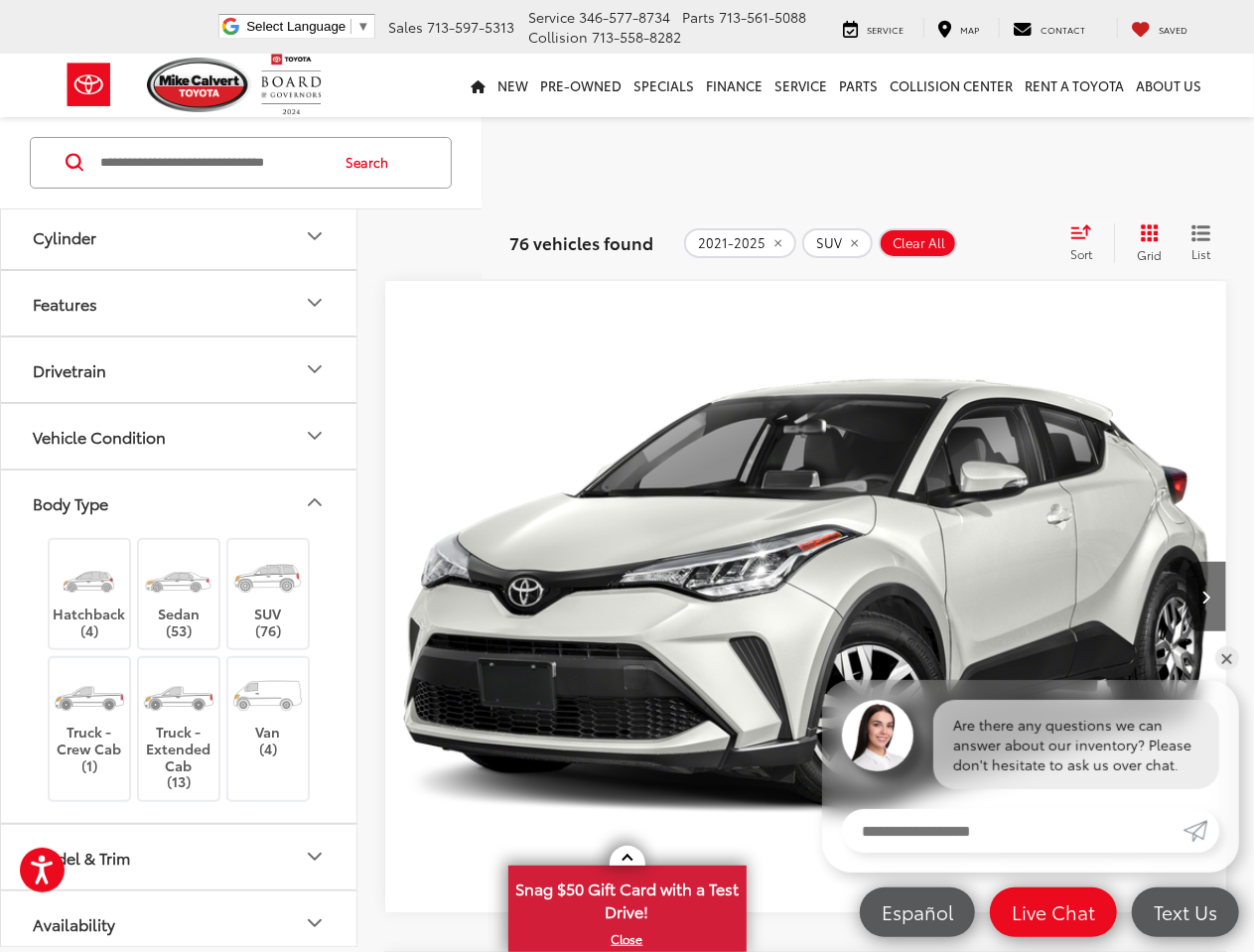 click on "Body Type" at bounding box center (180, 502) 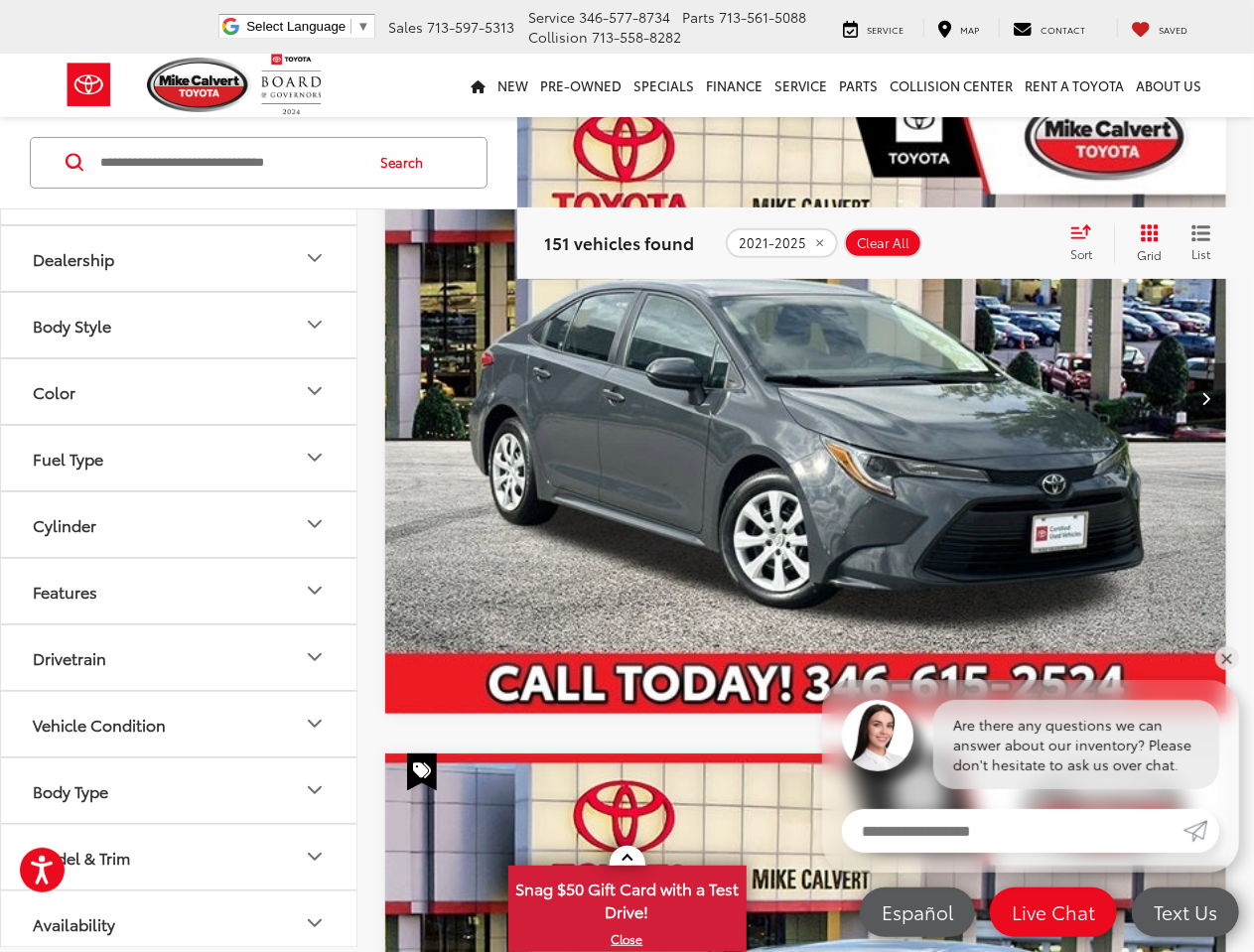 click on "Body Type" at bounding box center [180, 790] 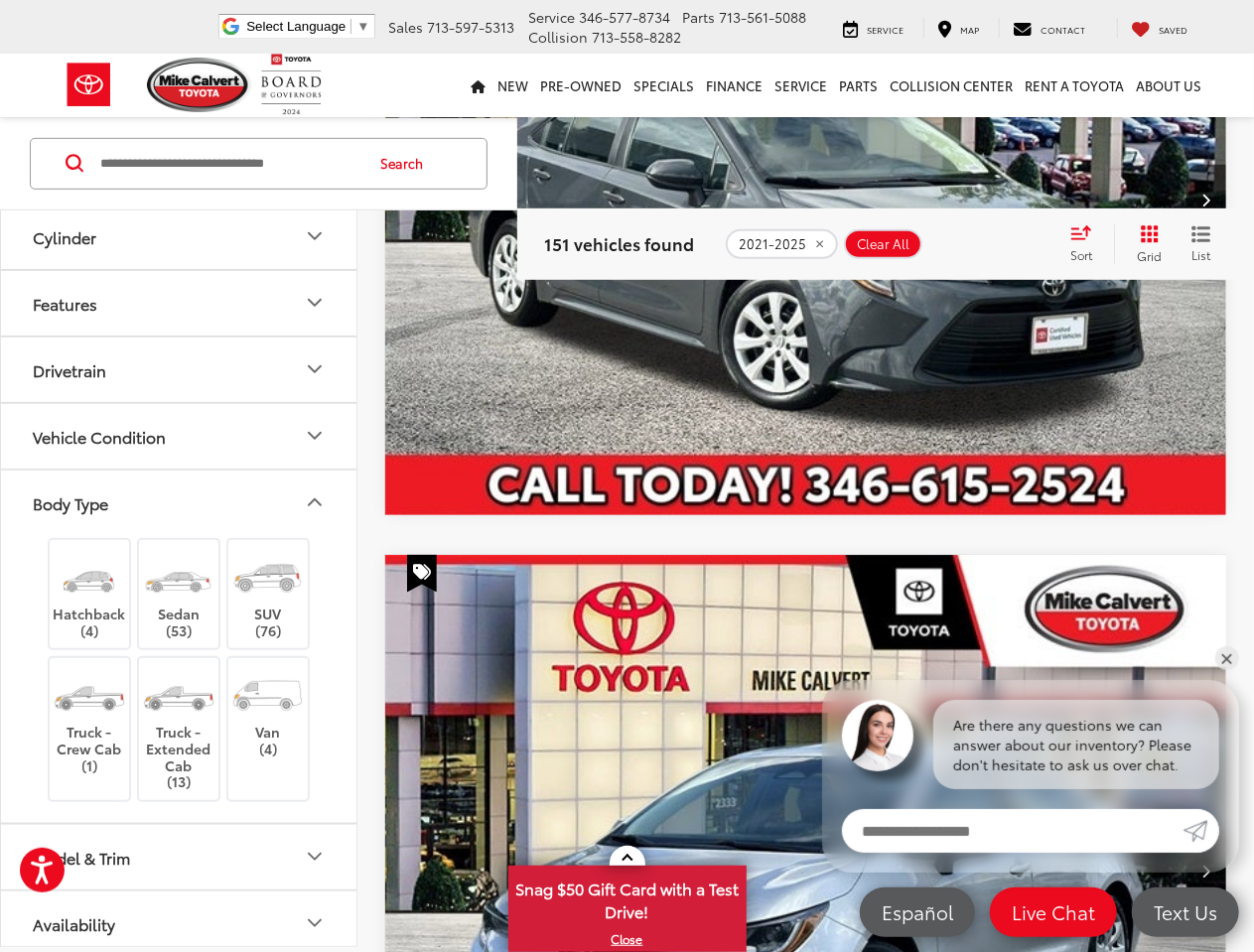 click on "Body Type" at bounding box center [180, 502] 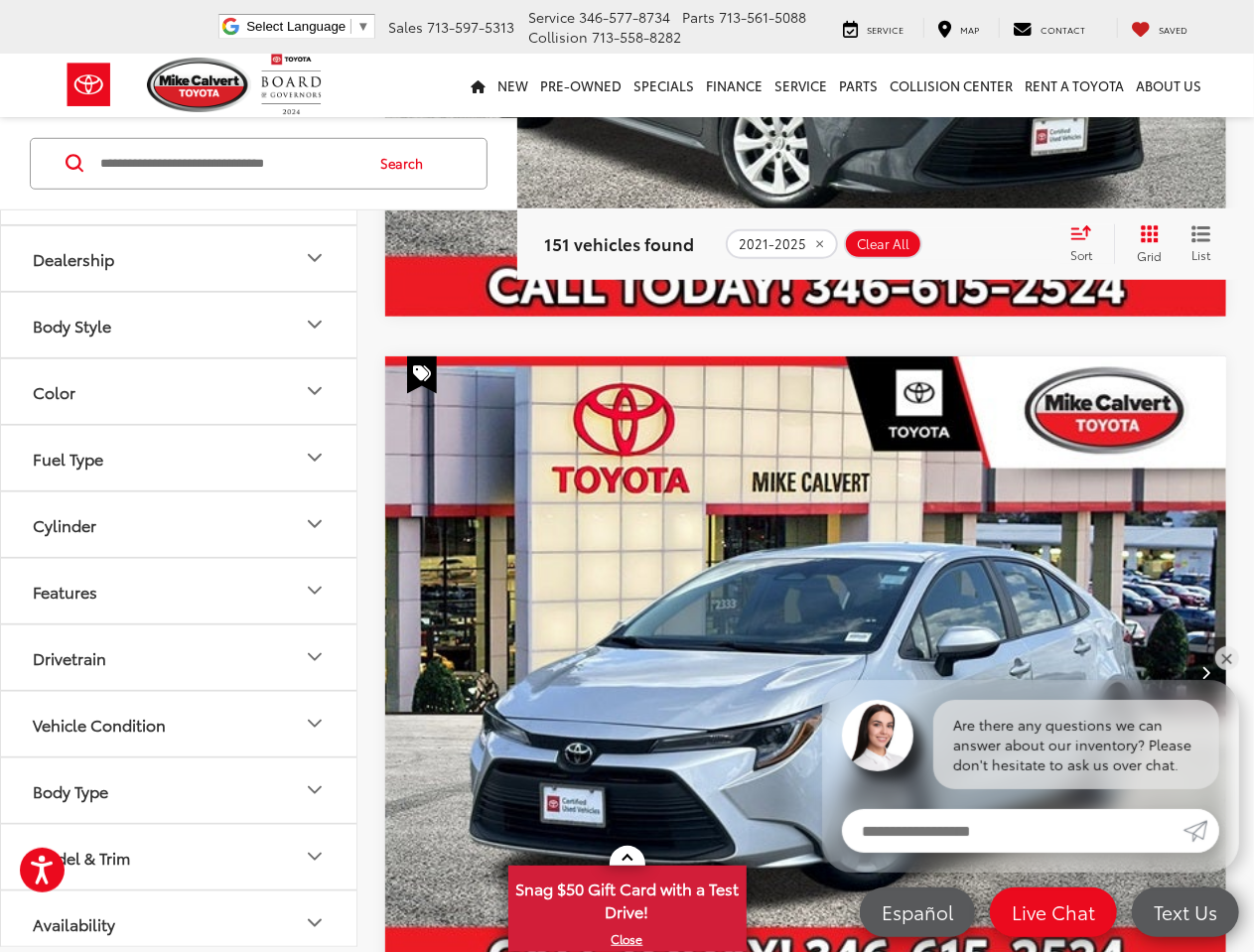 click on "Model & Trim" at bounding box center (180, 857) 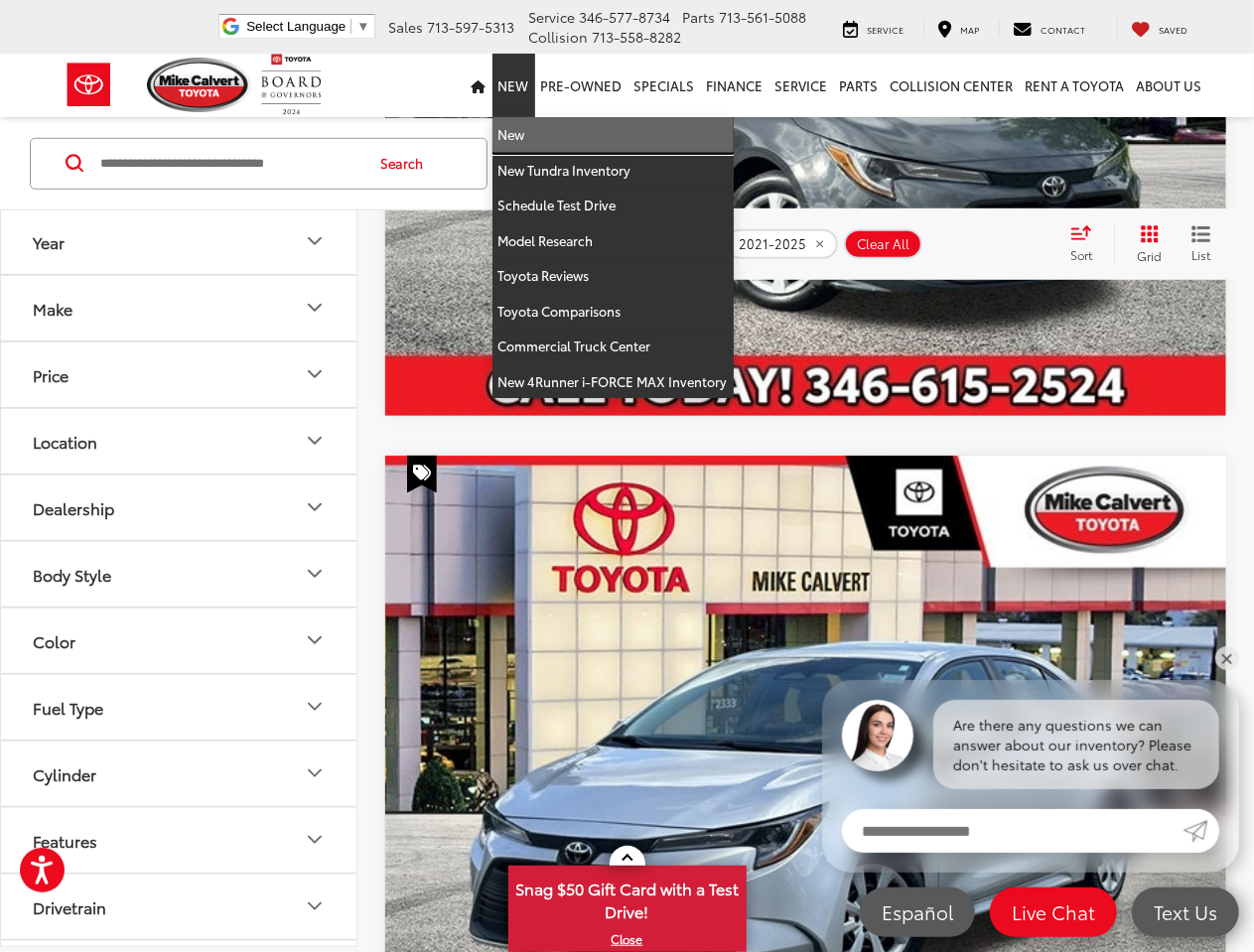 click on "New" at bounding box center [613, 135] 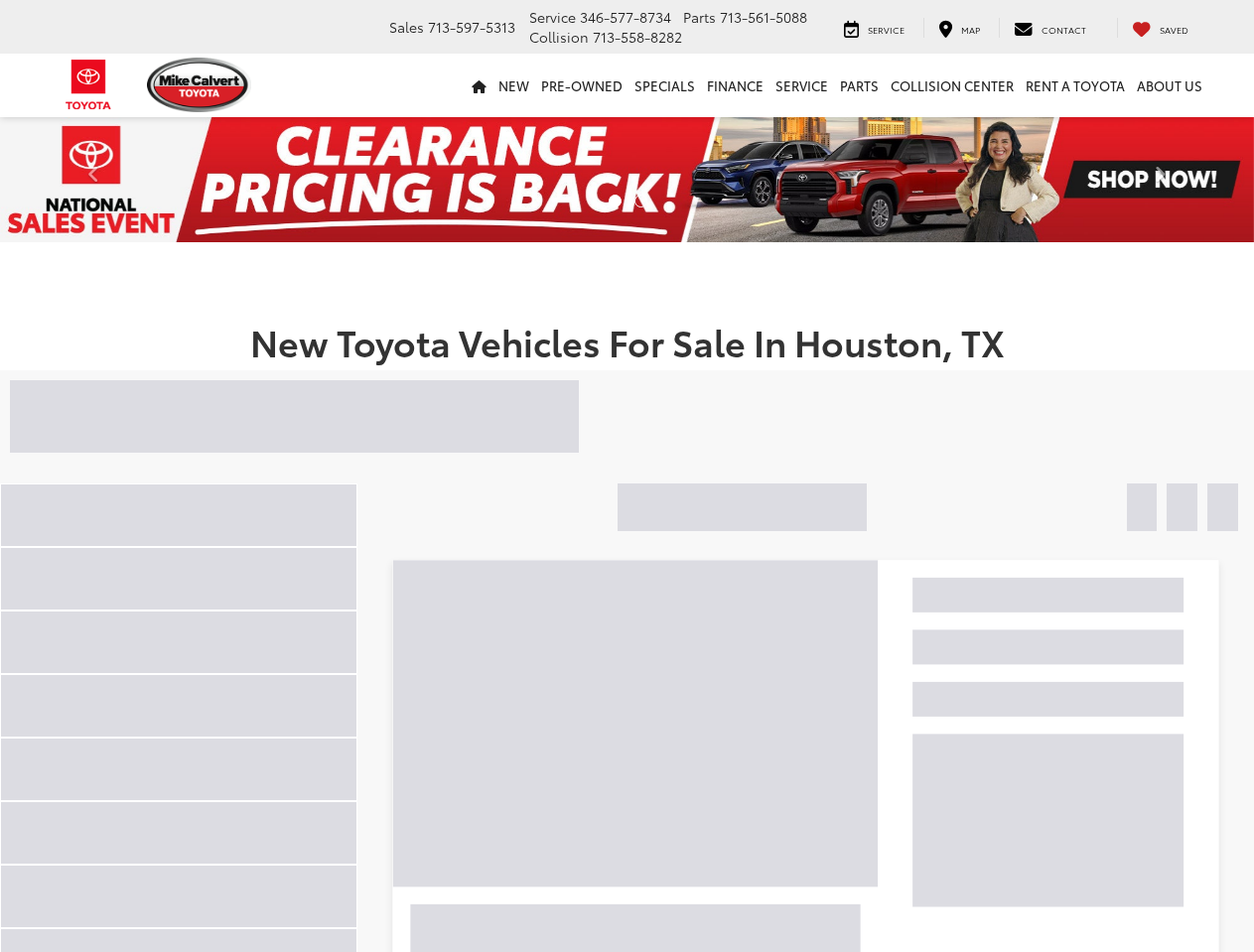 scroll, scrollTop: 0, scrollLeft: 0, axis: both 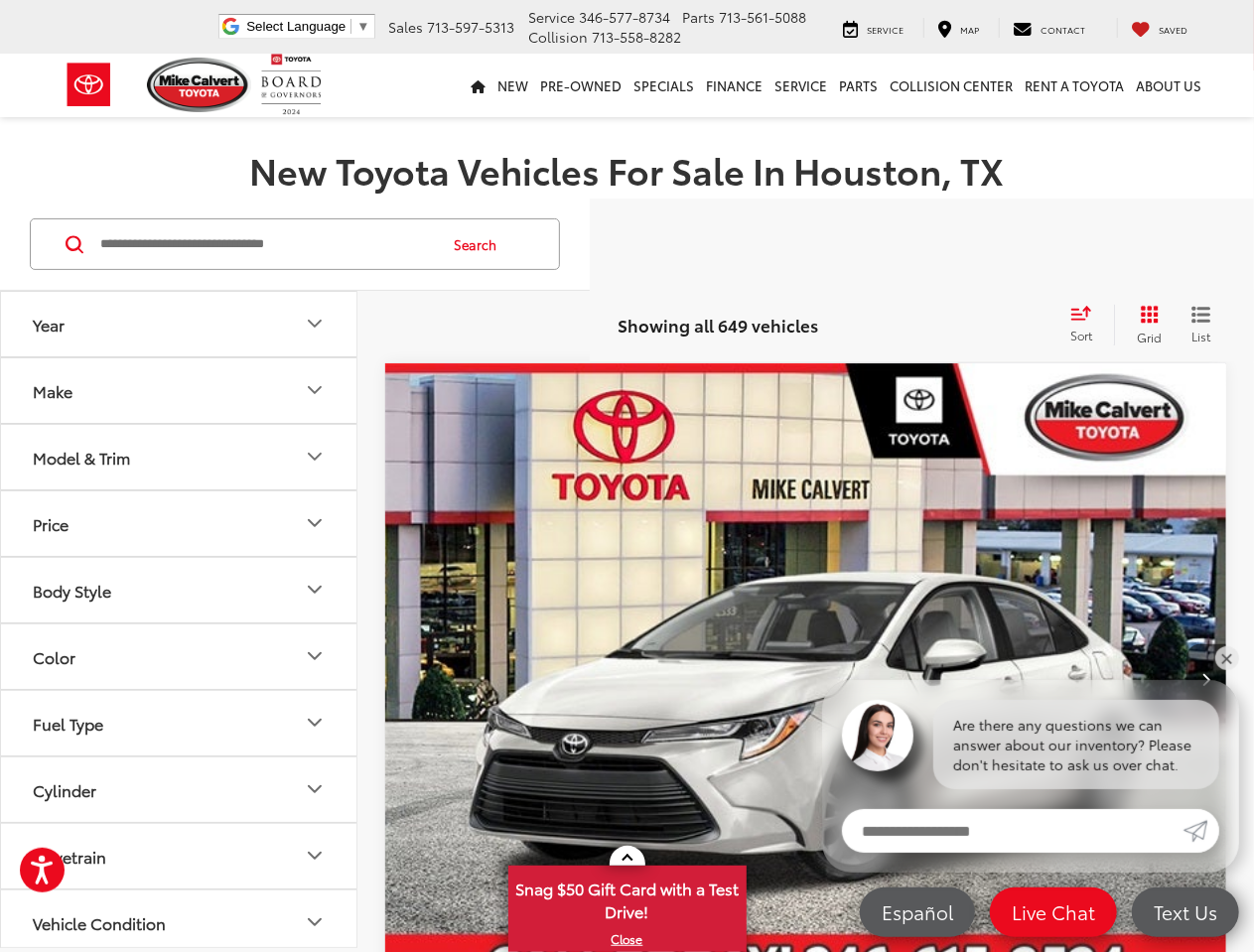 click on "Model & Trim" at bounding box center (180, 457) 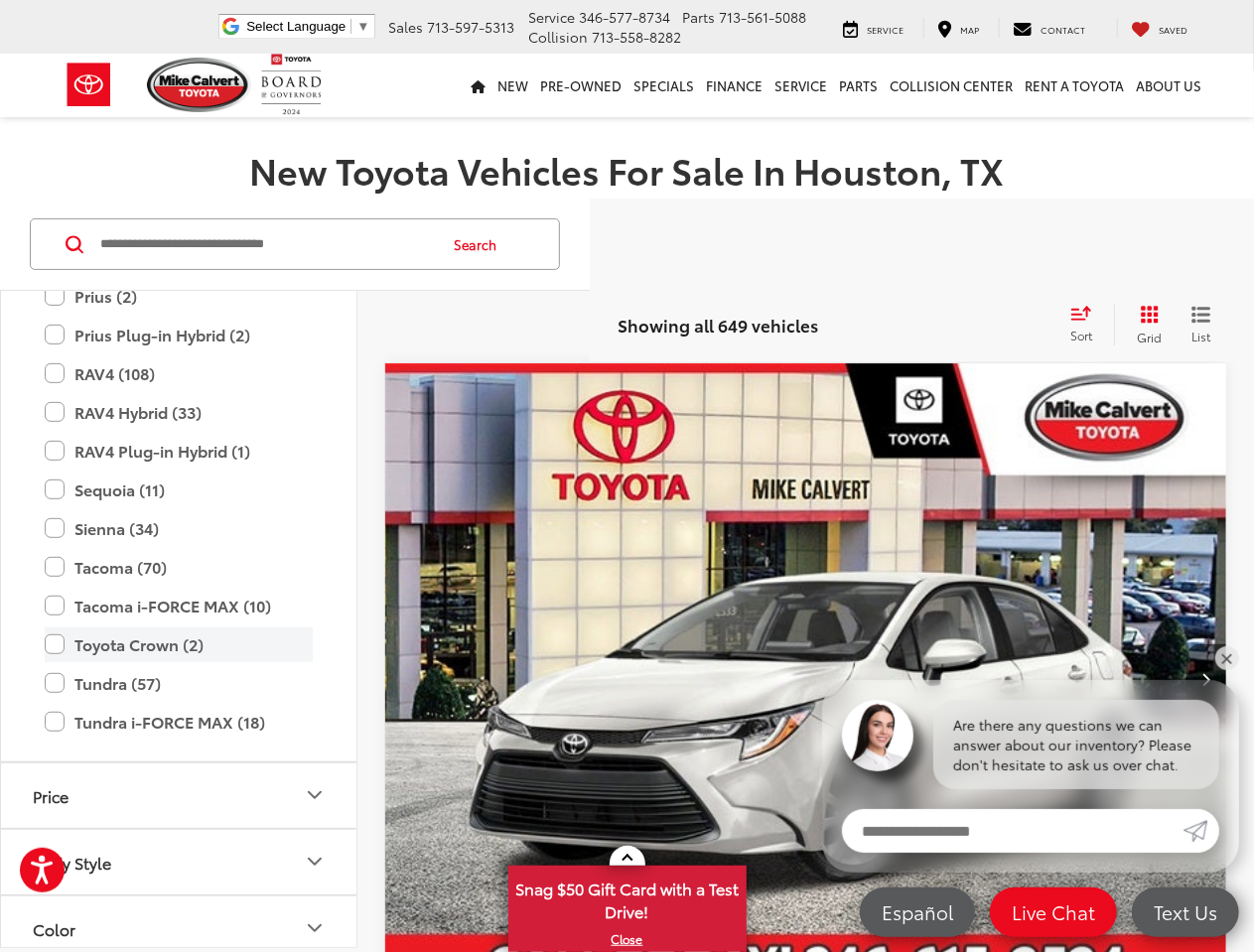 scroll, scrollTop: 893, scrollLeft: 0, axis: vertical 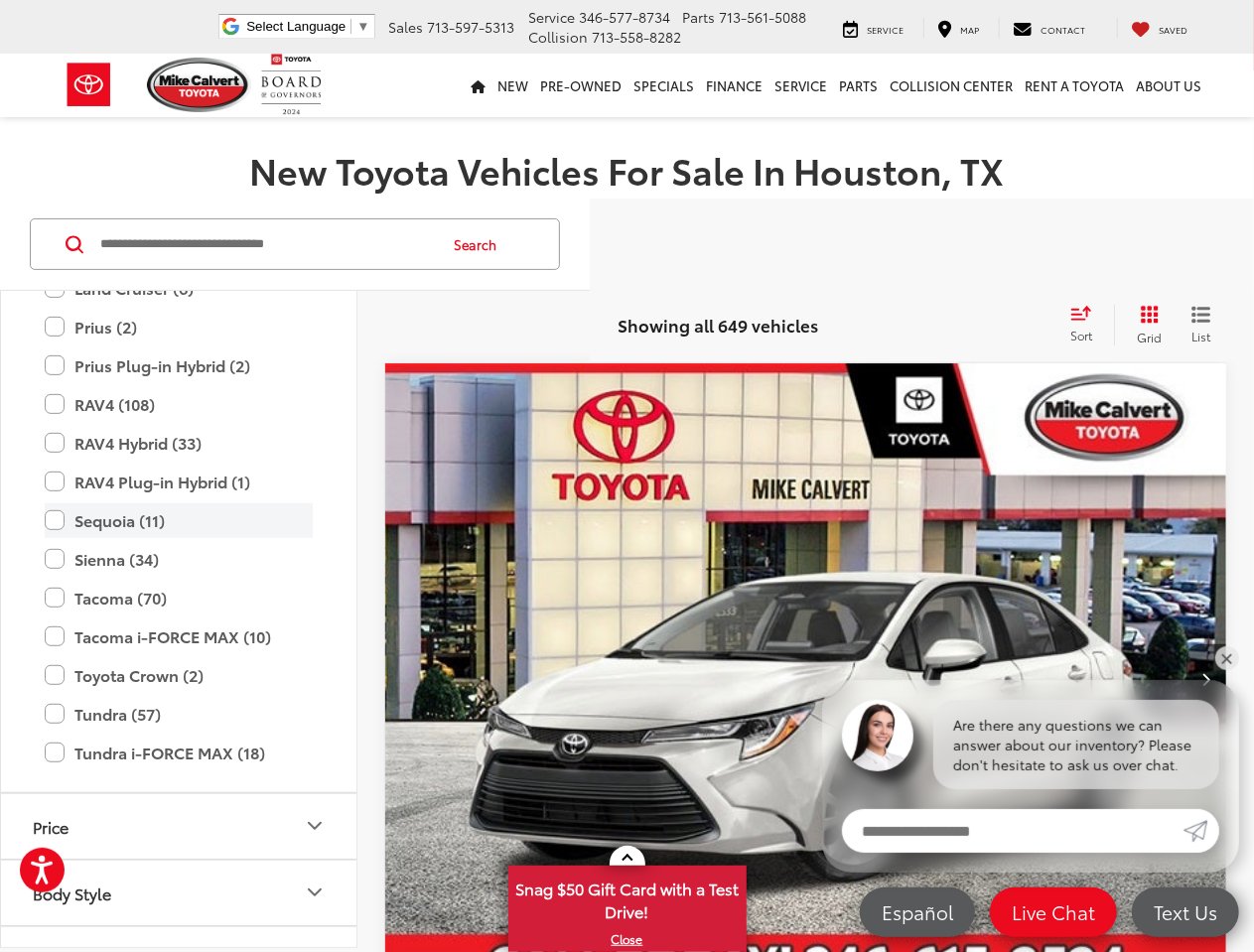 click on "Sequoia (11)" at bounding box center (179, 520) 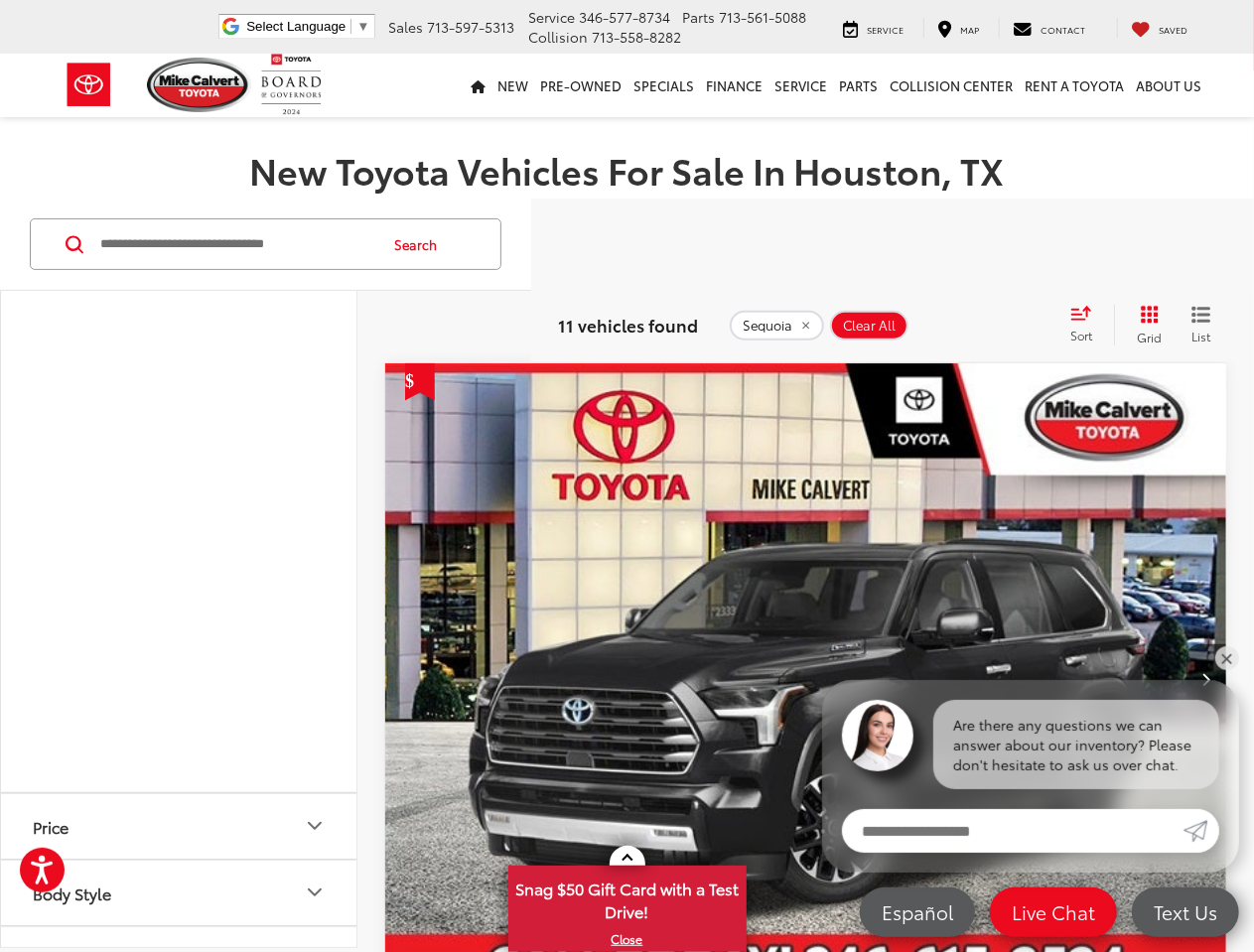 scroll, scrollTop: 0, scrollLeft: 0, axis: both 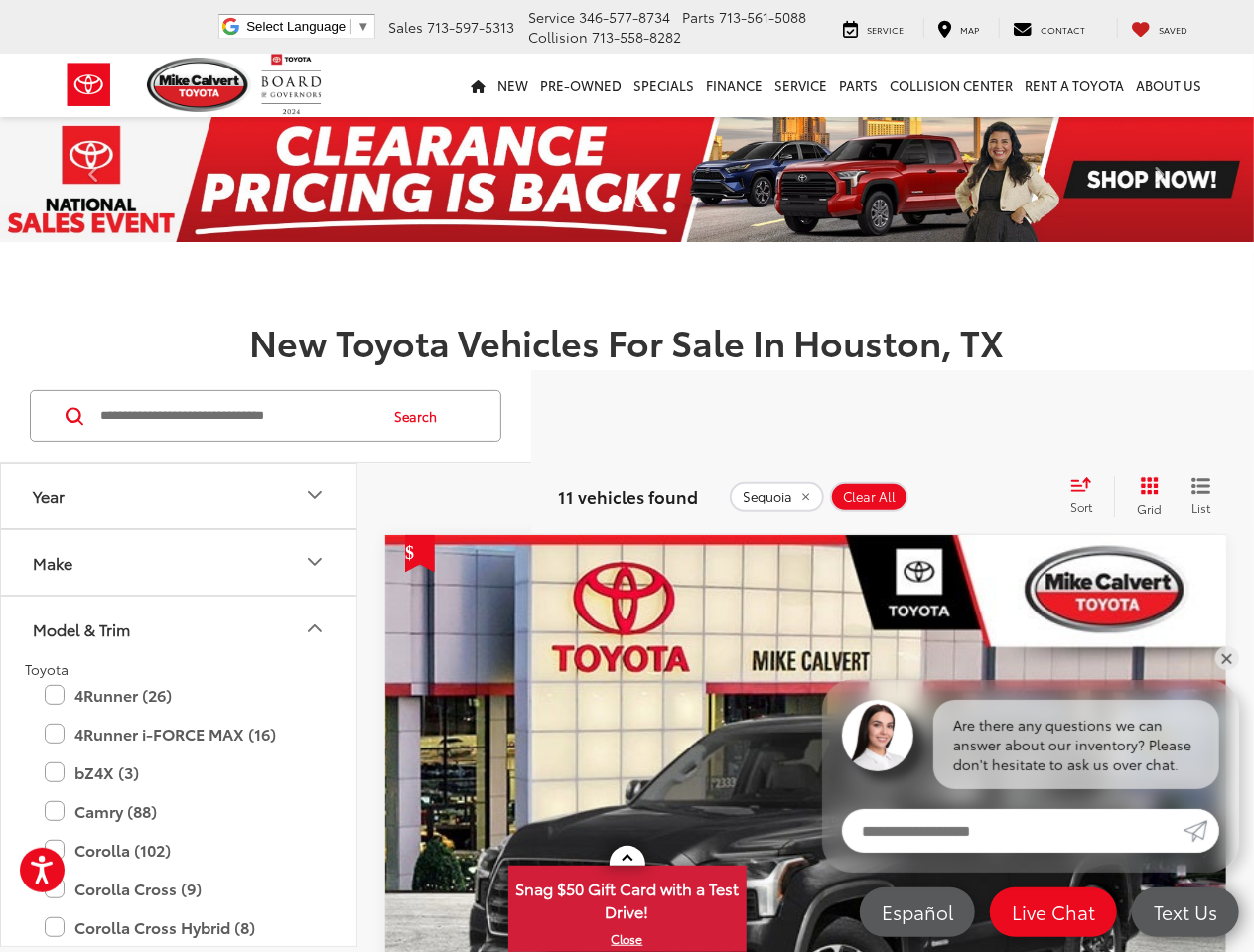click on "Model & Trim" at bounding box center [180, 628] 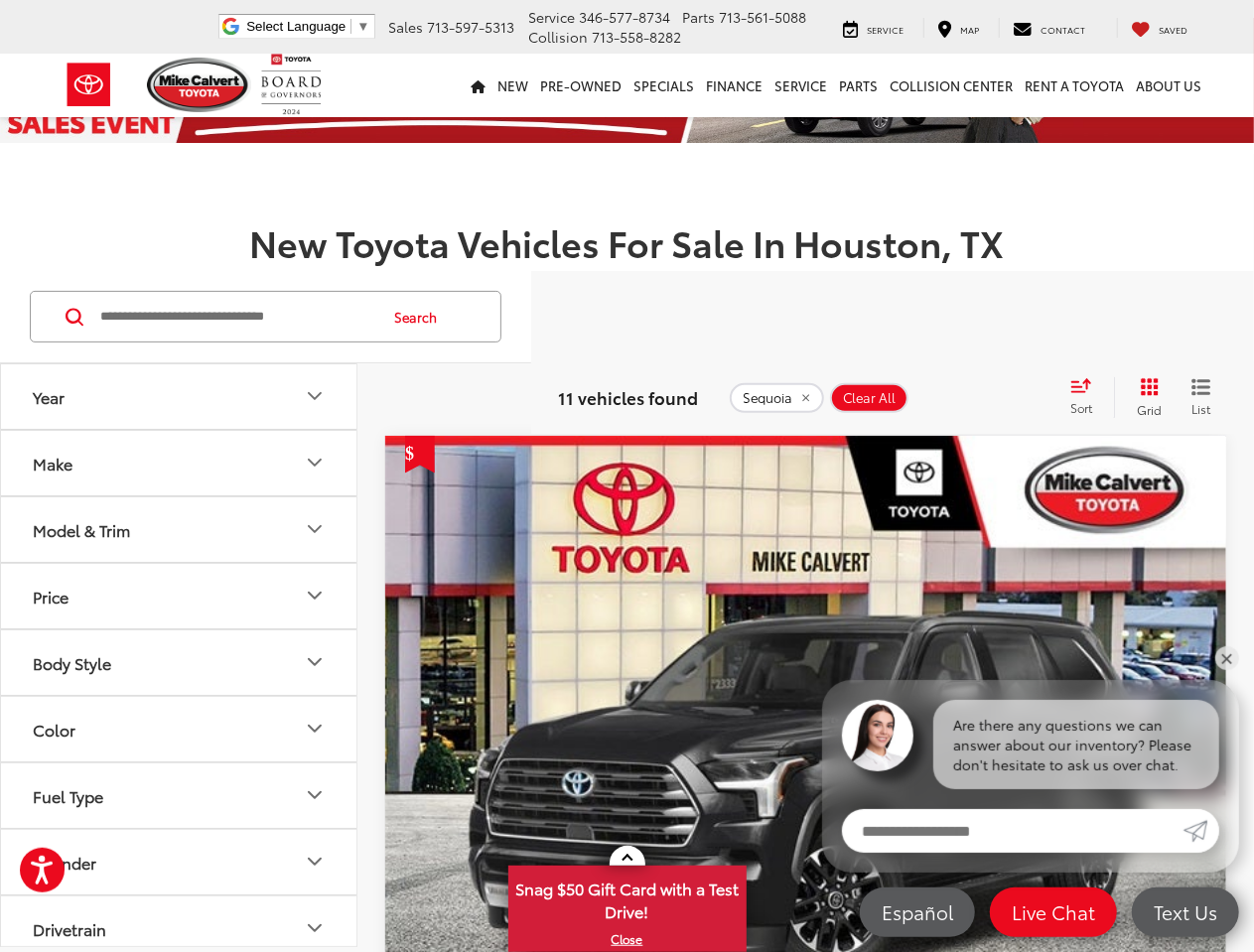 click on "Grid" at bounding box center (1145, 397) 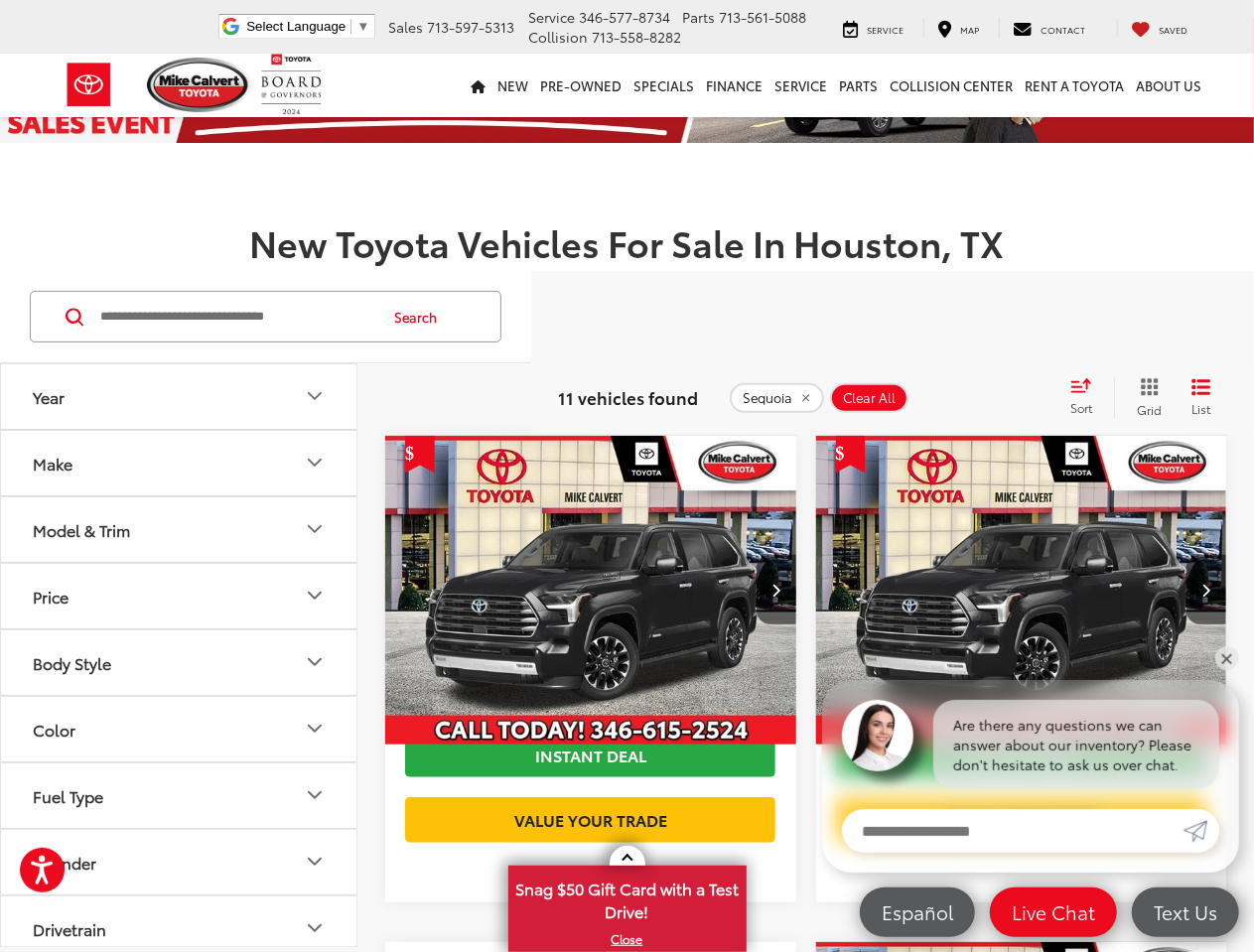 click on "List" at bounding box center (1201, 397) 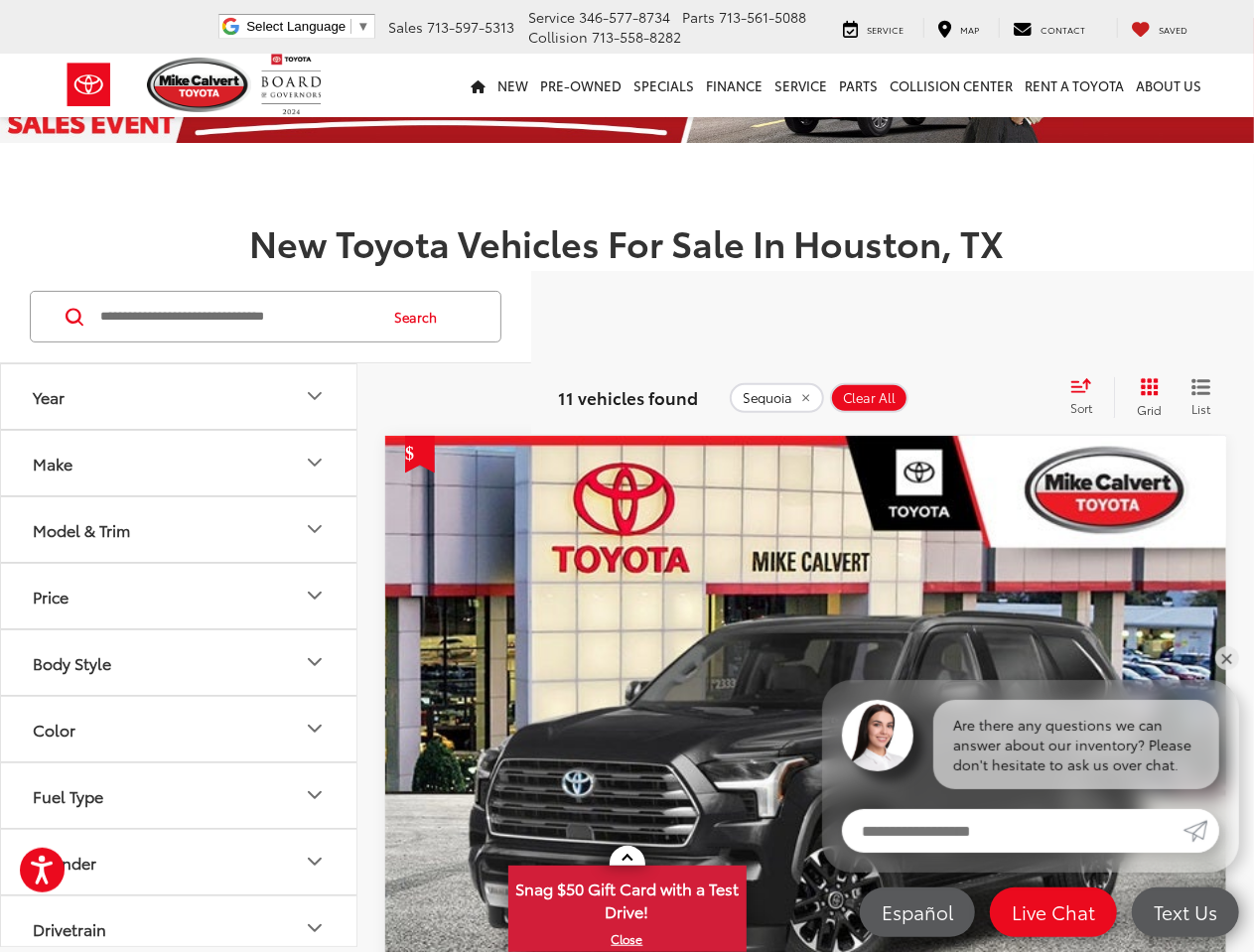 click 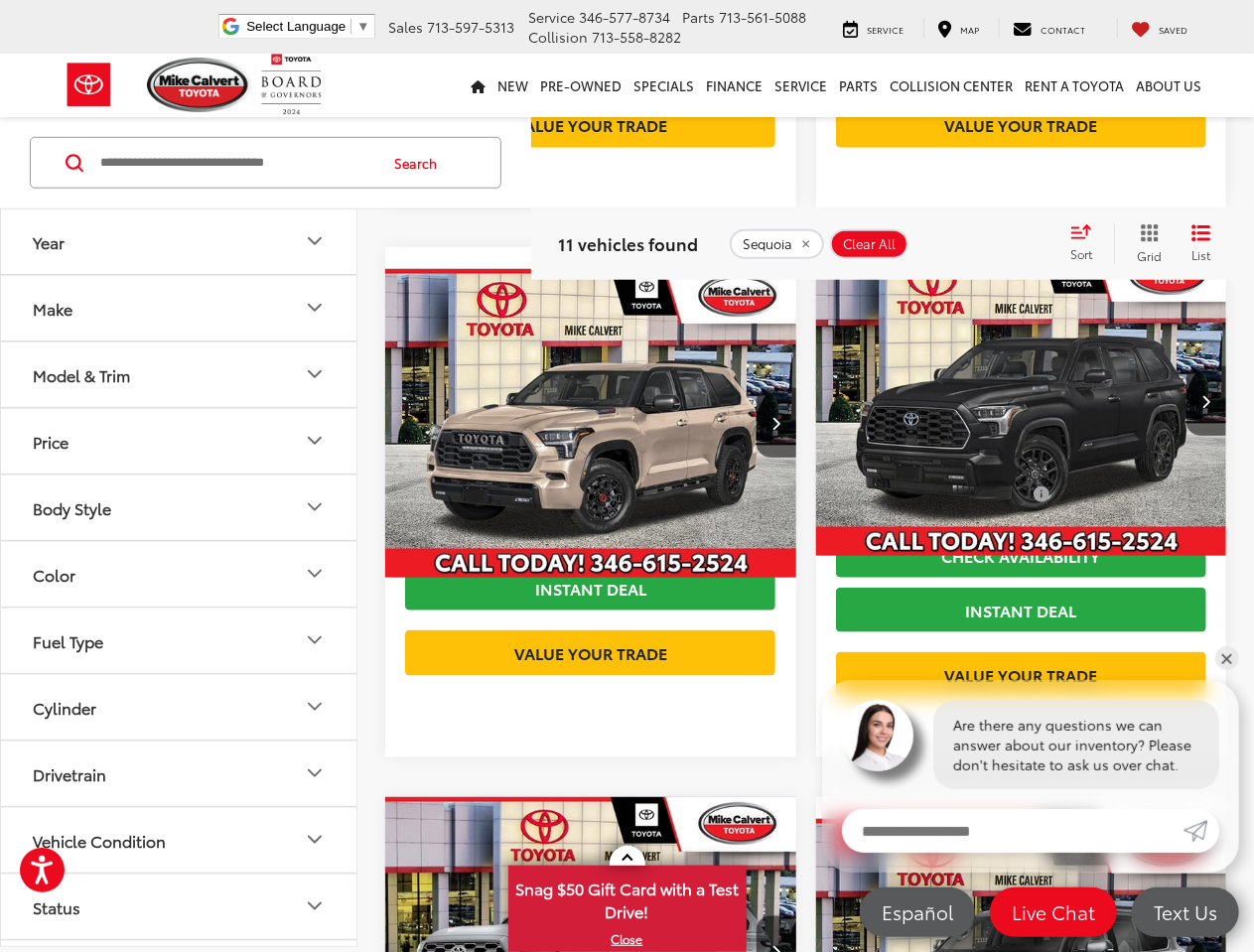 click at bounding box center (591, 424) 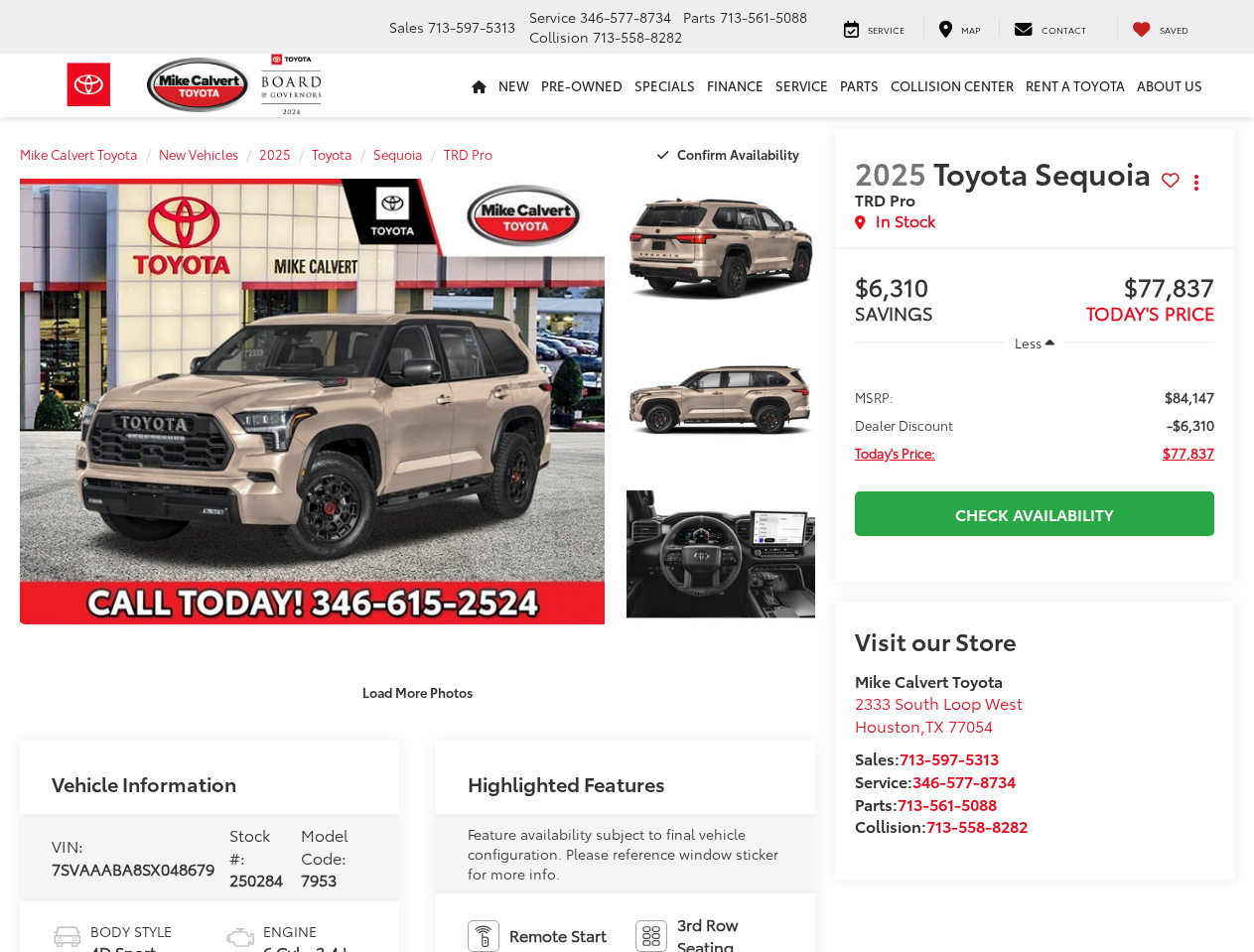 scroll, scrollTop: 0, scrollLeft: 0, axis: both 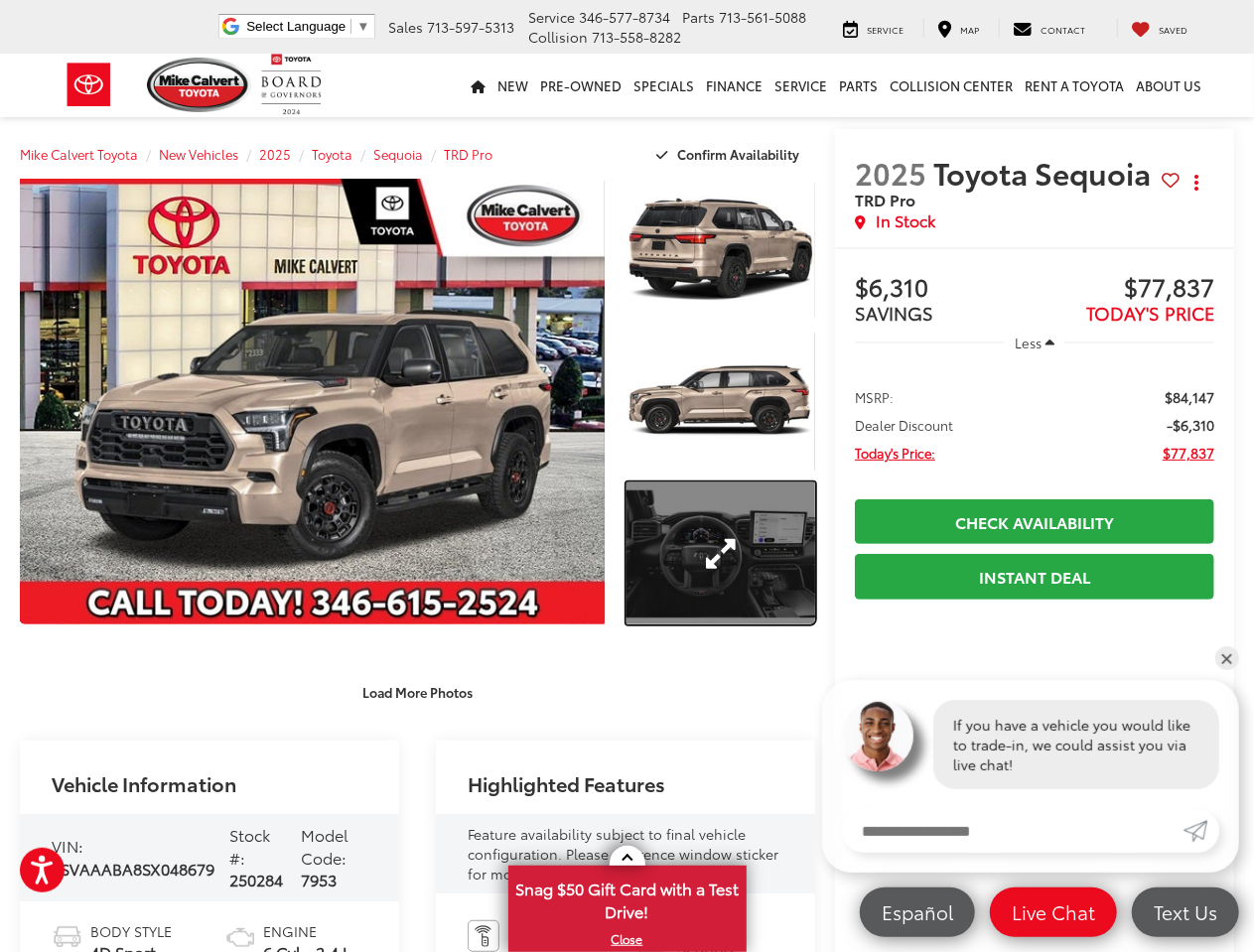 click at bounding box center [721, 553] 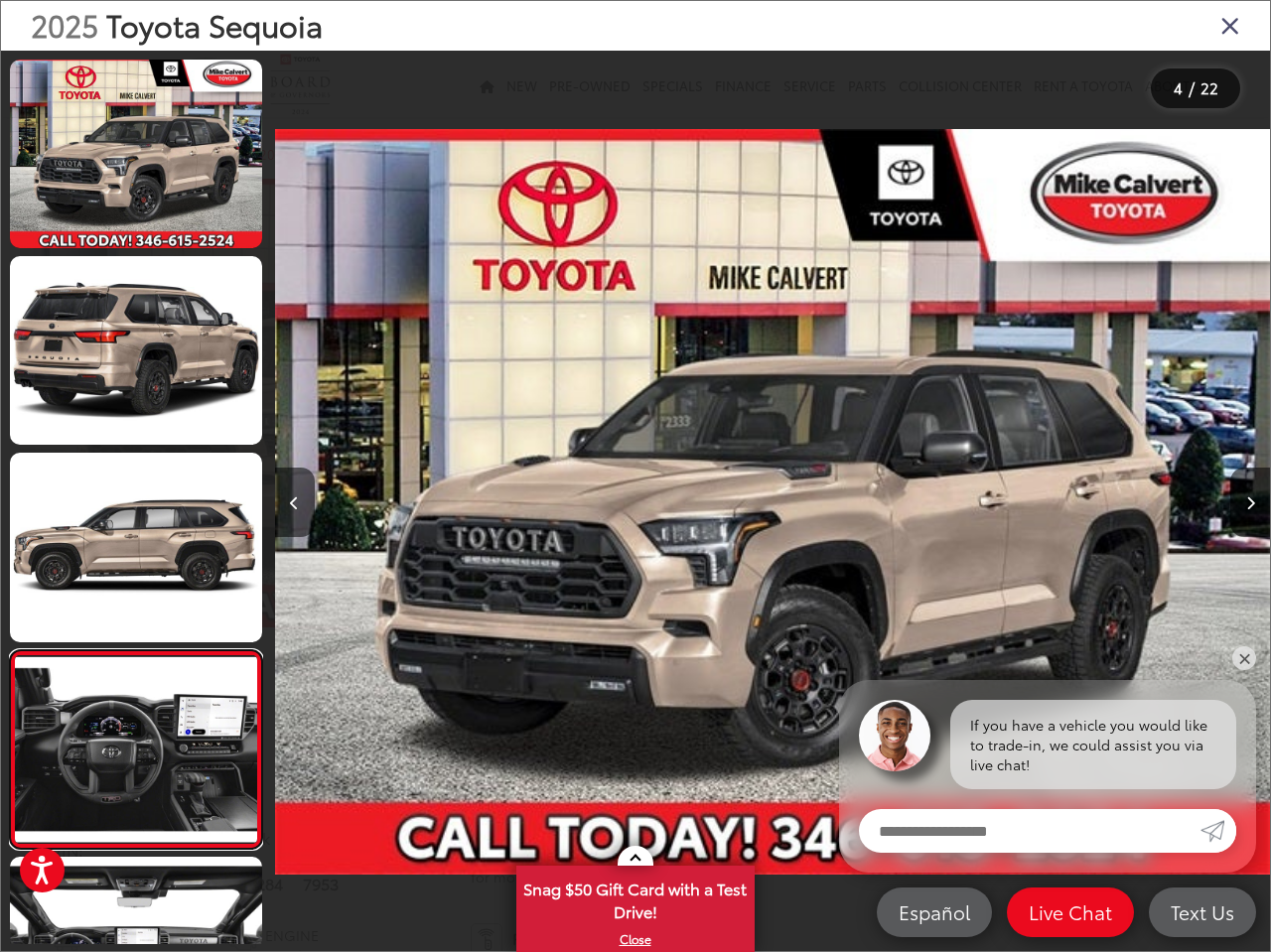 scroll, scrollTop: 0, scrollLeft: 282, axis: horizontal 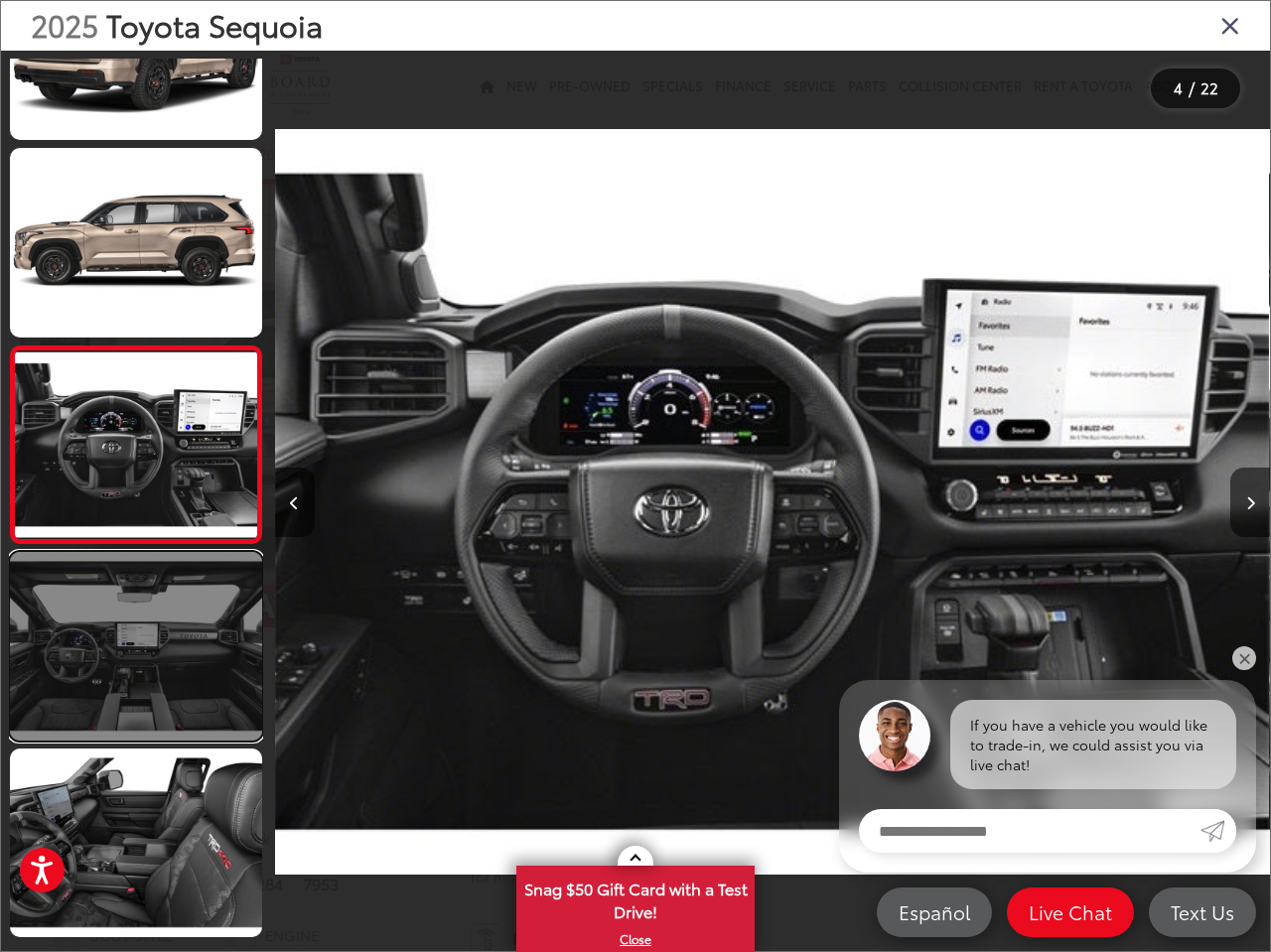 click at bounding box center (136, 646) 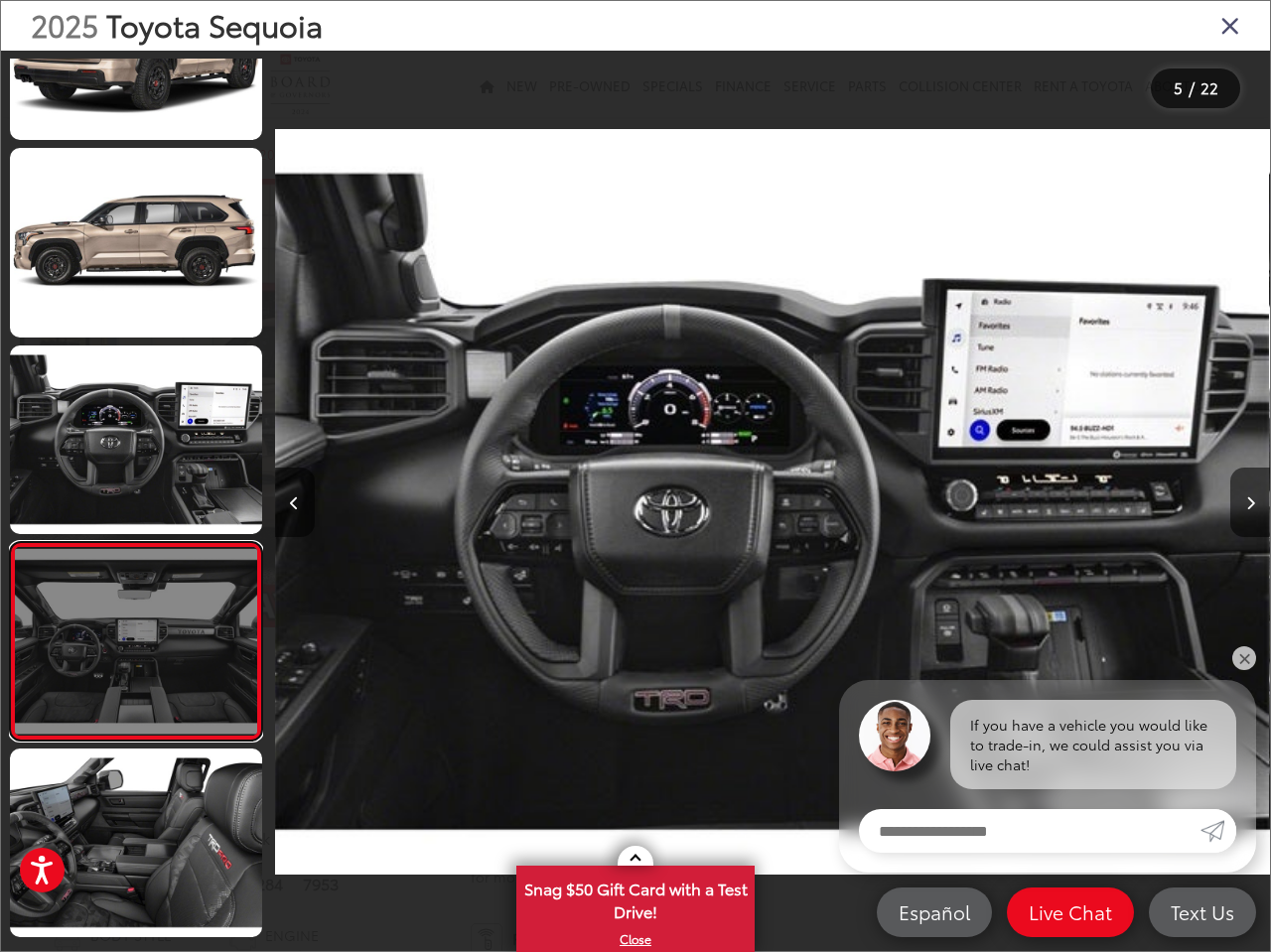 scroll, scrollTop: 0, scrollLeft: 3259, axis: horizontal 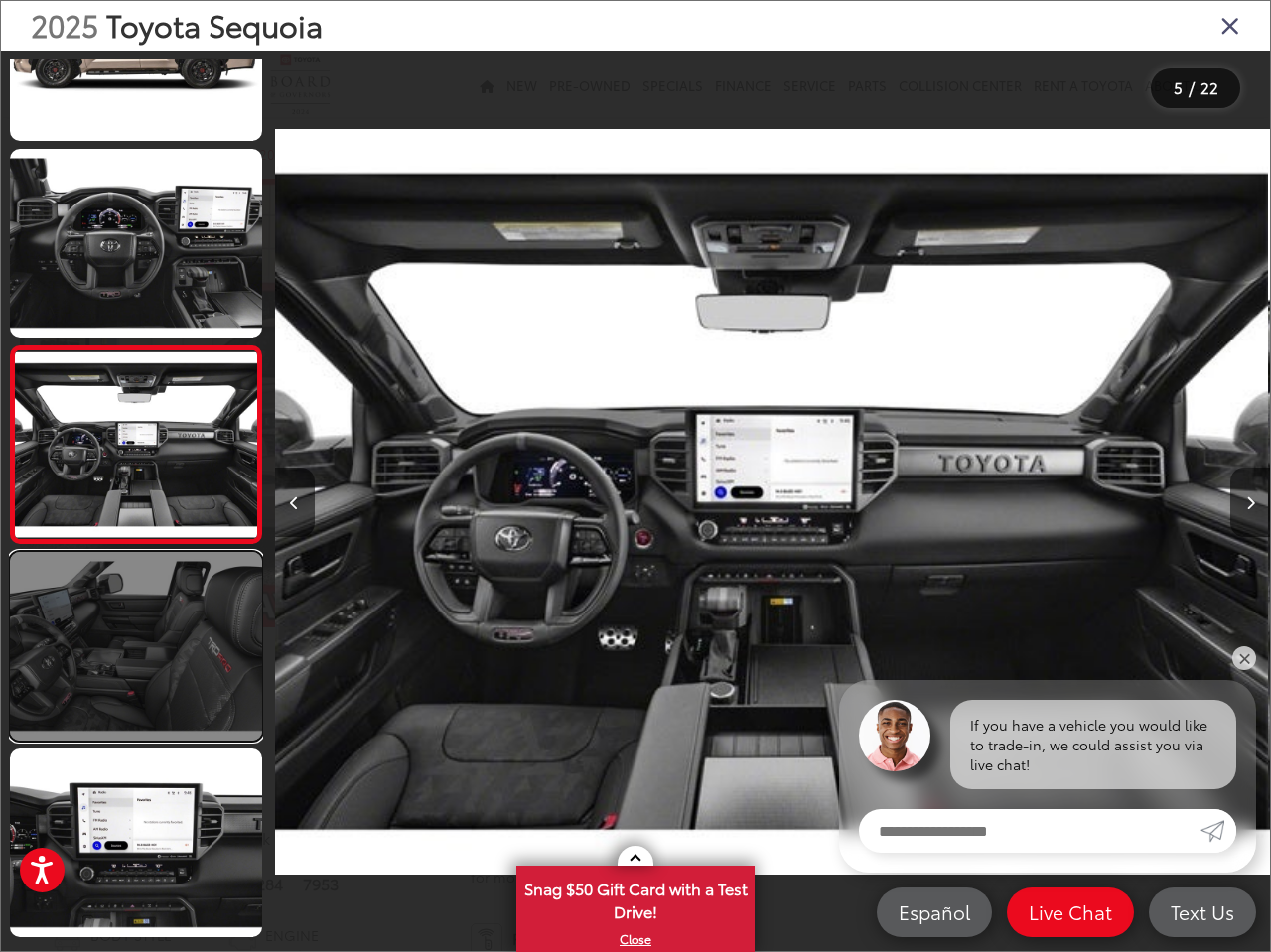 click at bounding box center [136, 646] 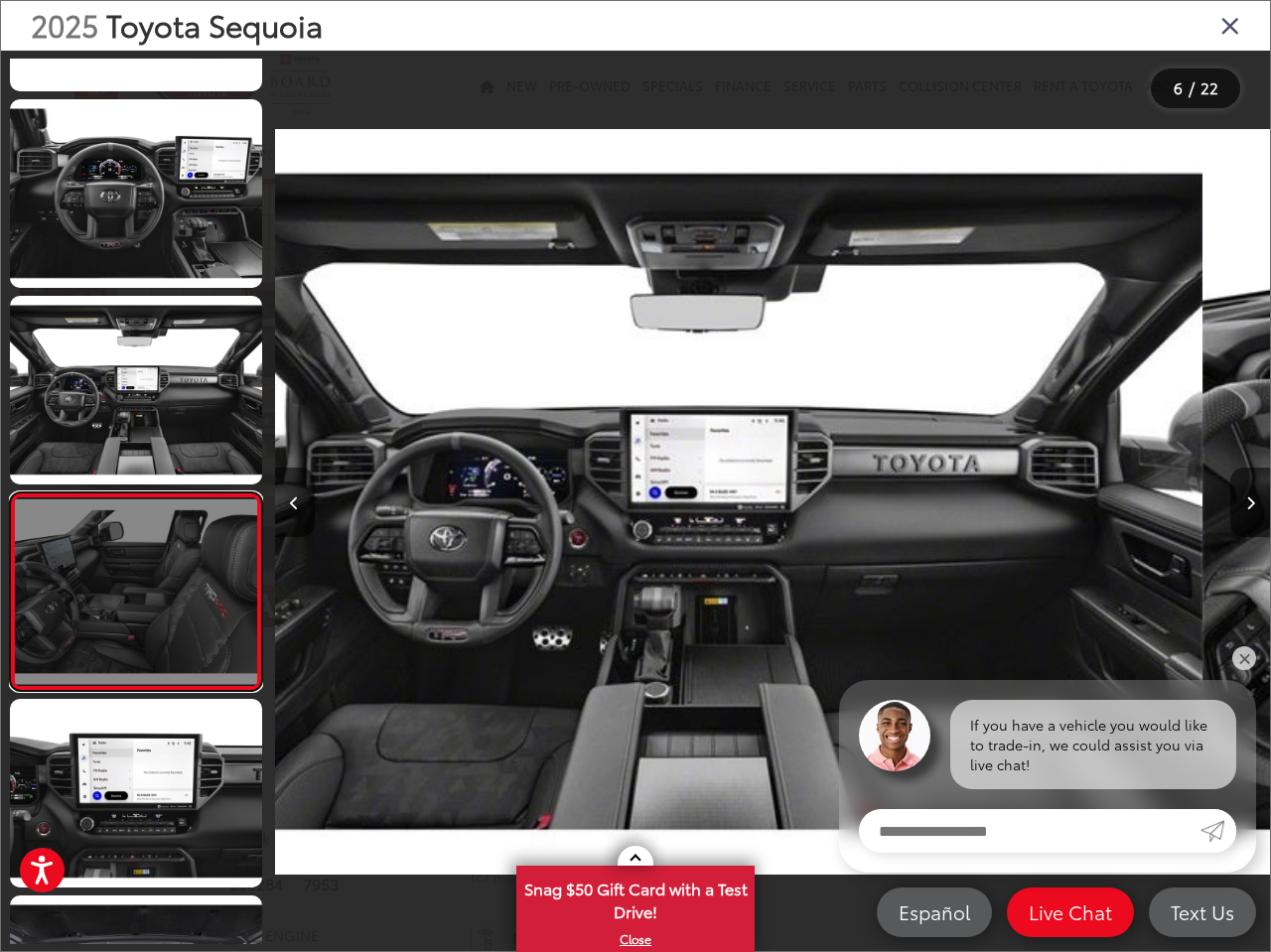 scroll, scrollTop: 674, scrollLeft: 0, axis: vertical 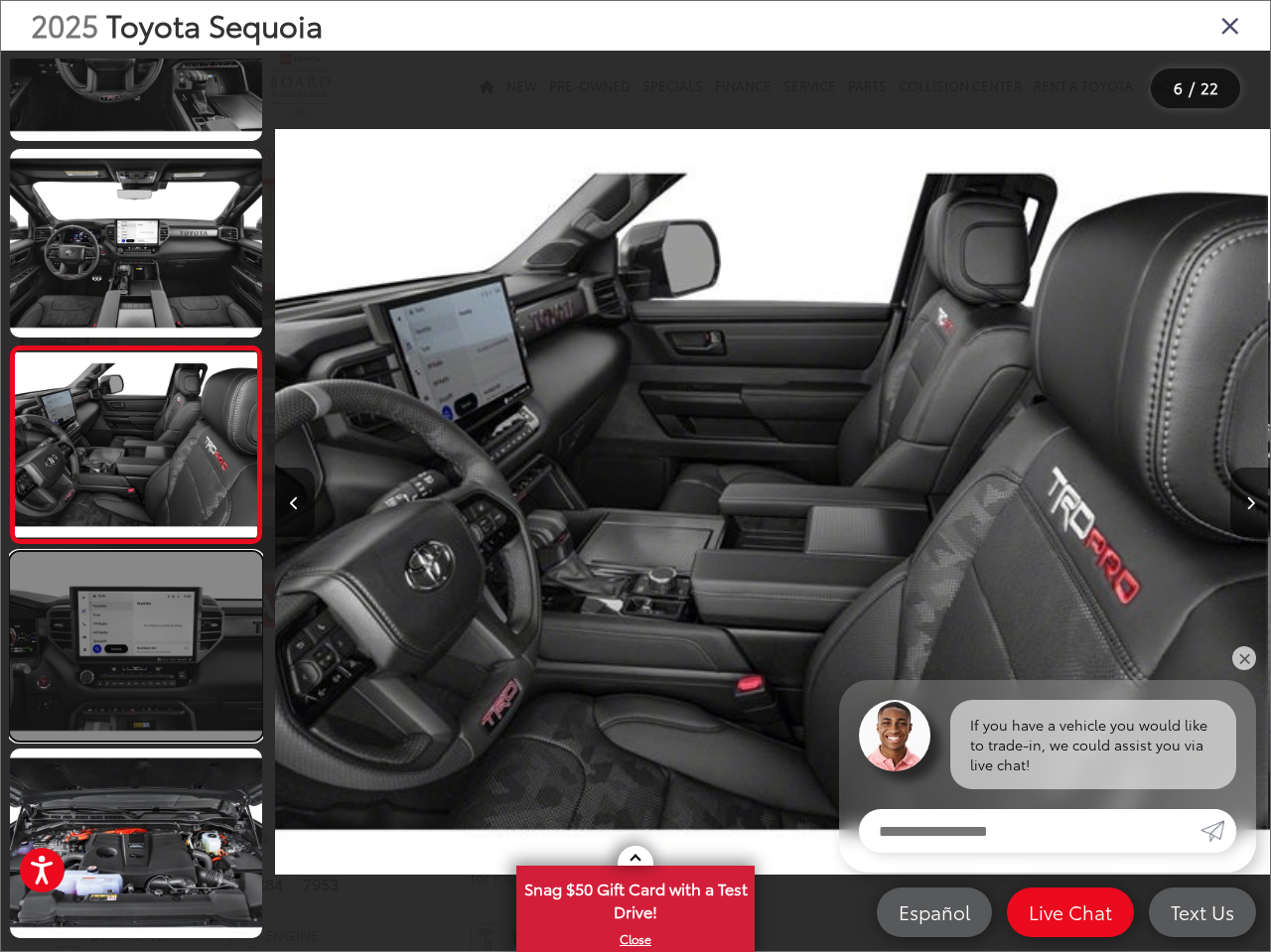 click at bounding box center [136, 646] 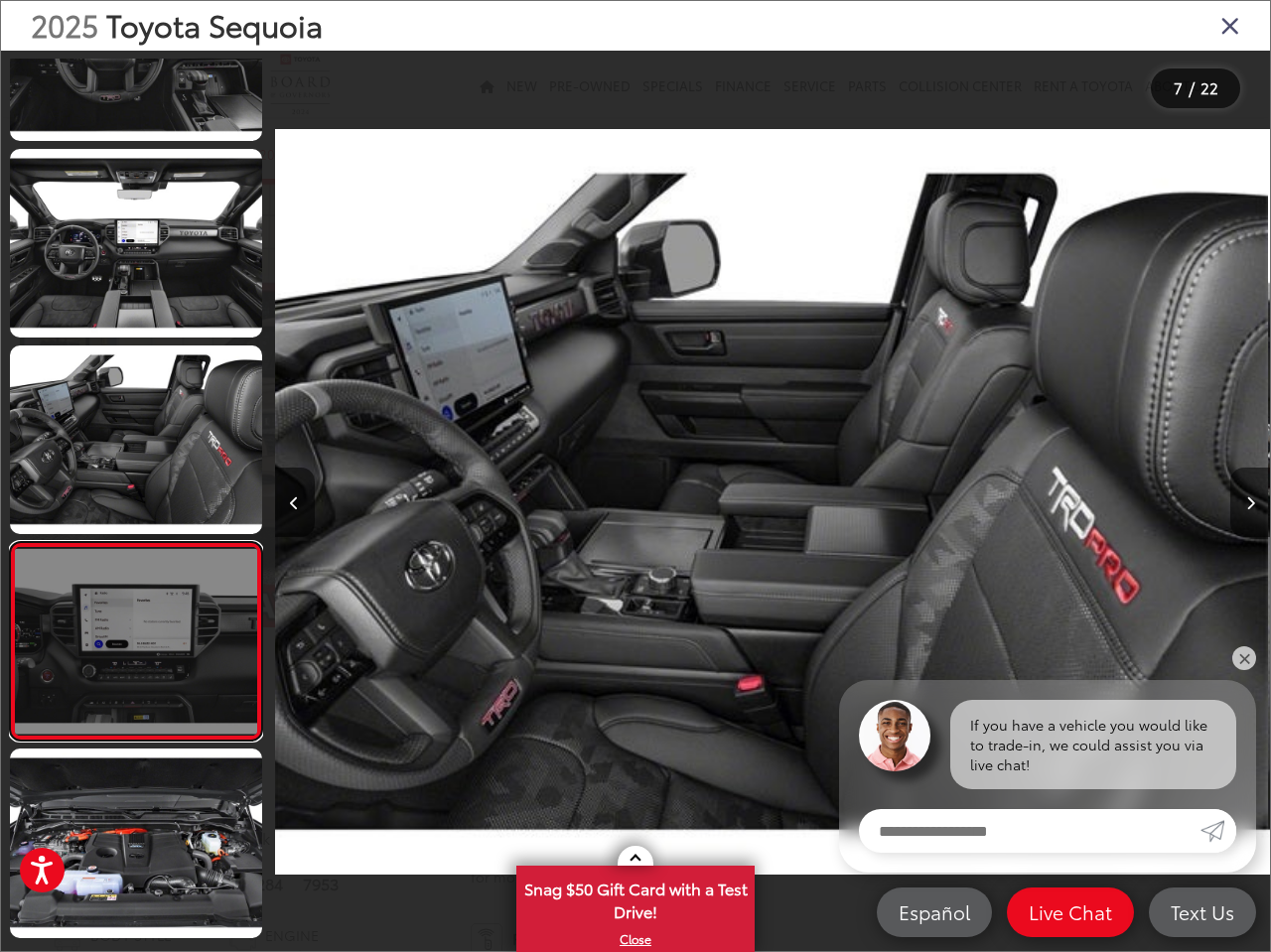 scroll, scrollTop: 0, scrollLeft: 5251, axis: horizontal 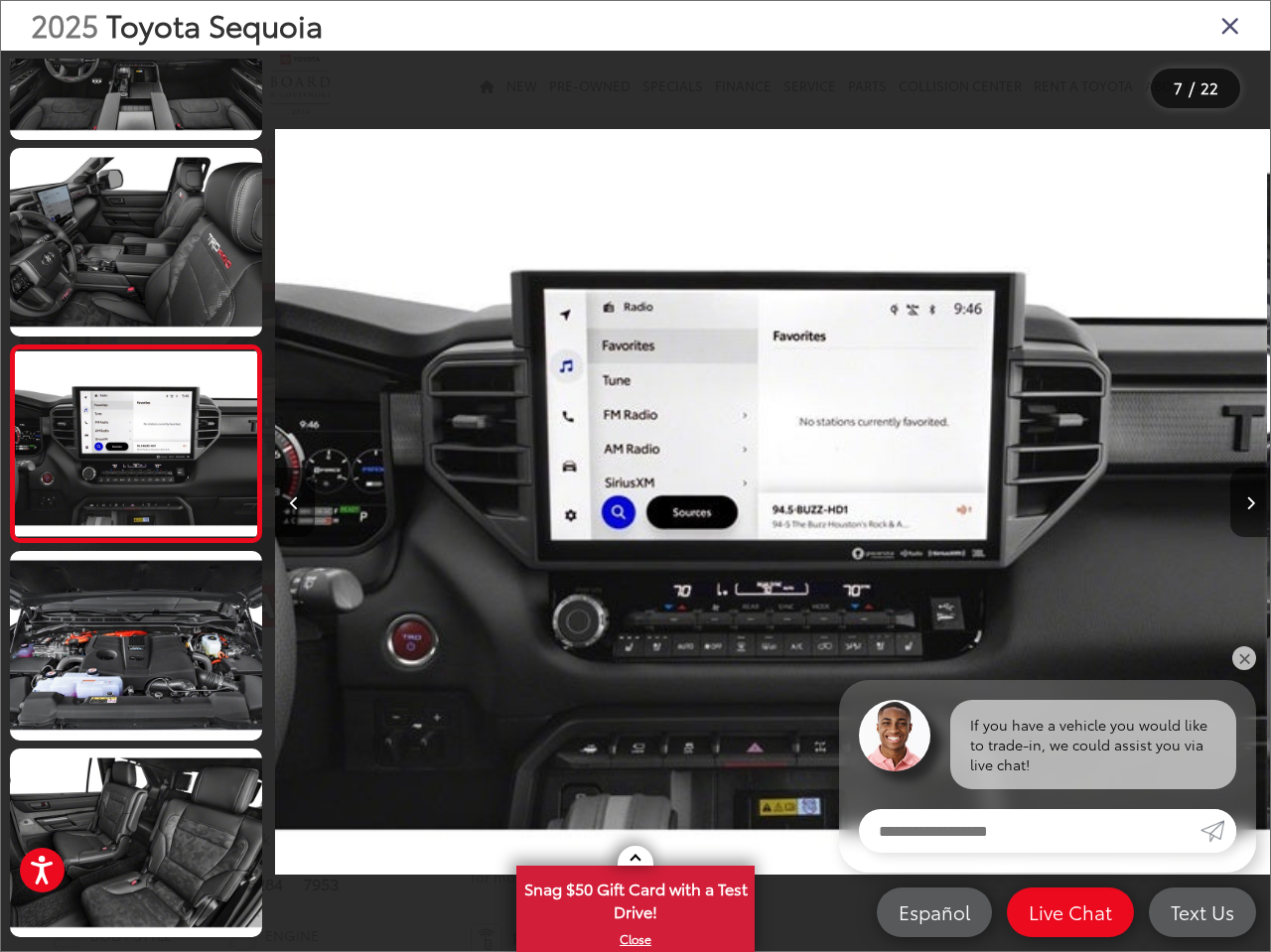 click at bounding box center [1230, 25] 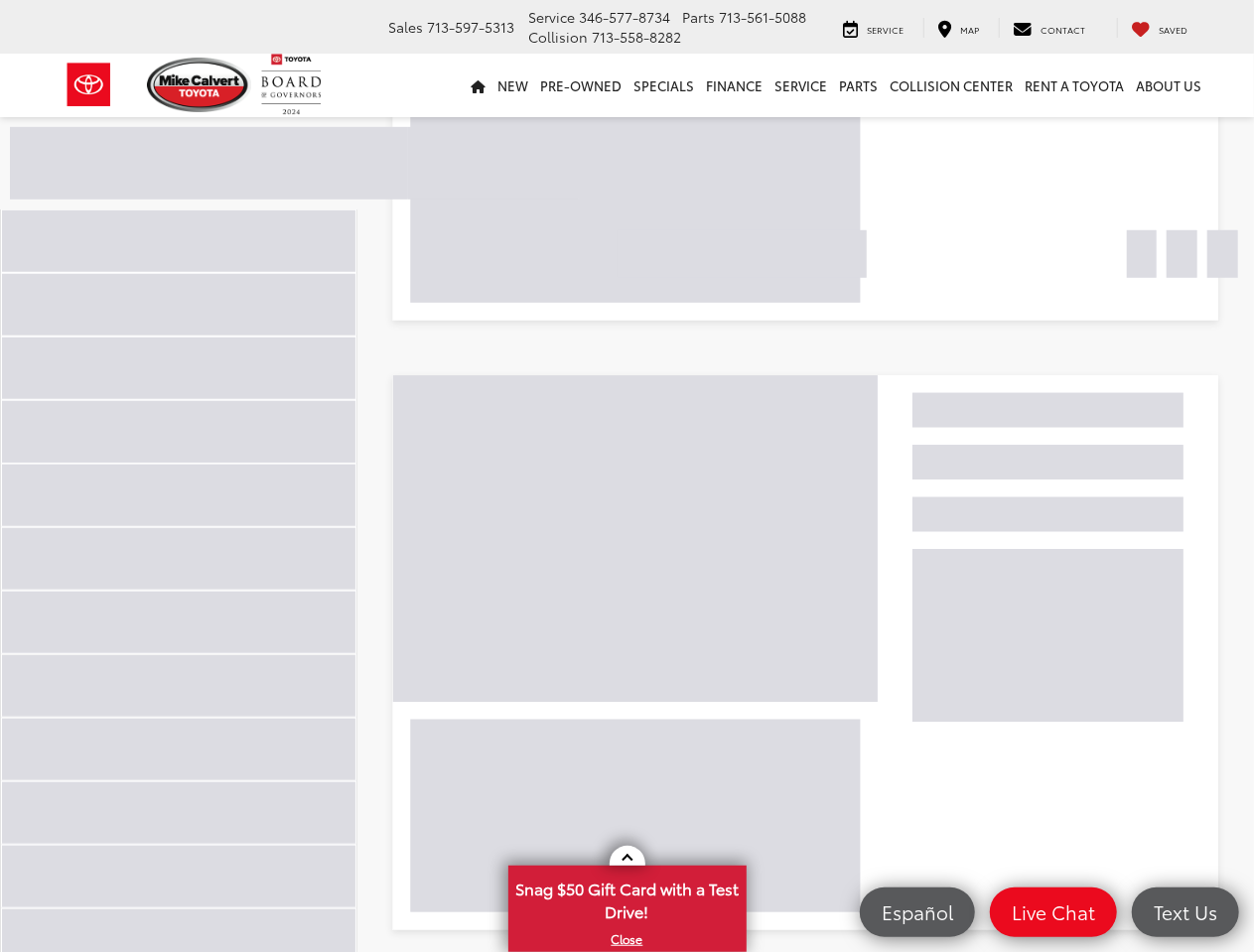 scroll, scrollTop: 745, scrollLeft: 0, axis: vertical 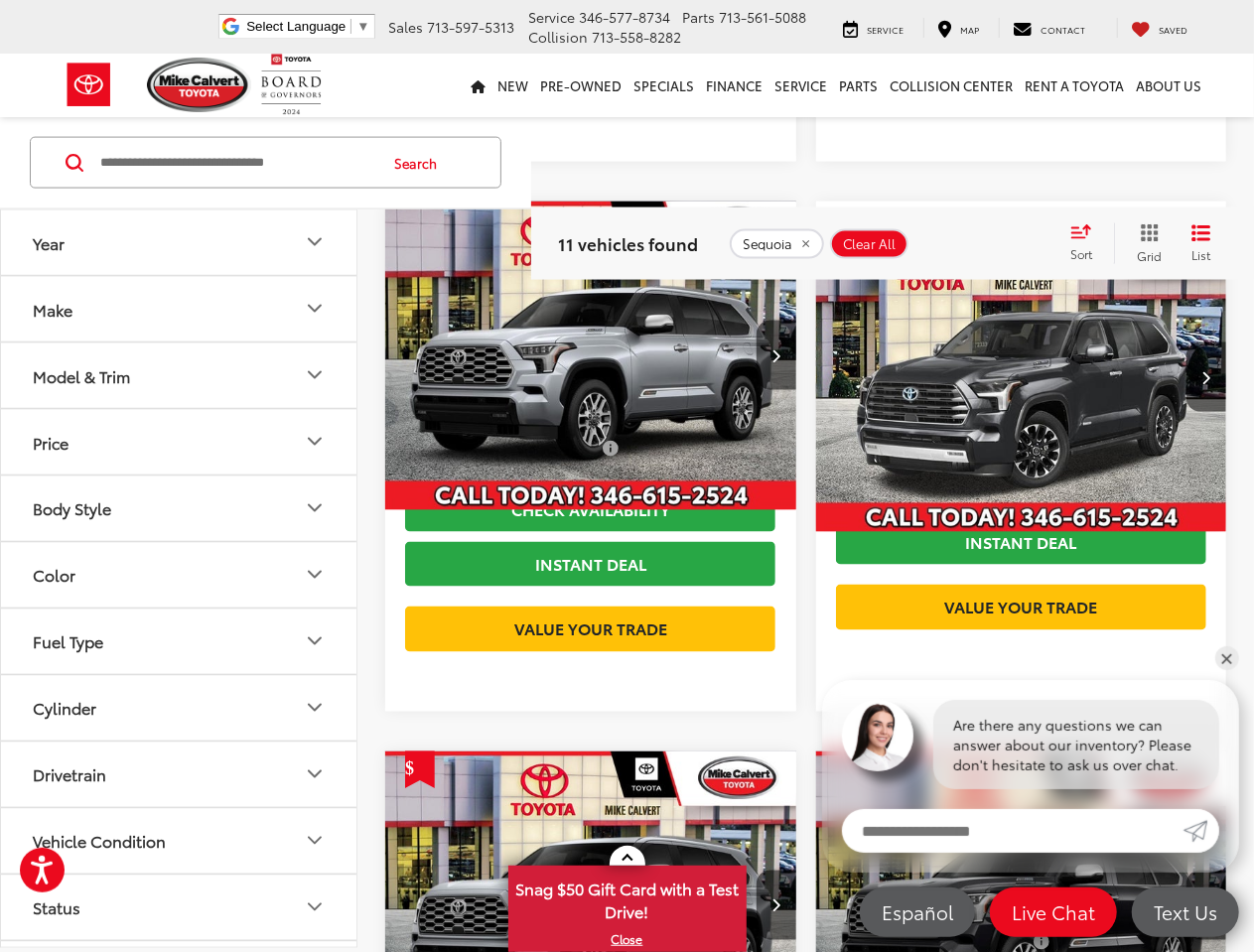 click at bounding box center (591, 356) 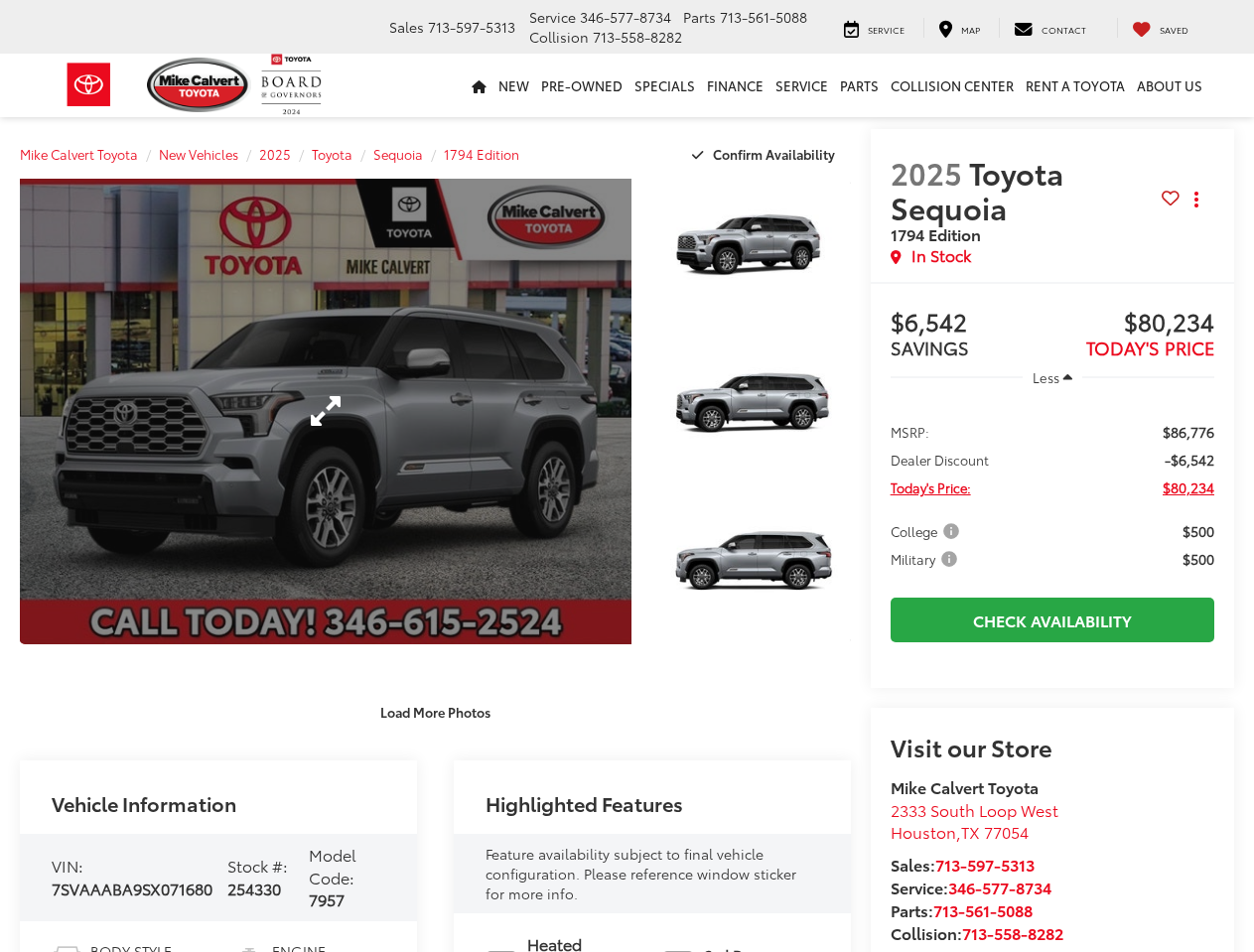 scroll, scrollTop: 0, scrollLeft: 0, axis: both 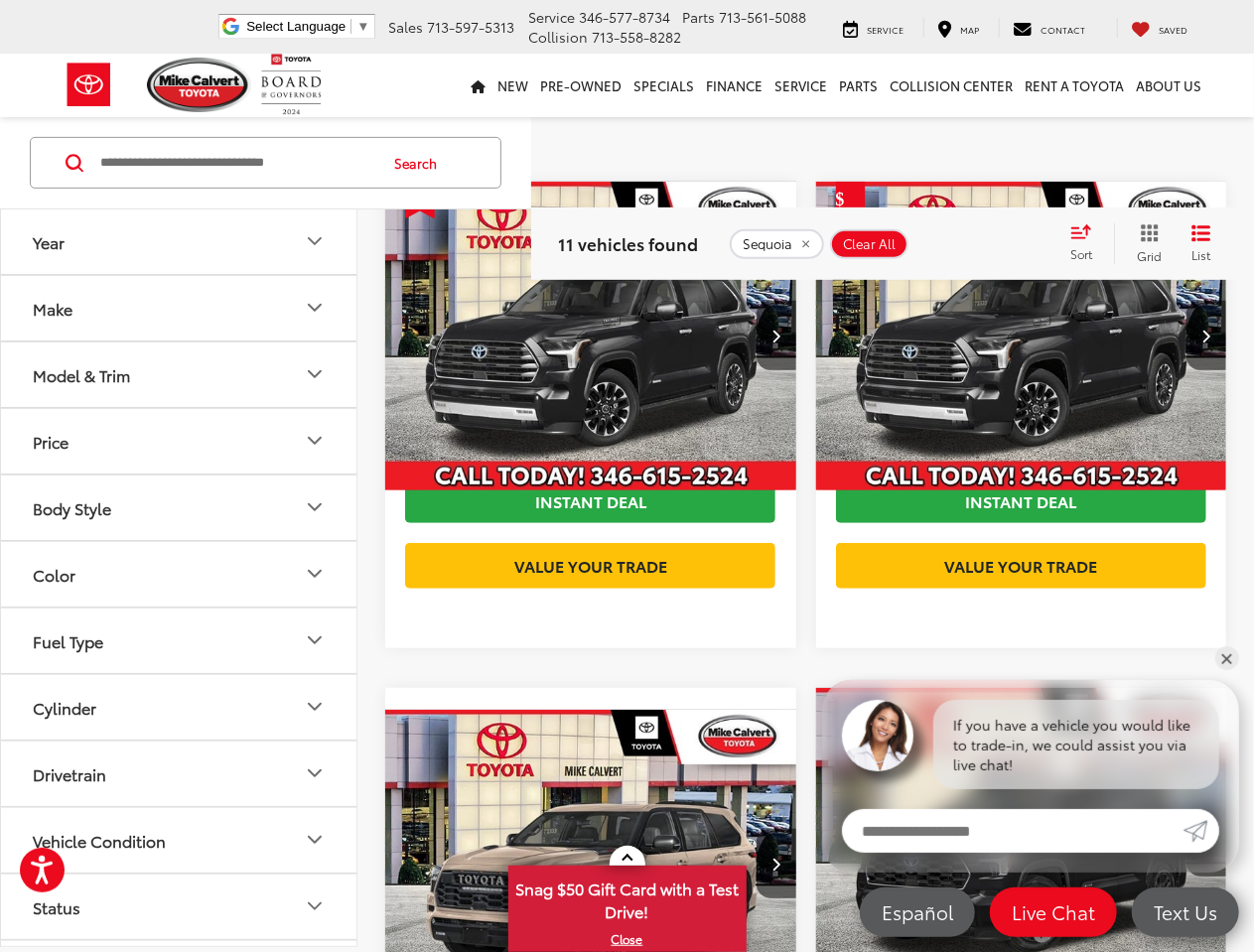 click at bounding box center [591, 337] 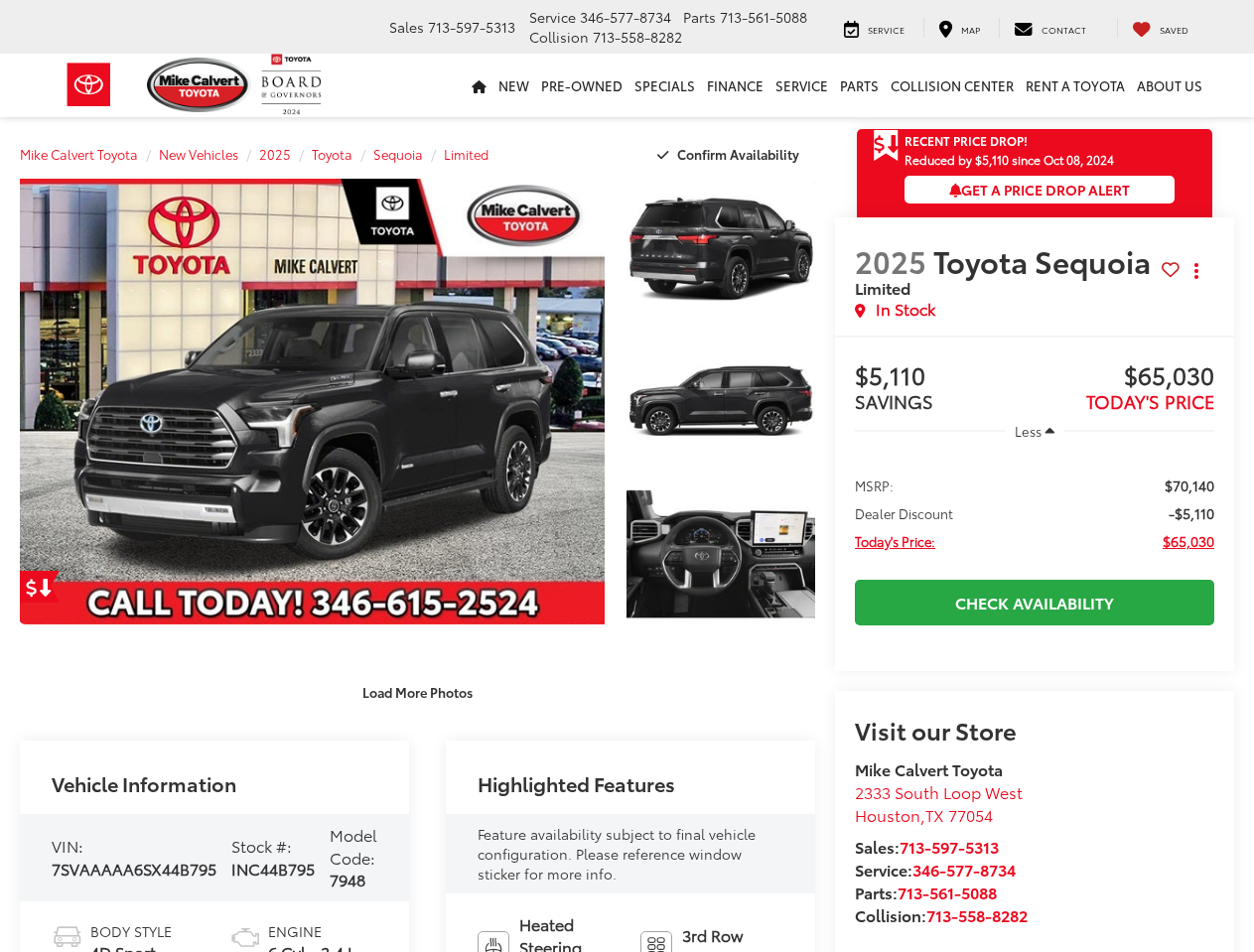 scroll, scrollTop: 0, scrollLeft: 0, axis: both 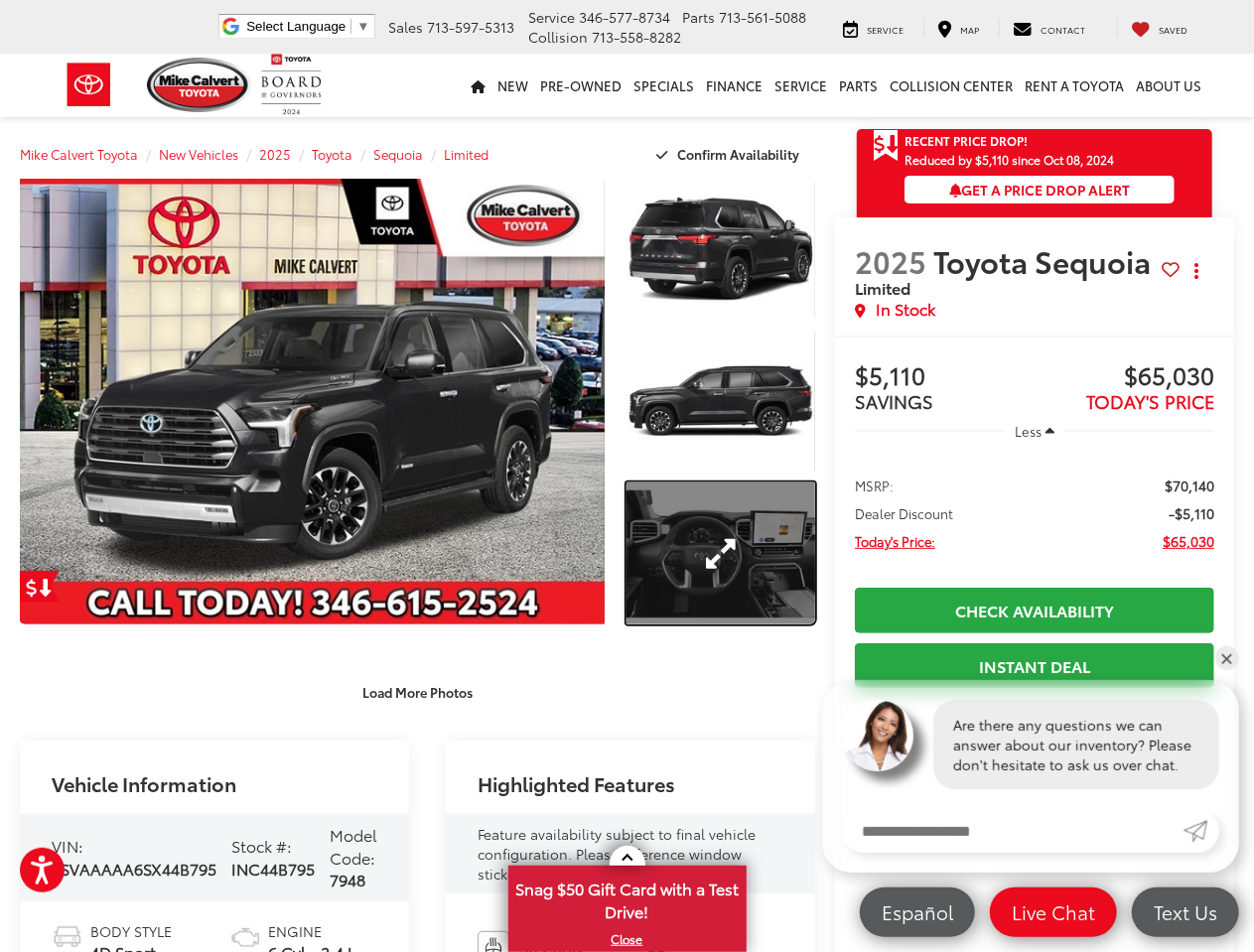 click at bounding box center [721, 553] 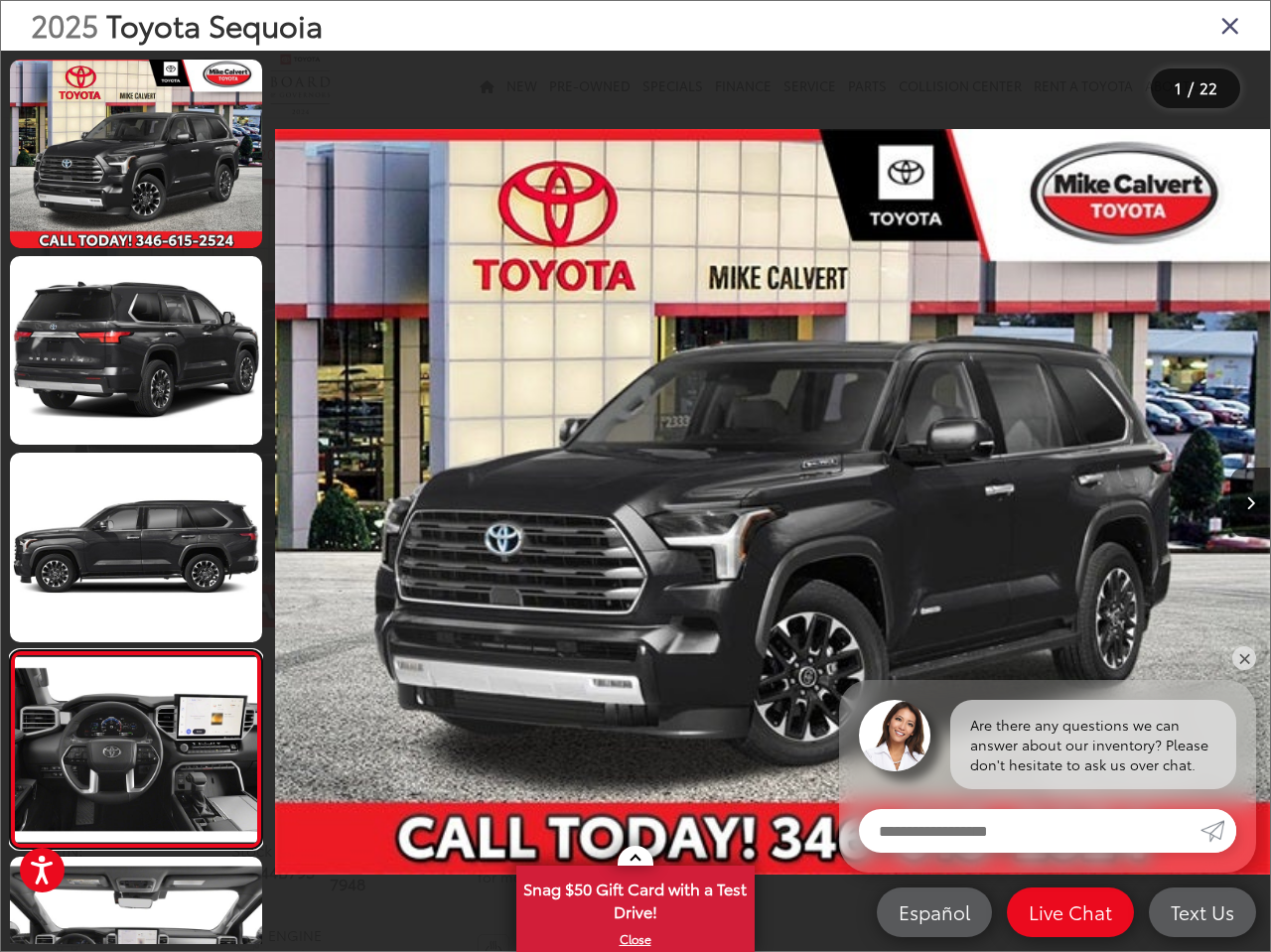 scroll, scrollTop: 0, scrollLeft: 282, axis: horizontal 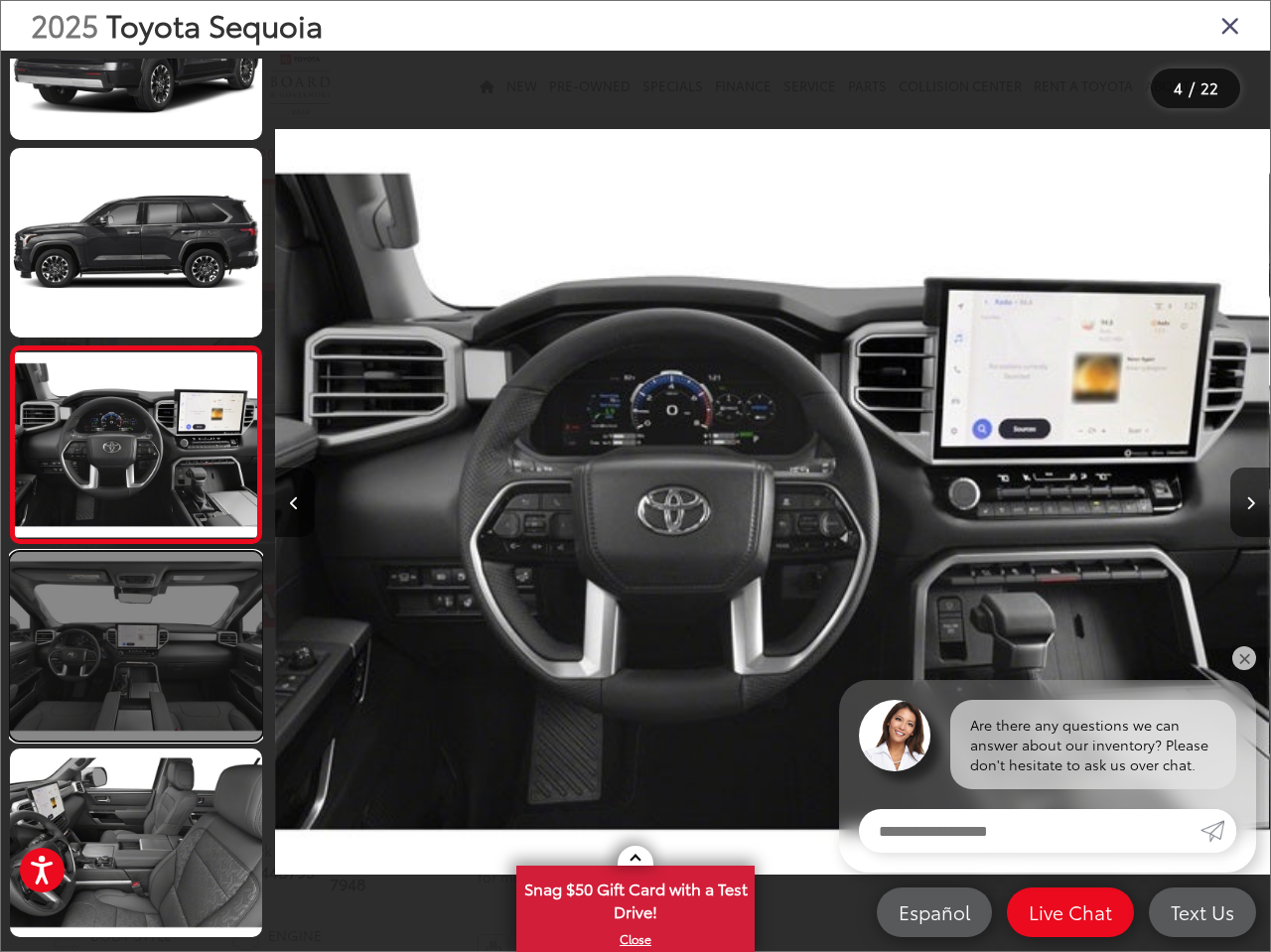 click at bounding box center [136, 646] 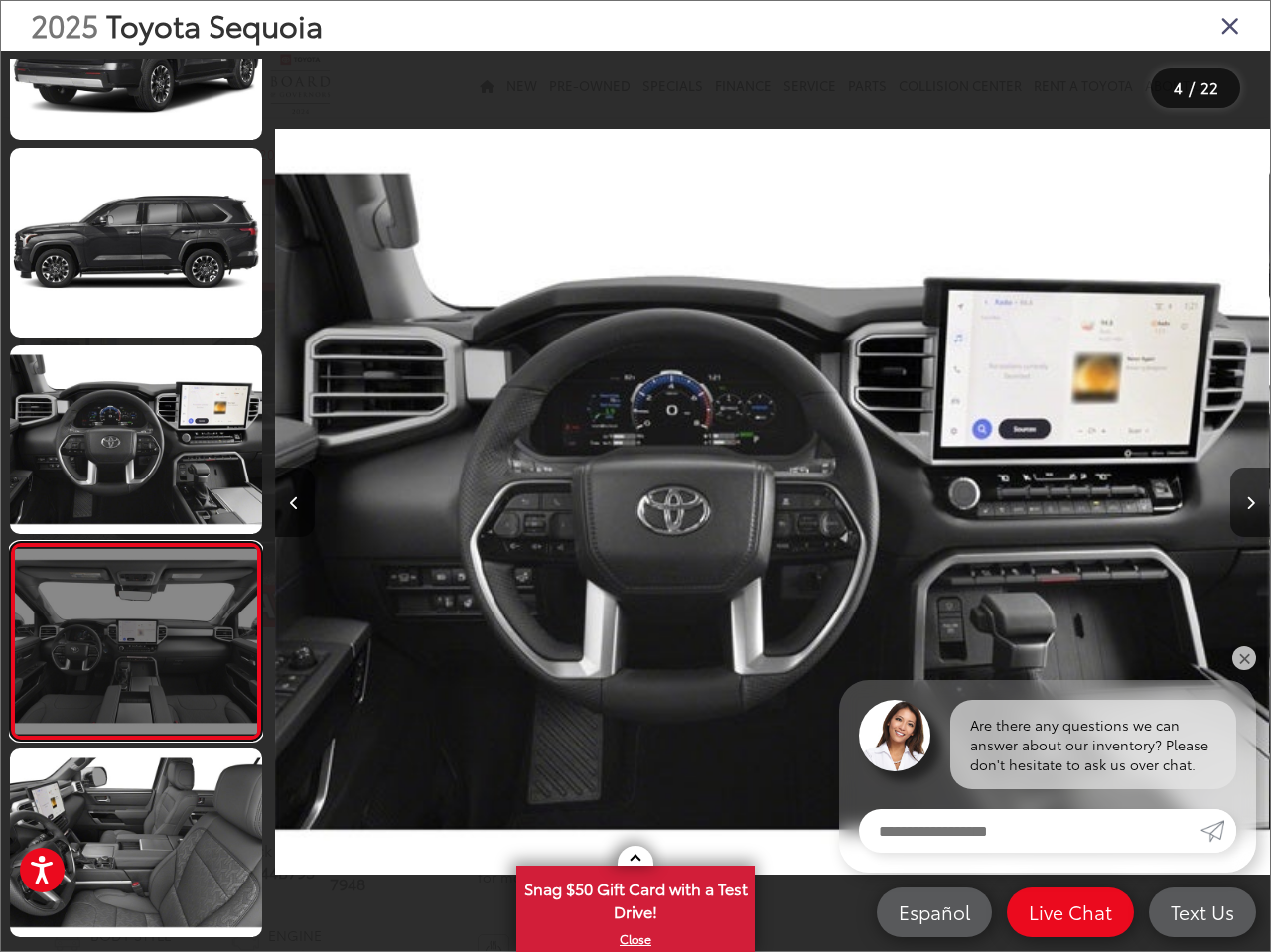 scroll, scrollTop: 0, scrollLeft: 3258, axis: horizontal 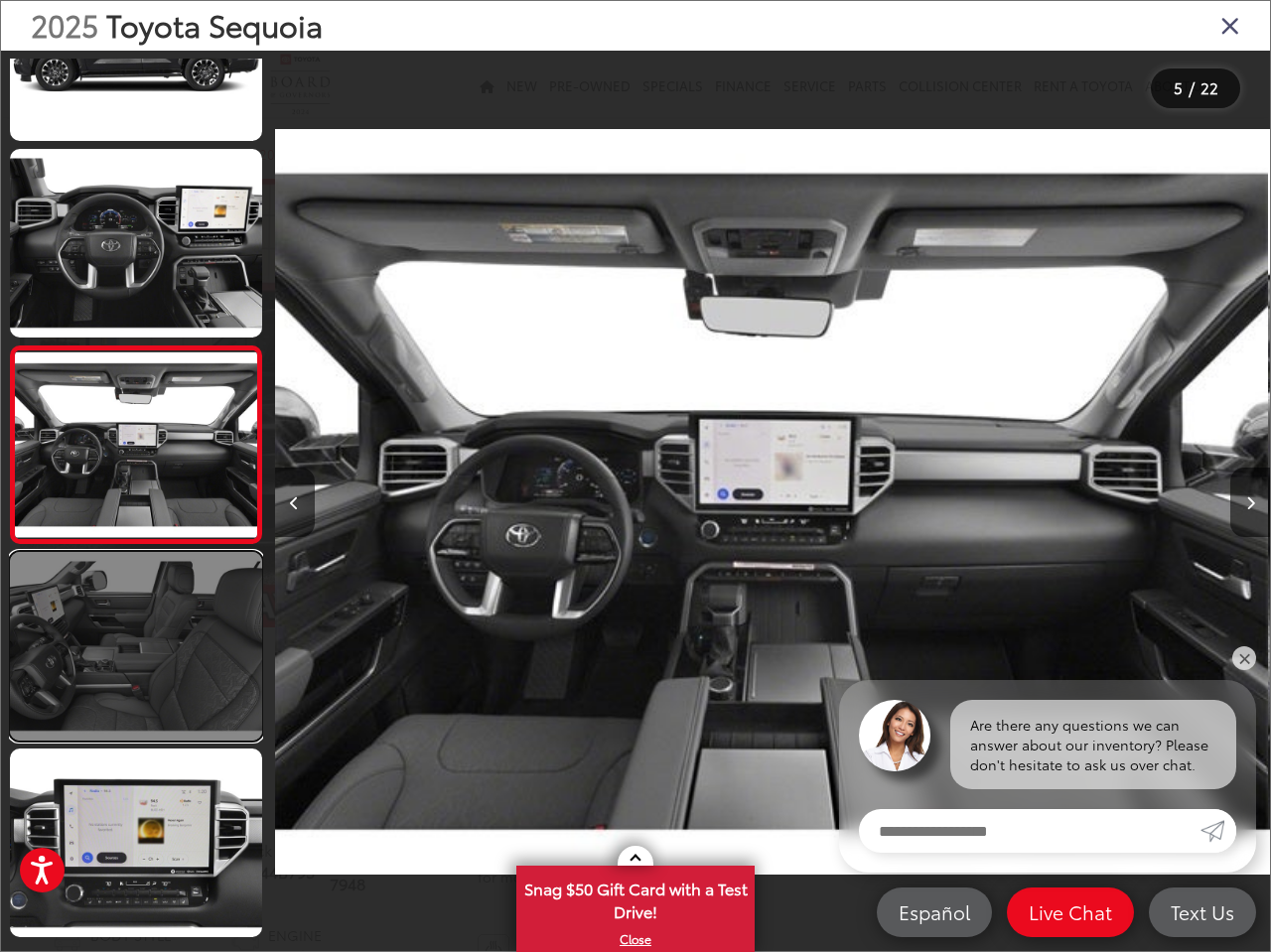 click at bounding box center [136, 646] 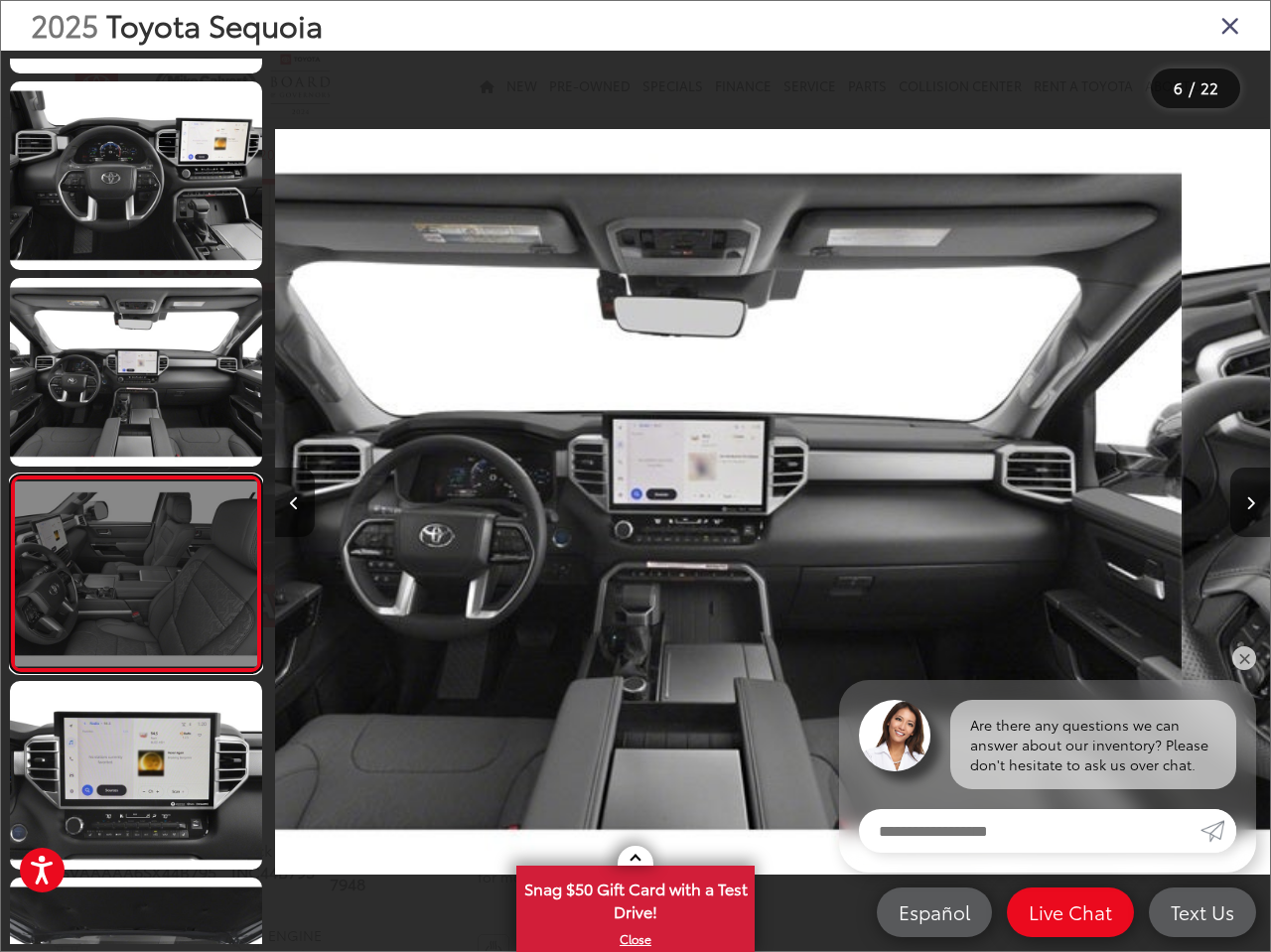 scroll, scrollTop: 696, scrollLeft: 0, axis: vertical 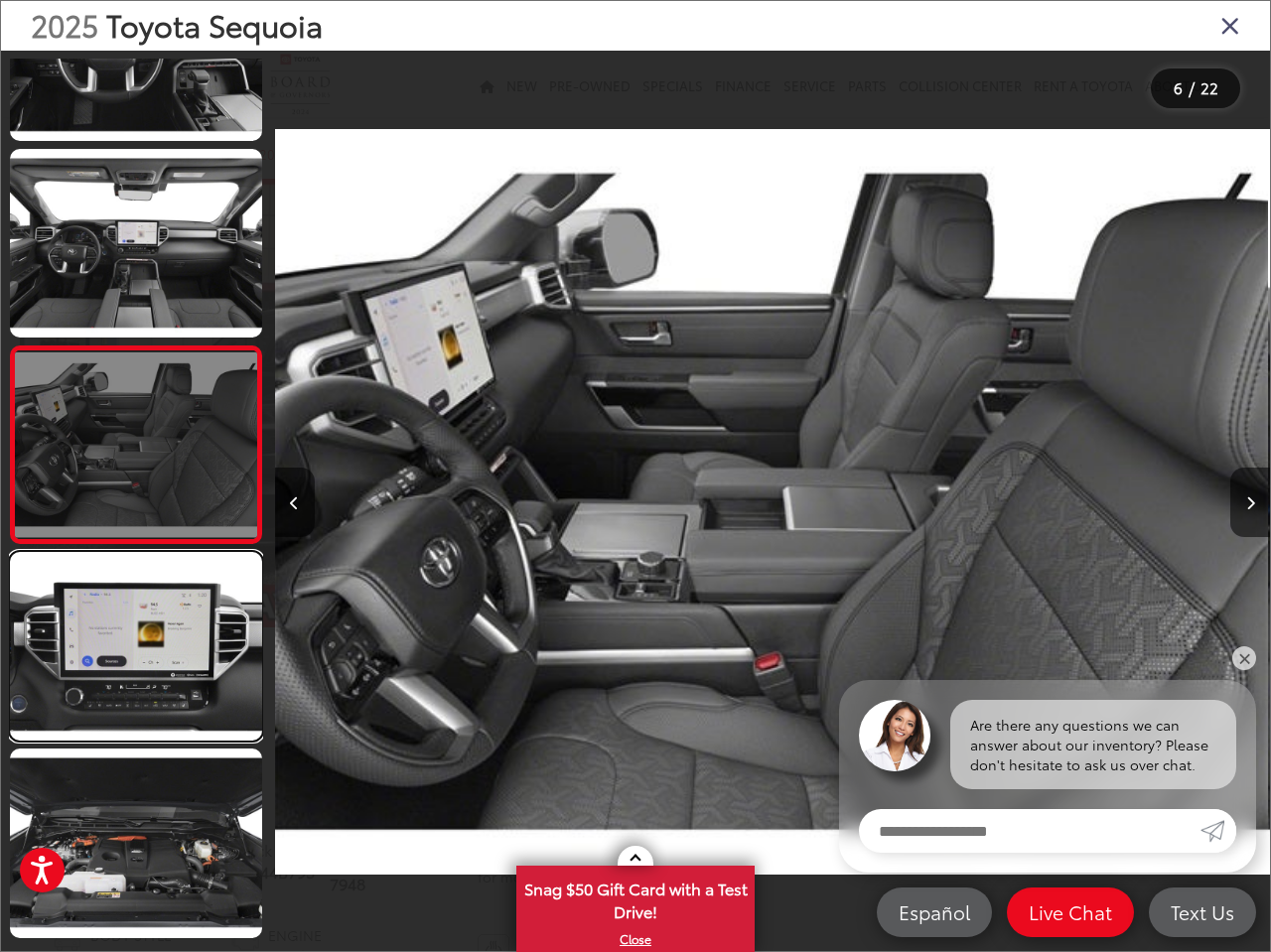 click at bounding box center [136, 646] 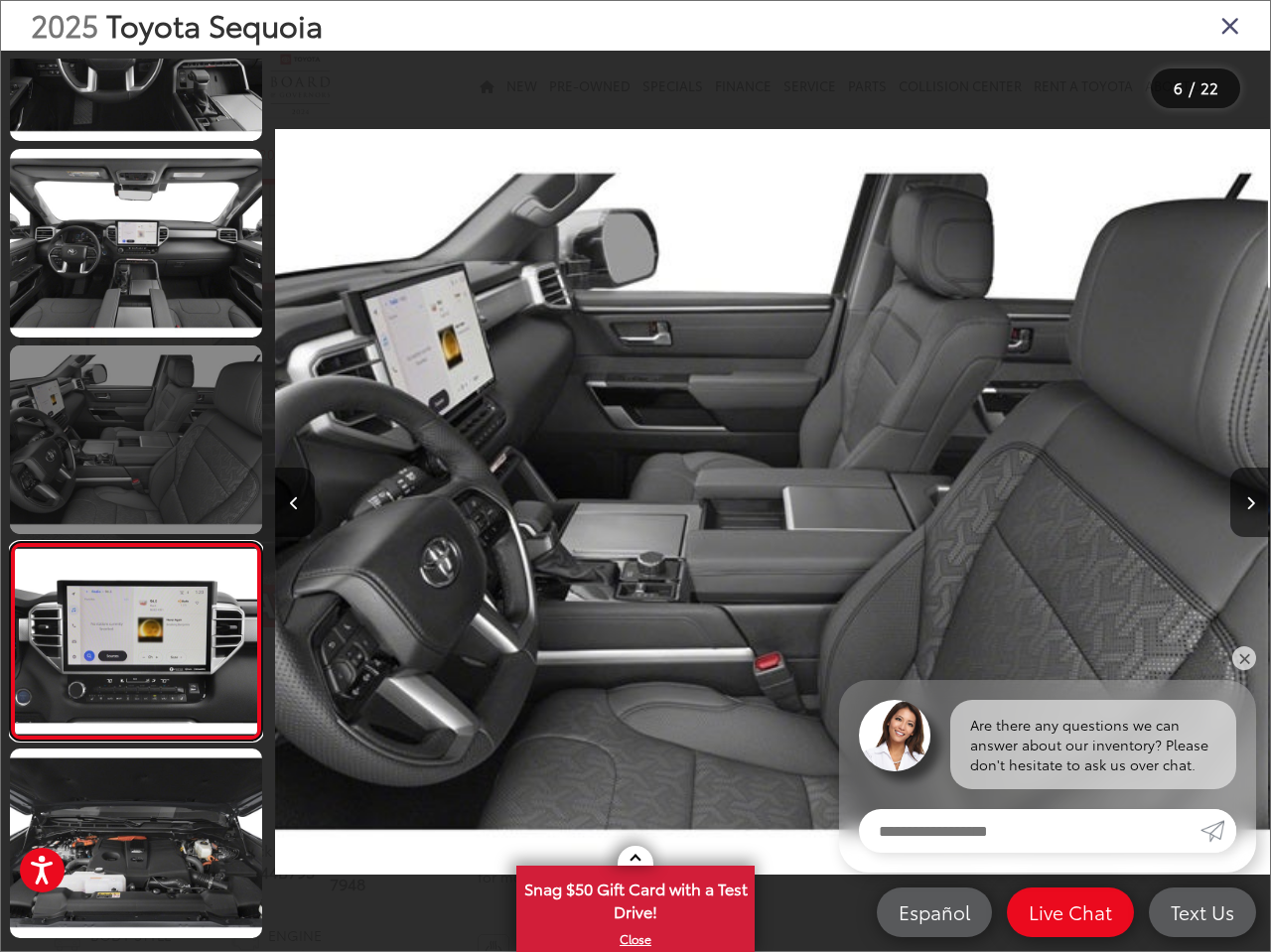 scroll, scrollTop: 0, scrollLeft: 5045, axis: horizontal 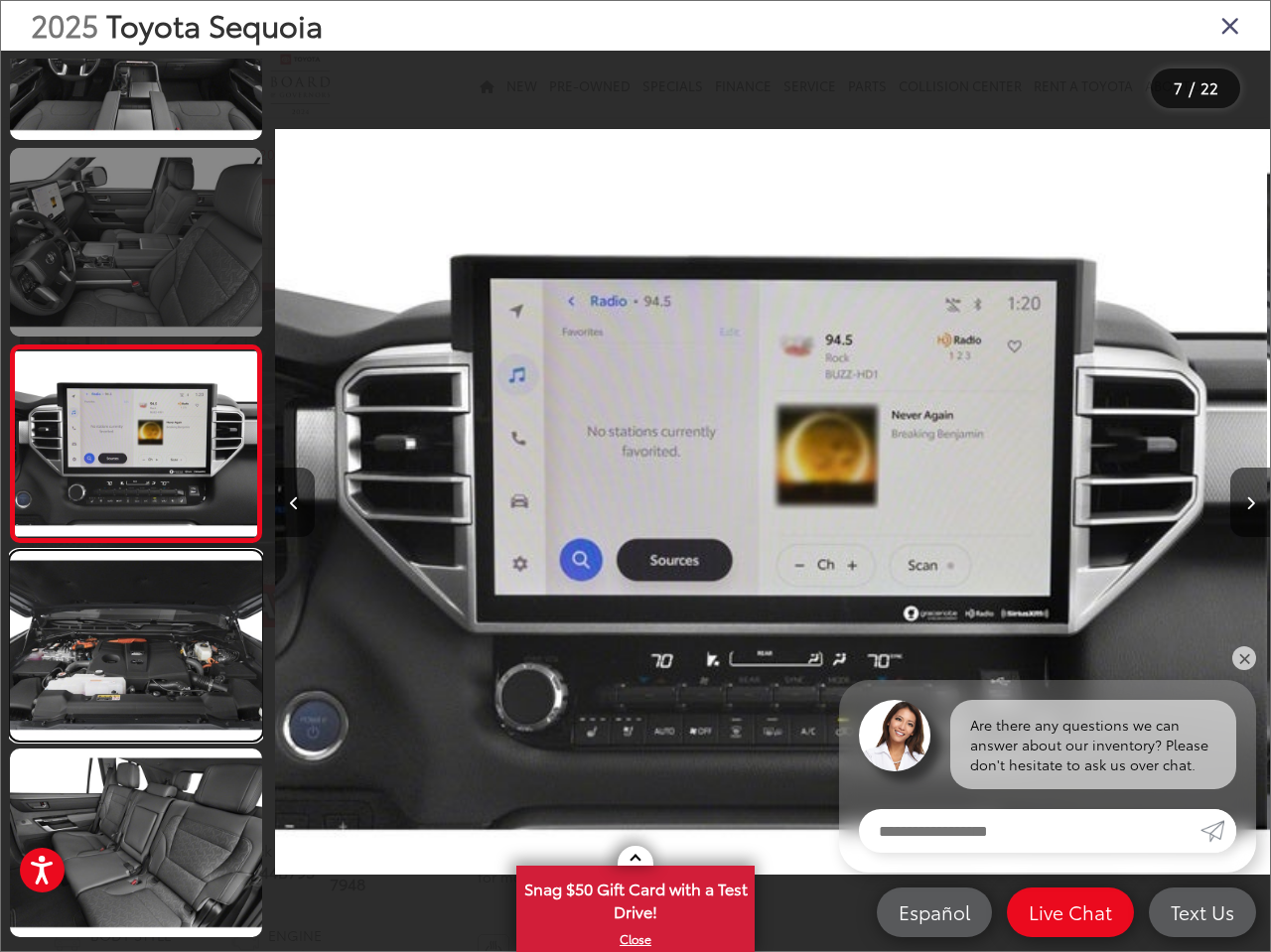 click at bounding box center [136, 645] 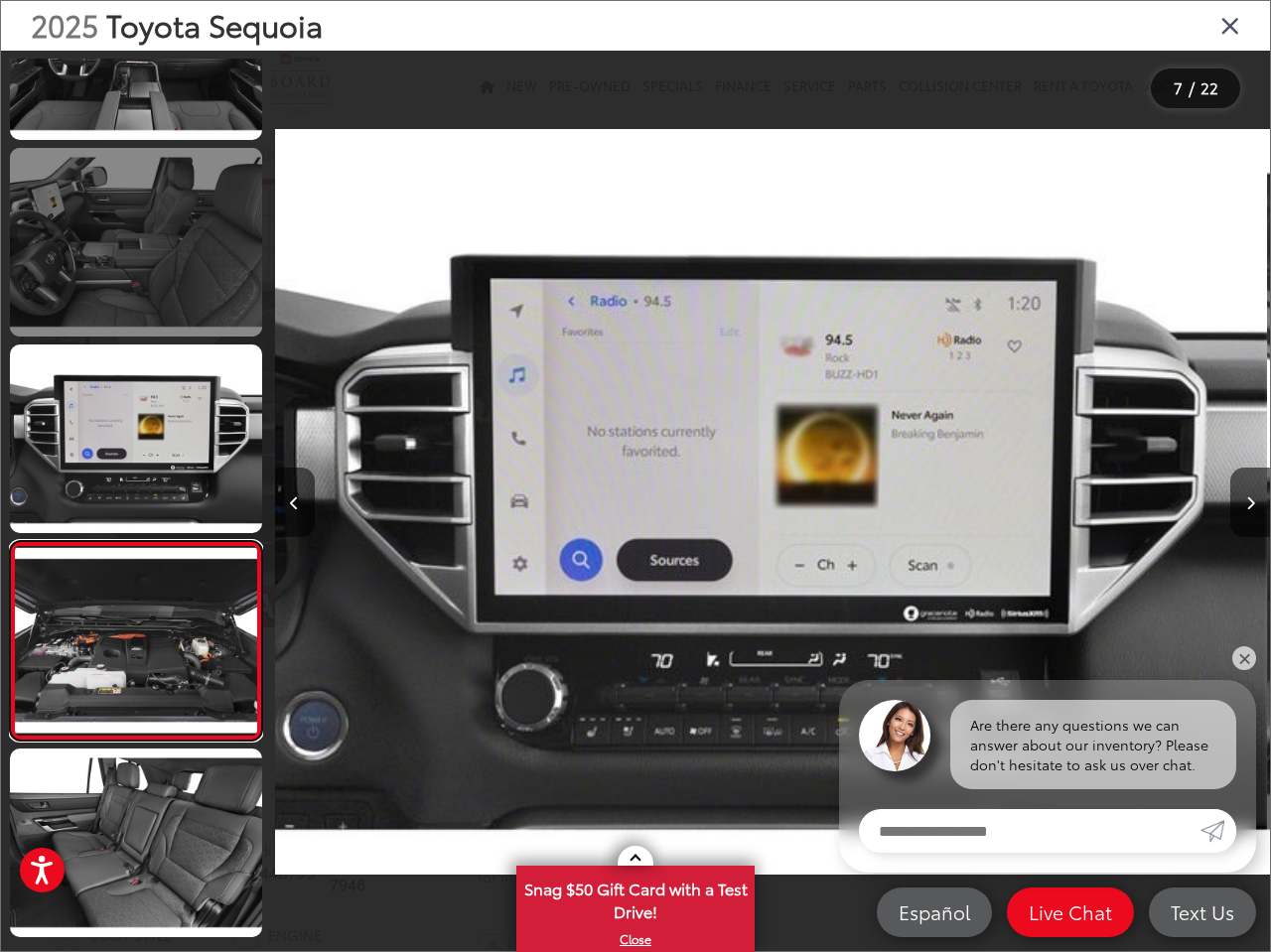 scroll, scrollTop: 0, scrollLeft: 6041, axis: horizontal 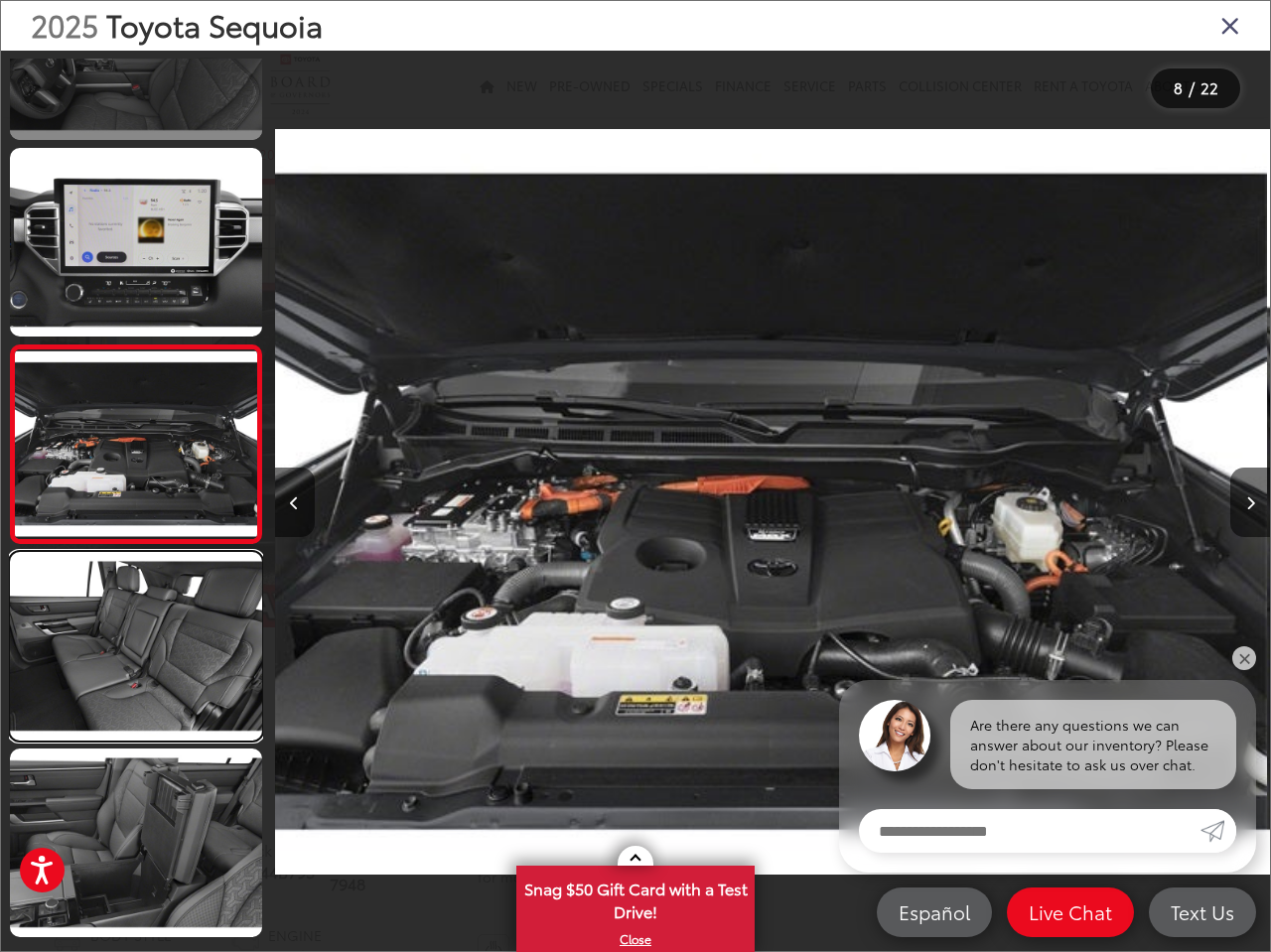 click at bounding box center (136, 646) 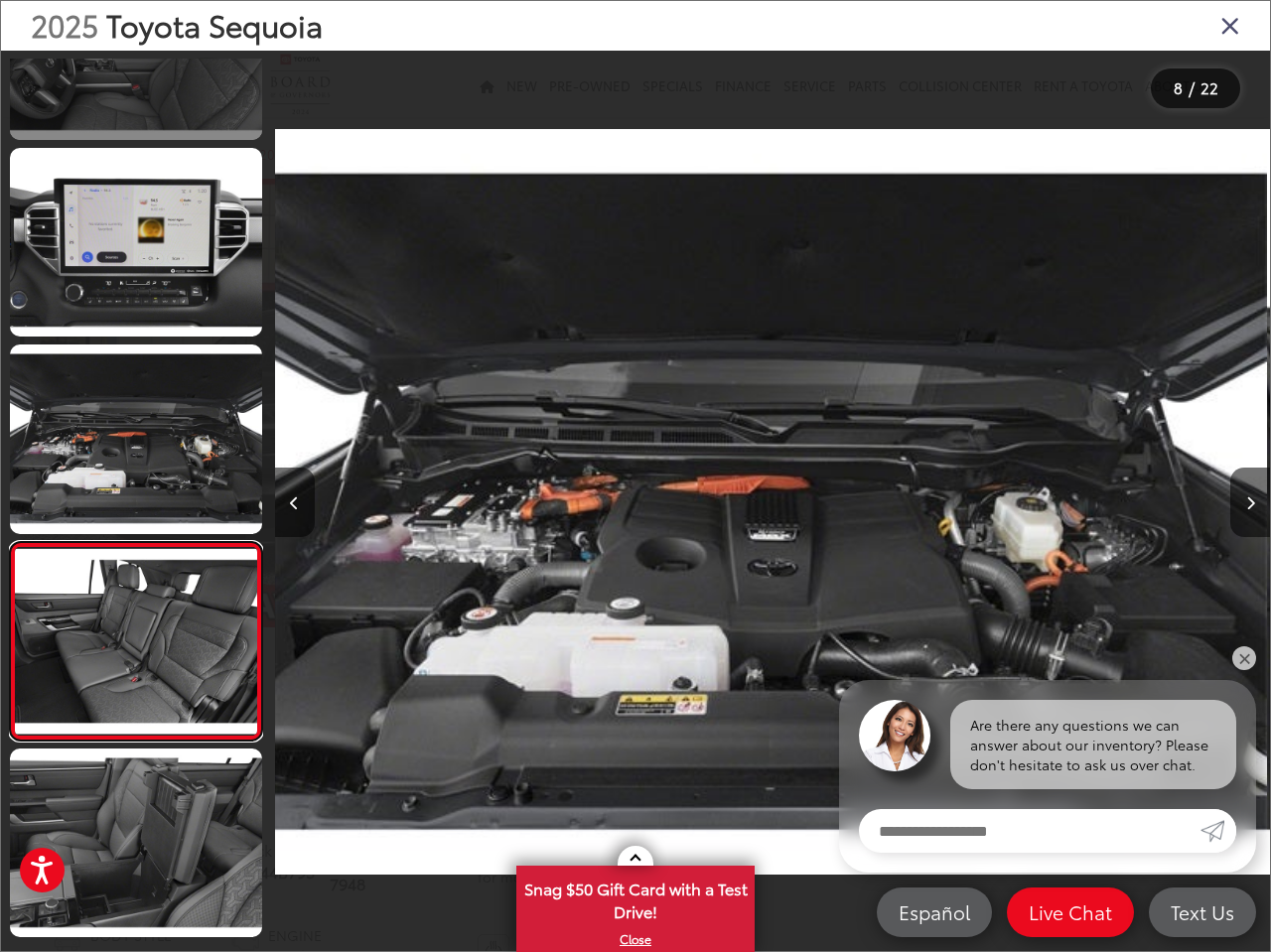 scroll, scrollTop: 0, scrollLeft: 7082, axis: horizontal 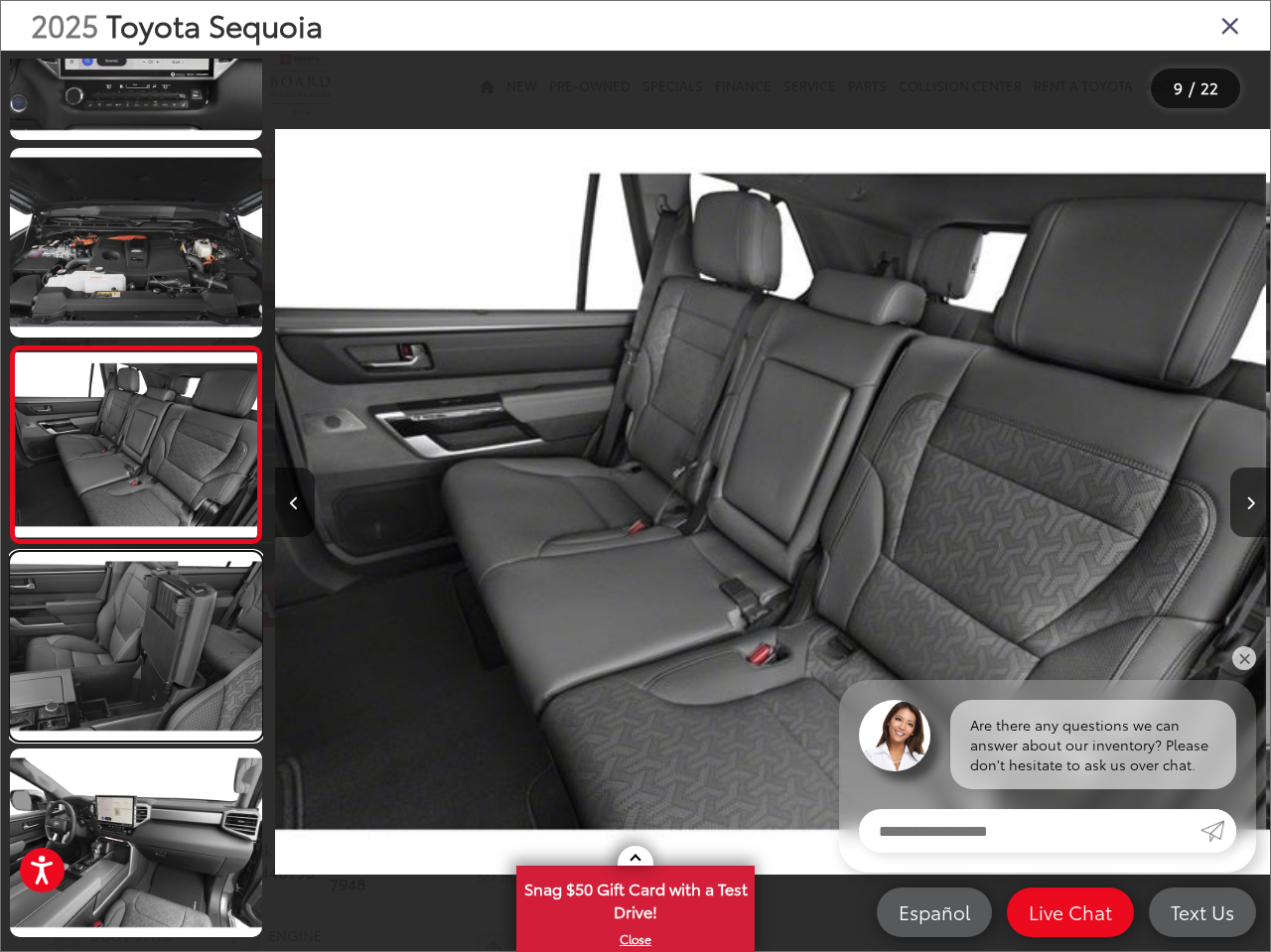 click at bounding box center [136, 646] 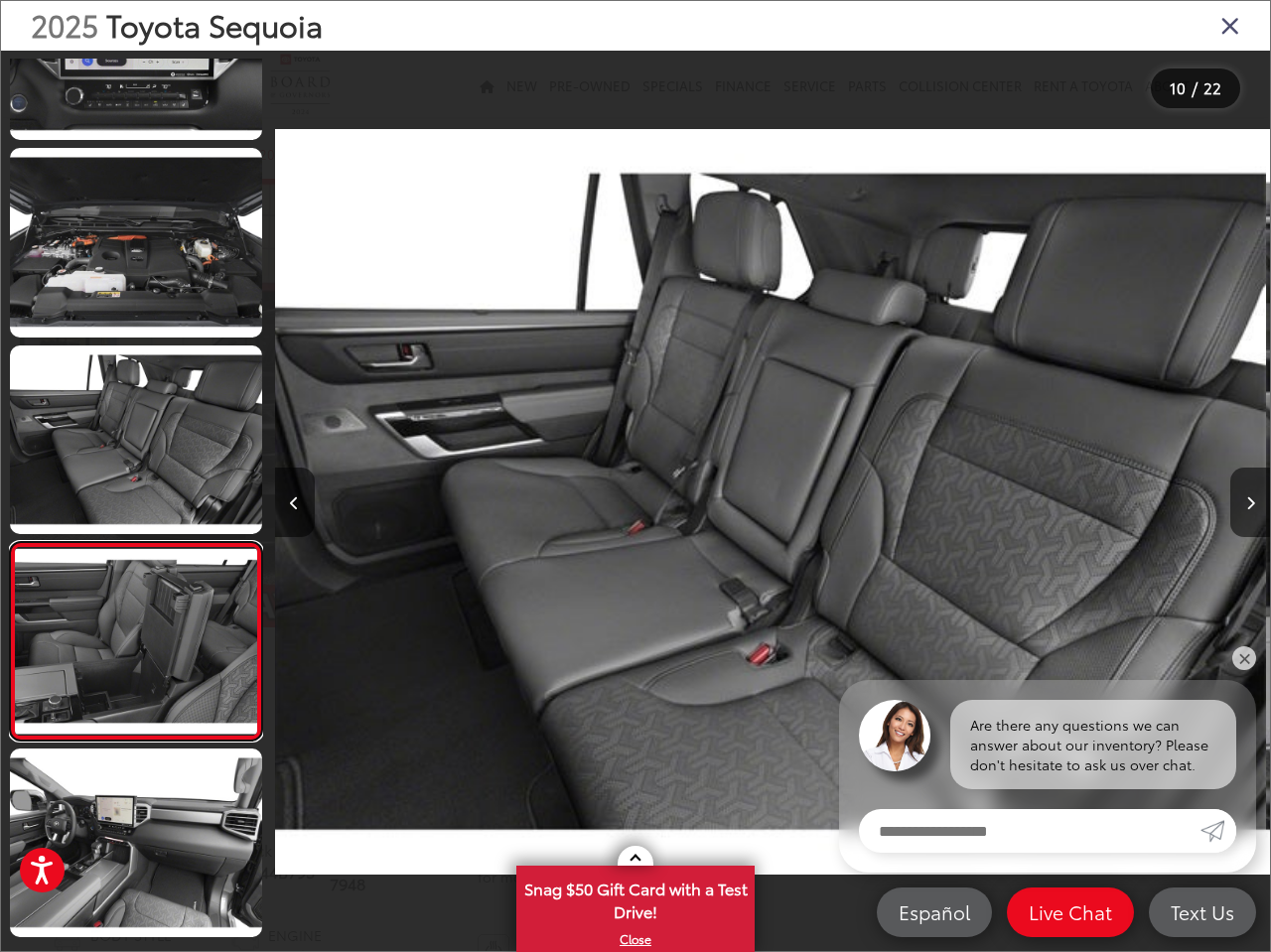 scroll, scrollTop: 0, scrollLeft: 8033, axis: horizontal 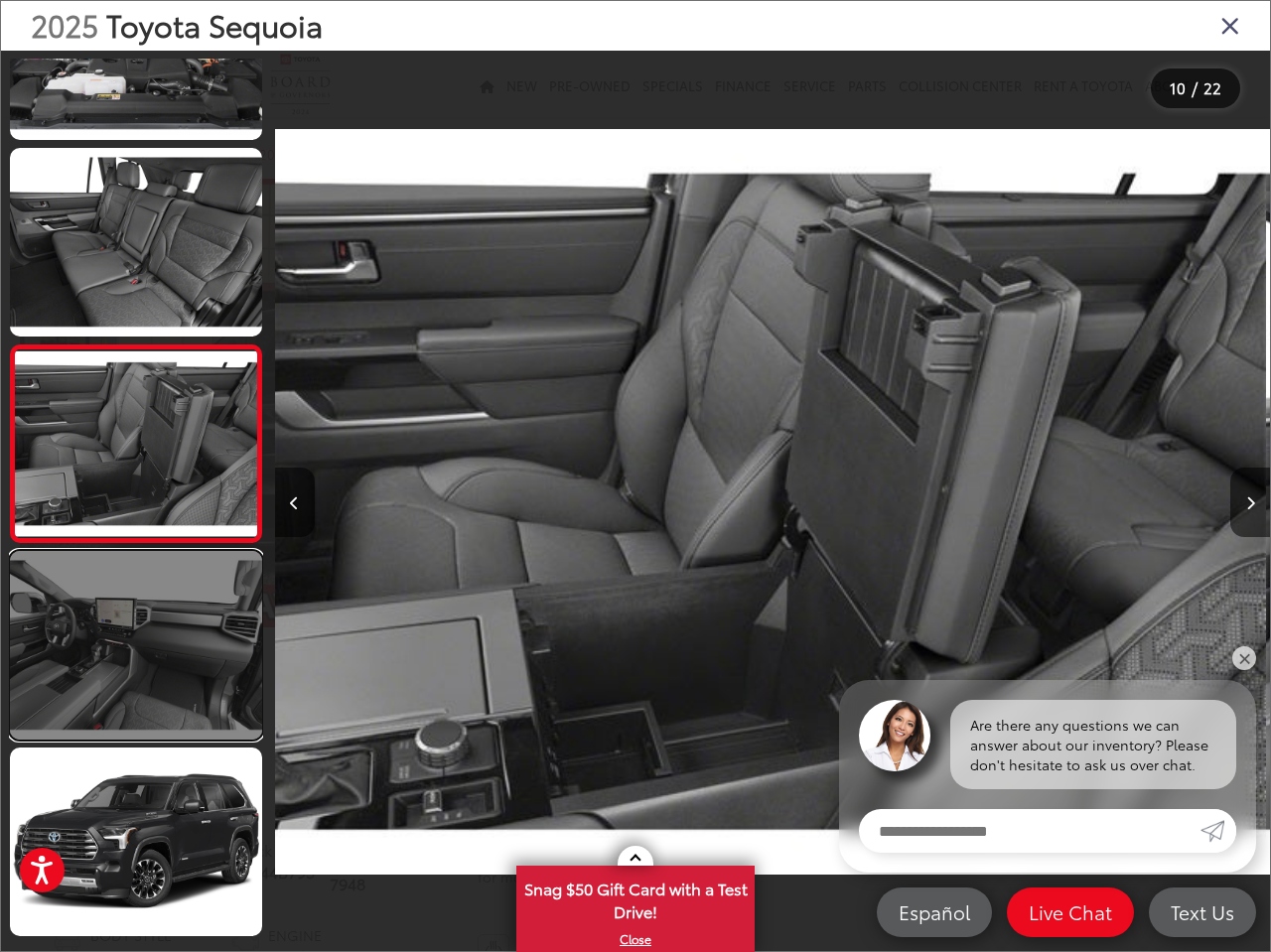 click at bounding box center (136, 645) 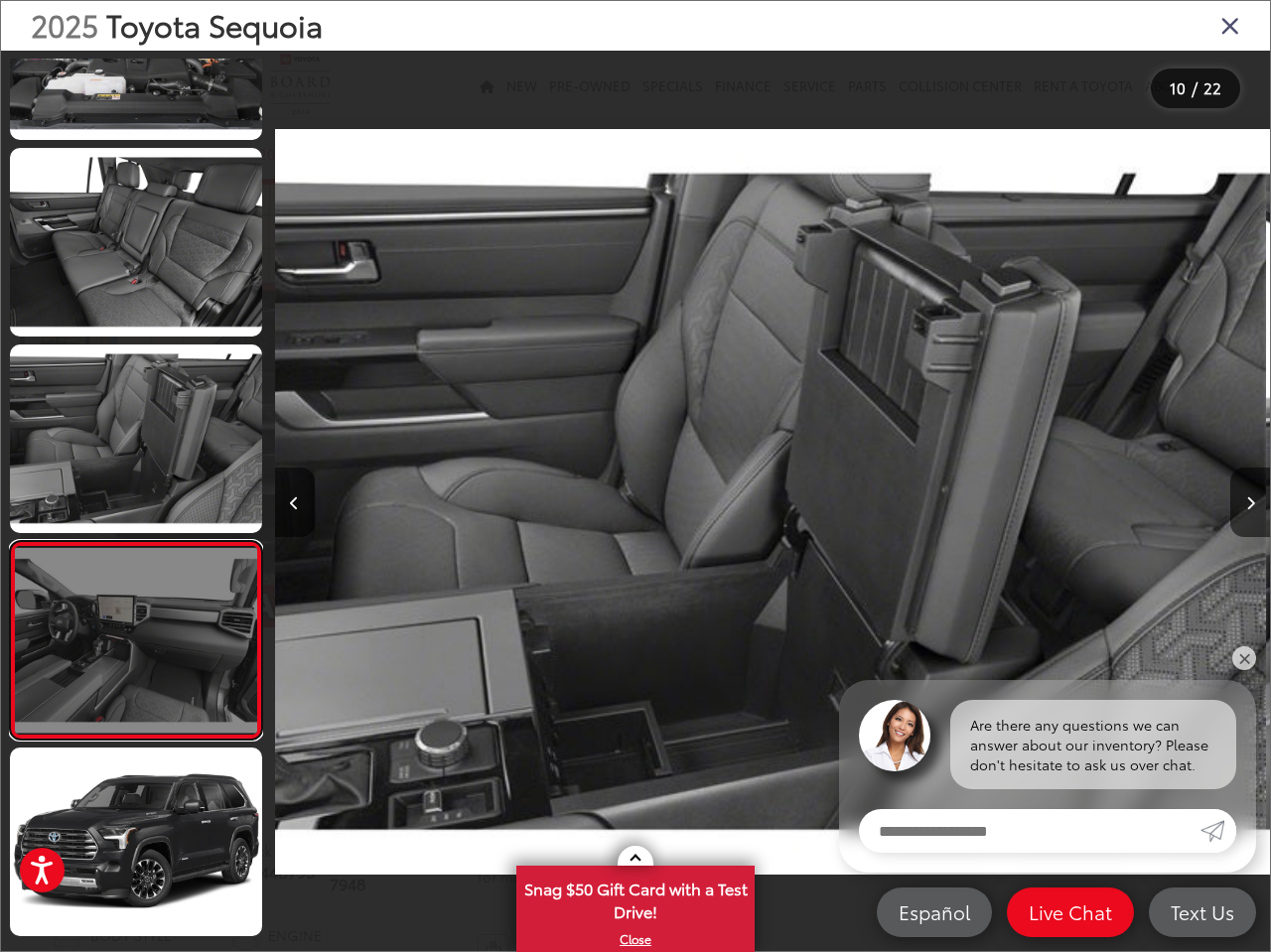 scroll, scrollTop: 0, scrollLeft: 9050, axis: horizontal 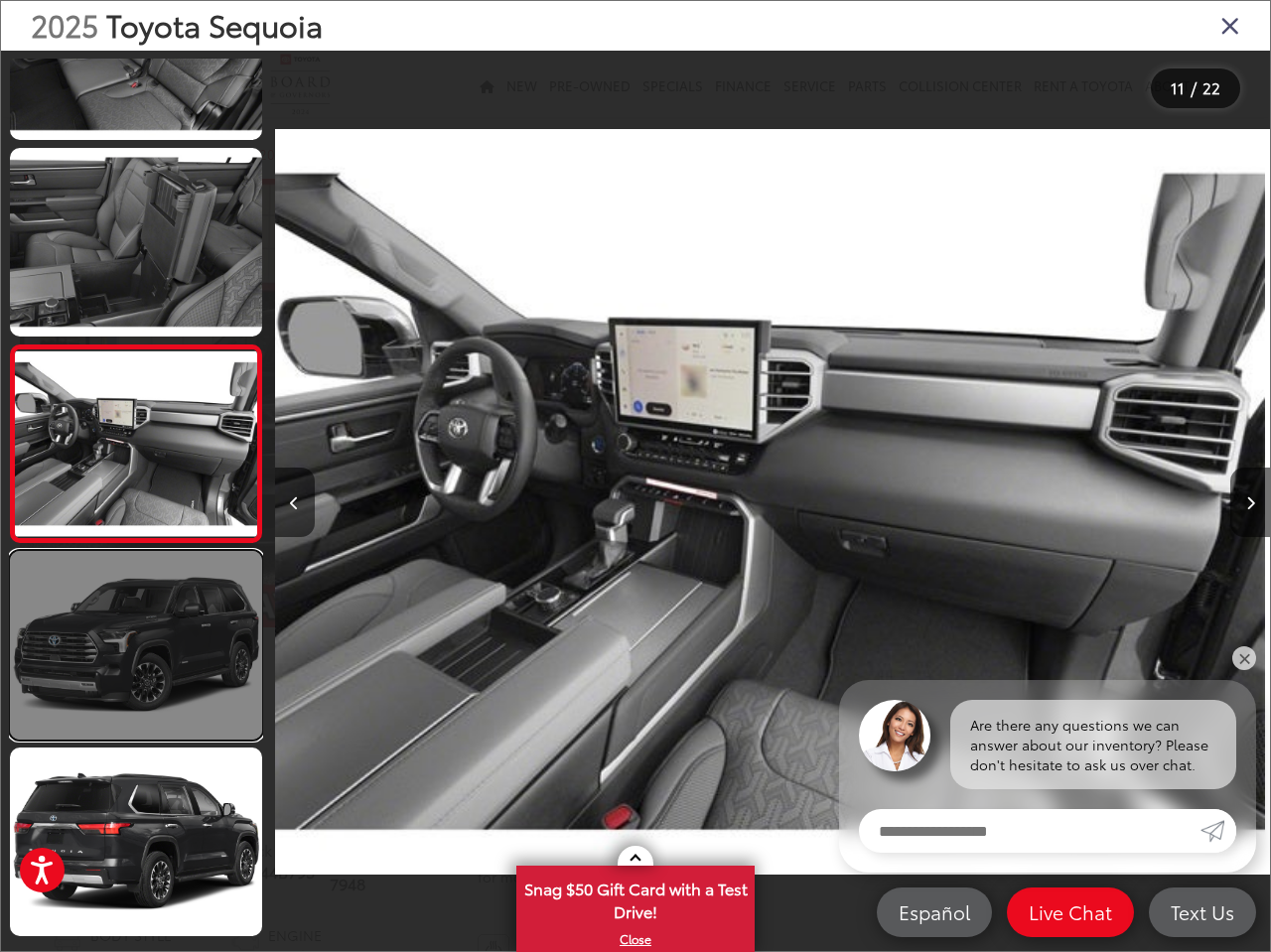 click at bounding box center (136, 645) 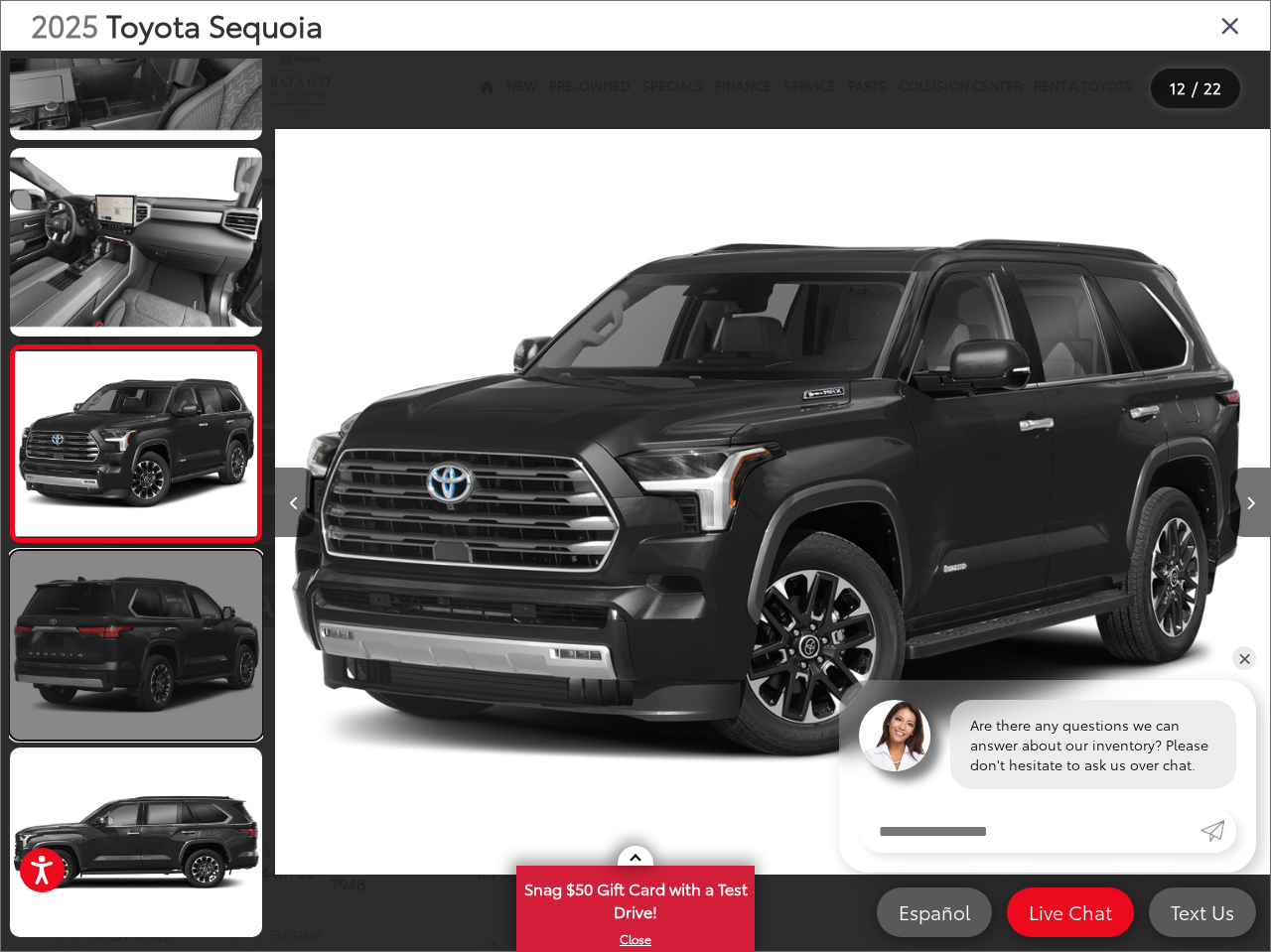 click at bounding box center (136, 645) 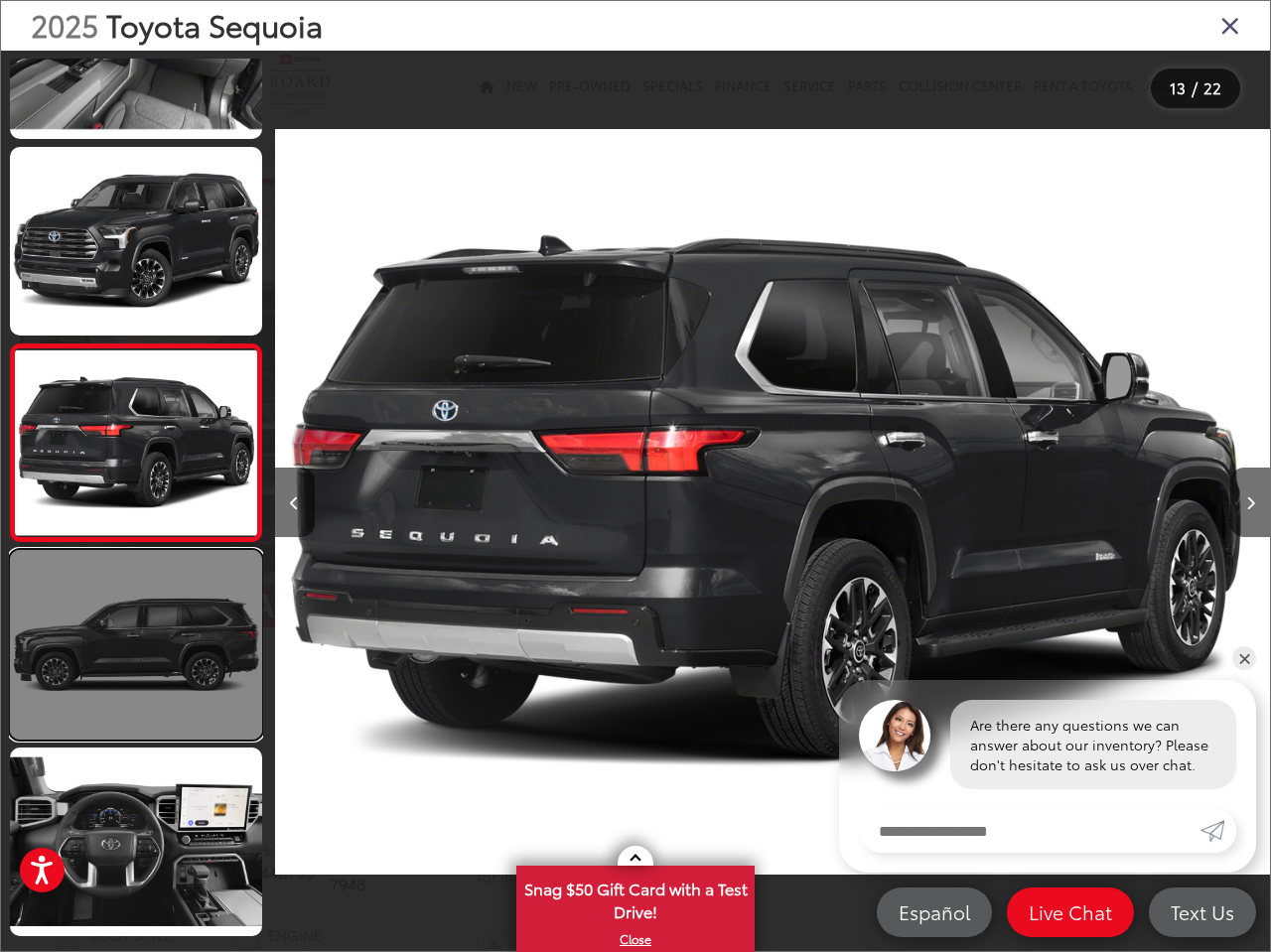 click at bounding box center (136, 644) 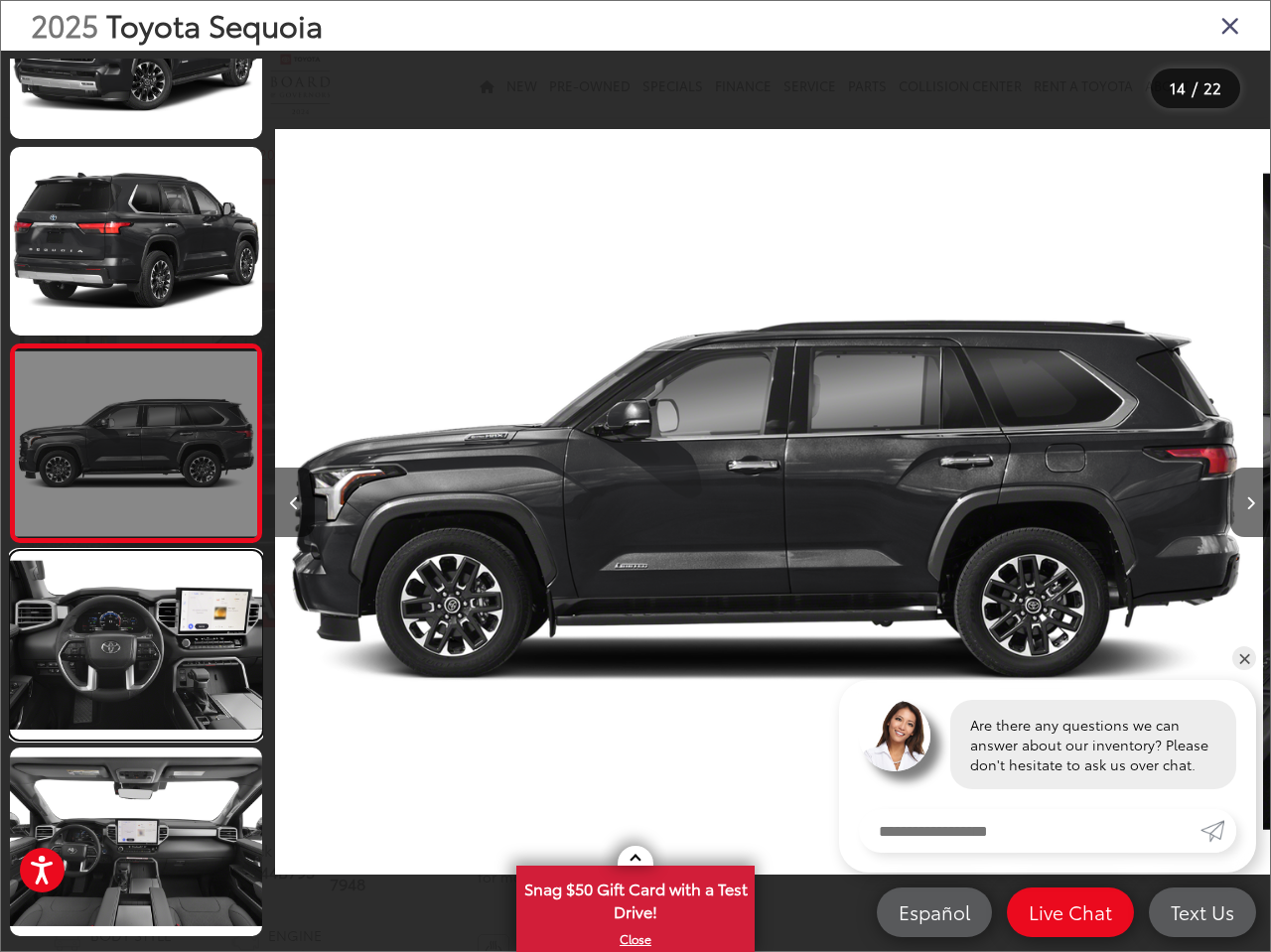 click at bounding box center (136, 645) 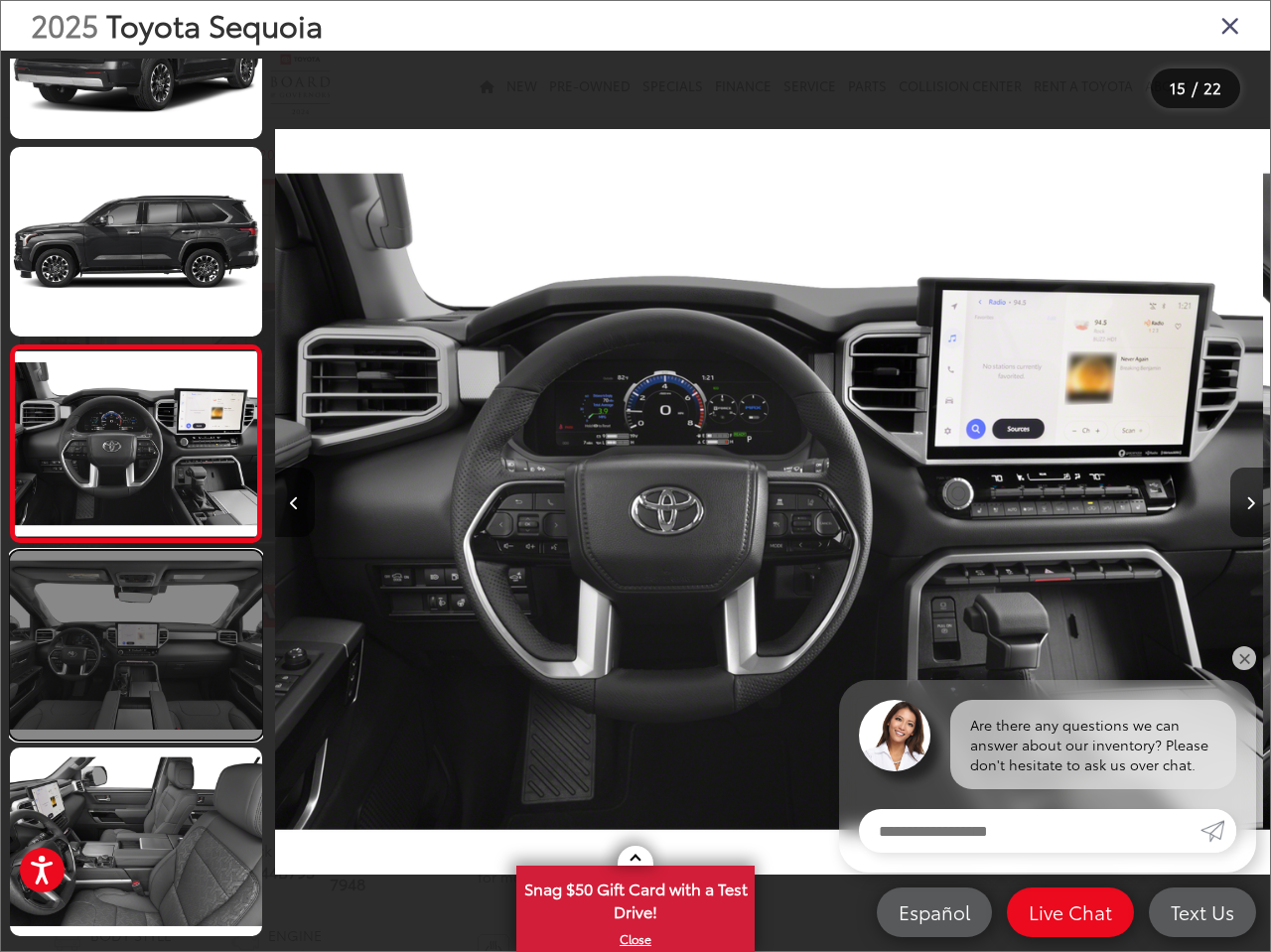 click at bounding box center (136, 645) 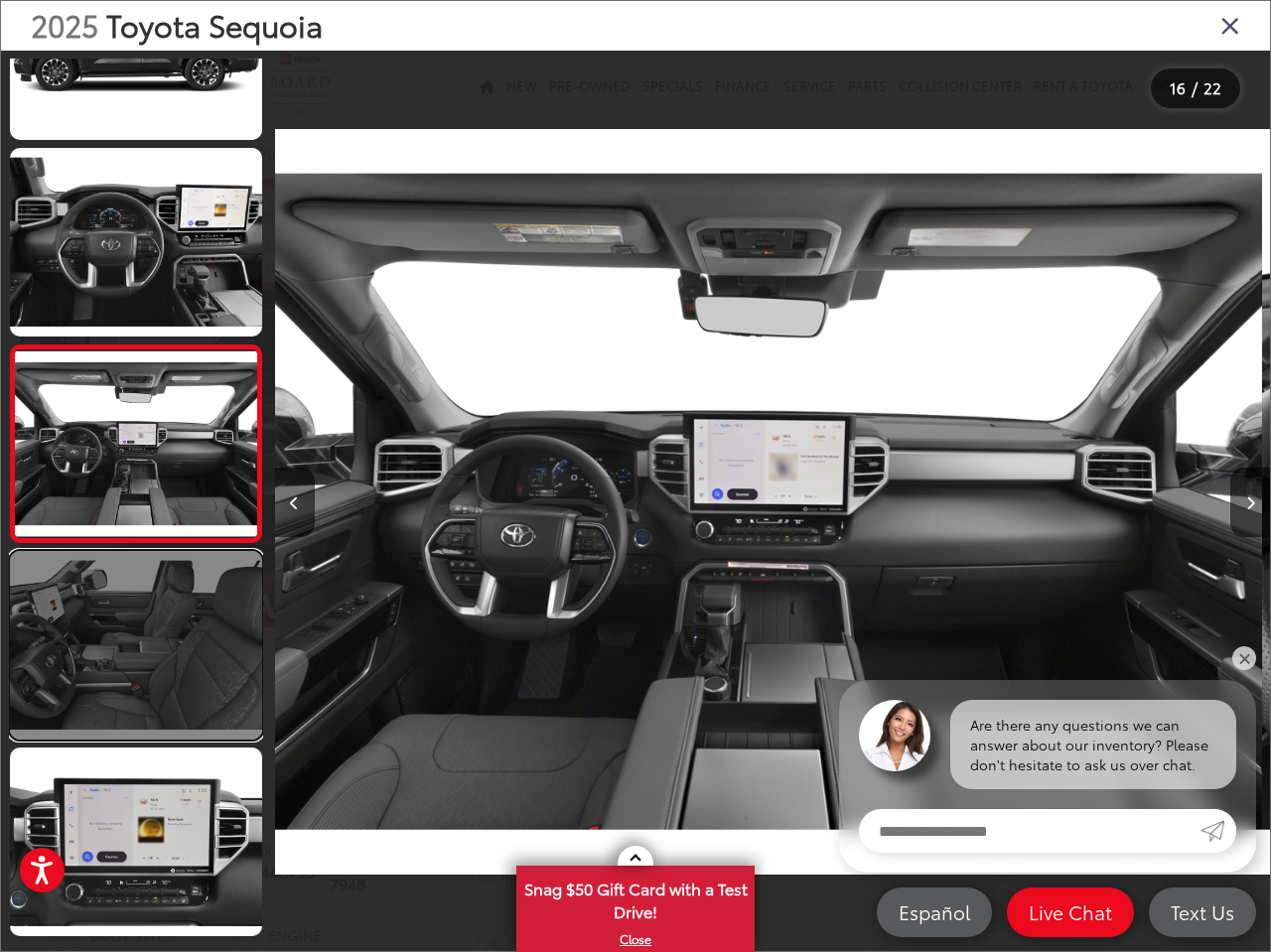click at bounding box center [136, 645] 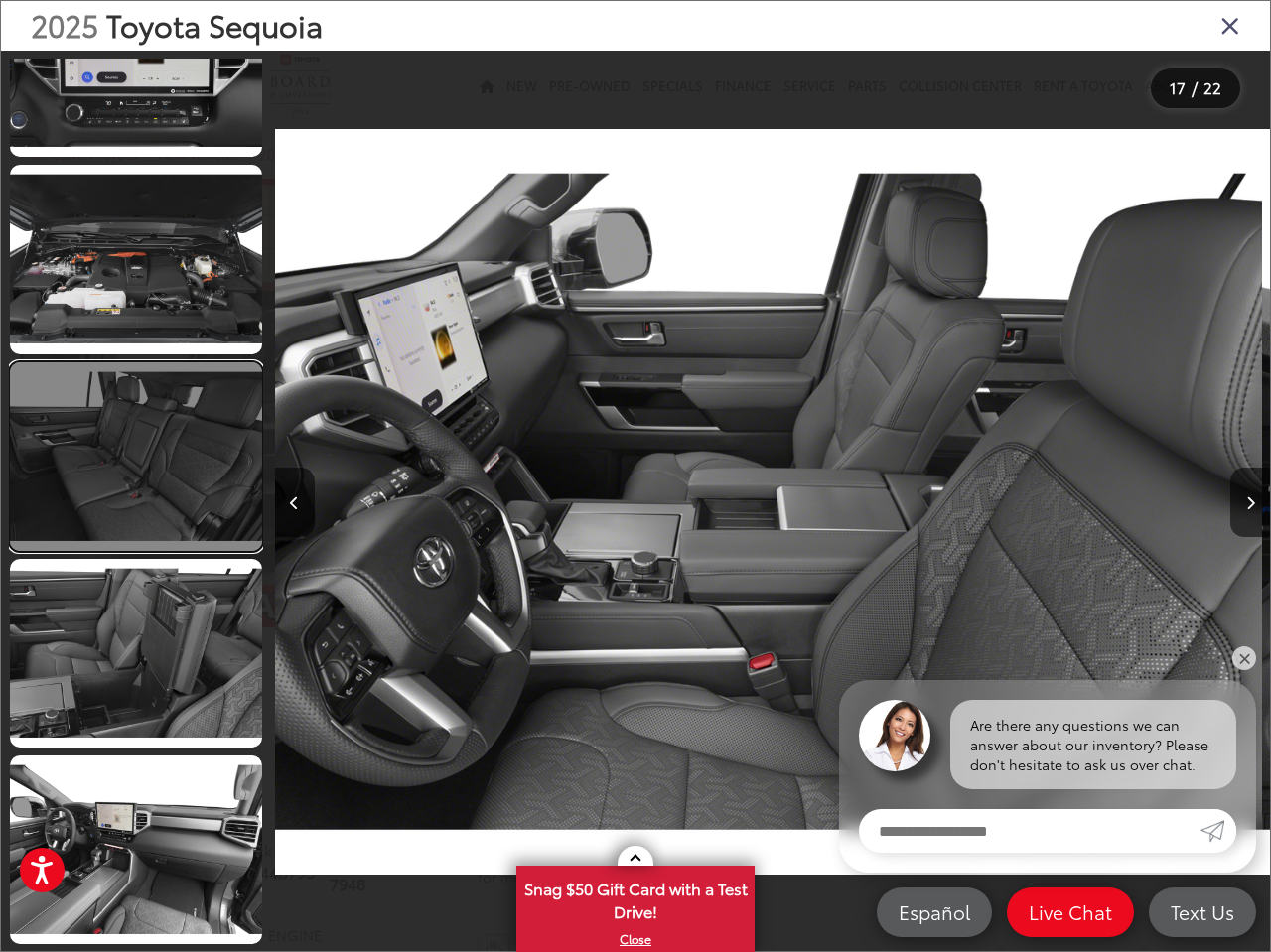 click at bounding box center (136, 457) 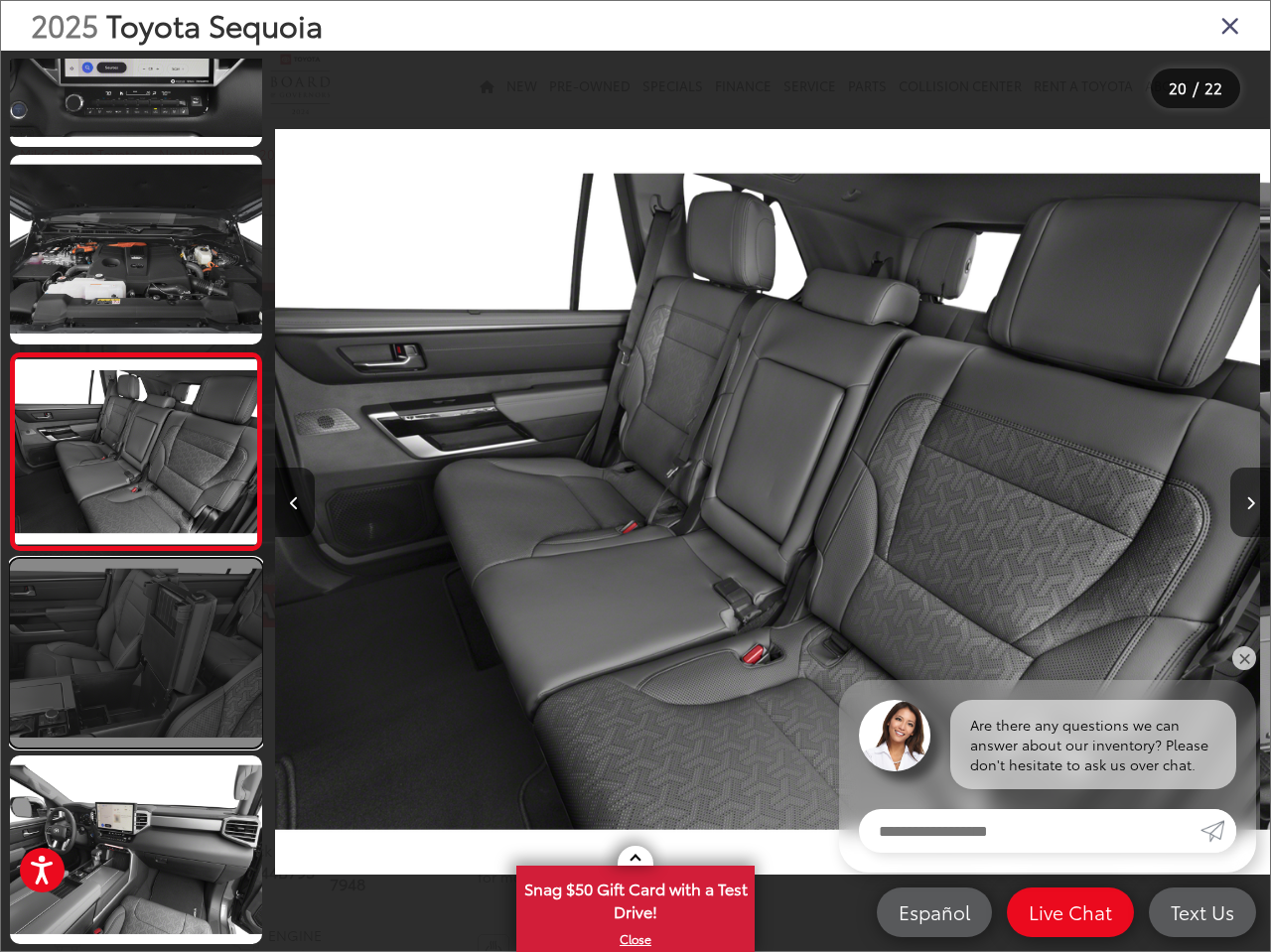 click at bounding box center [136, 653] 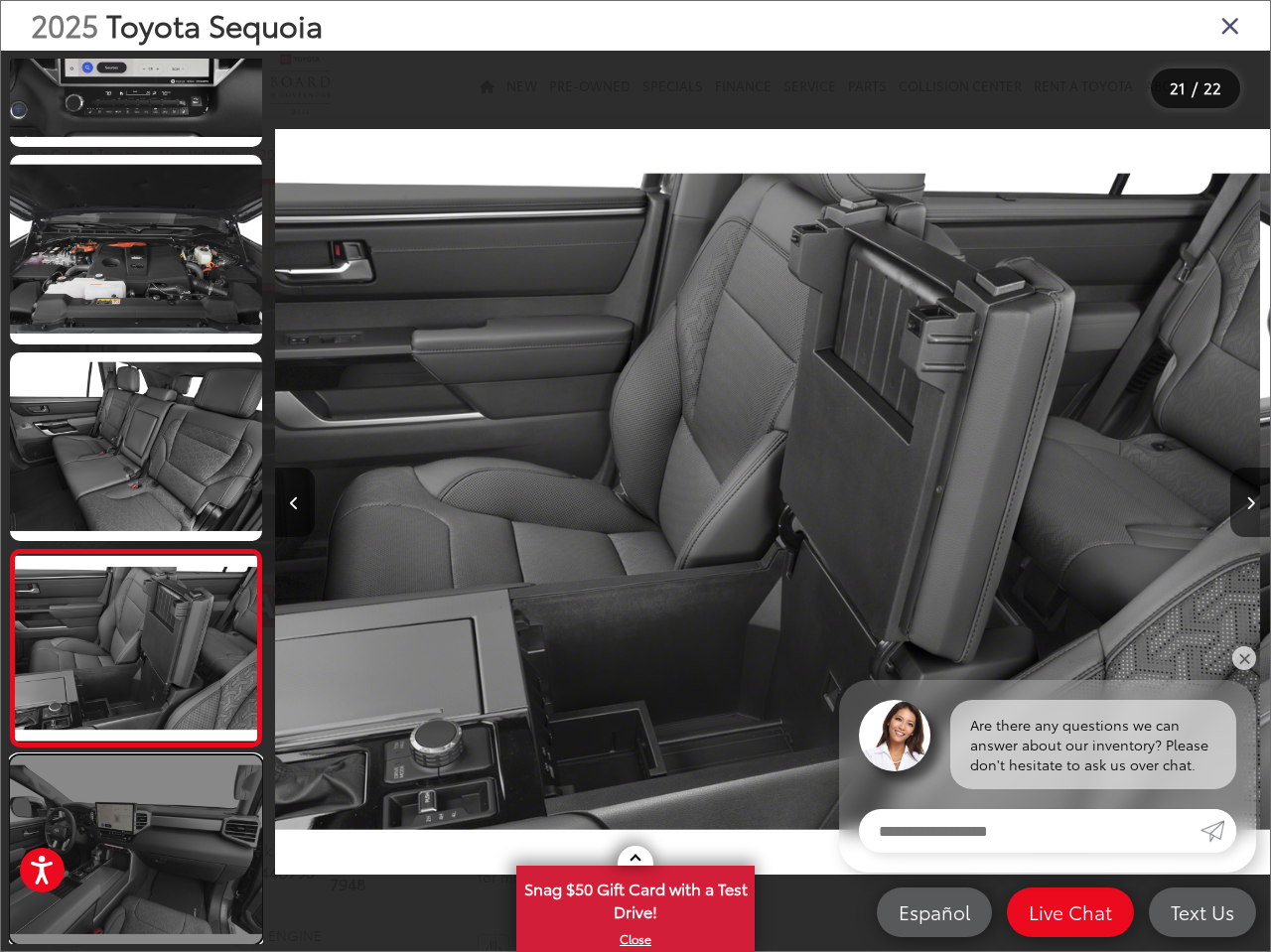 click at bounding box center (136, 850) 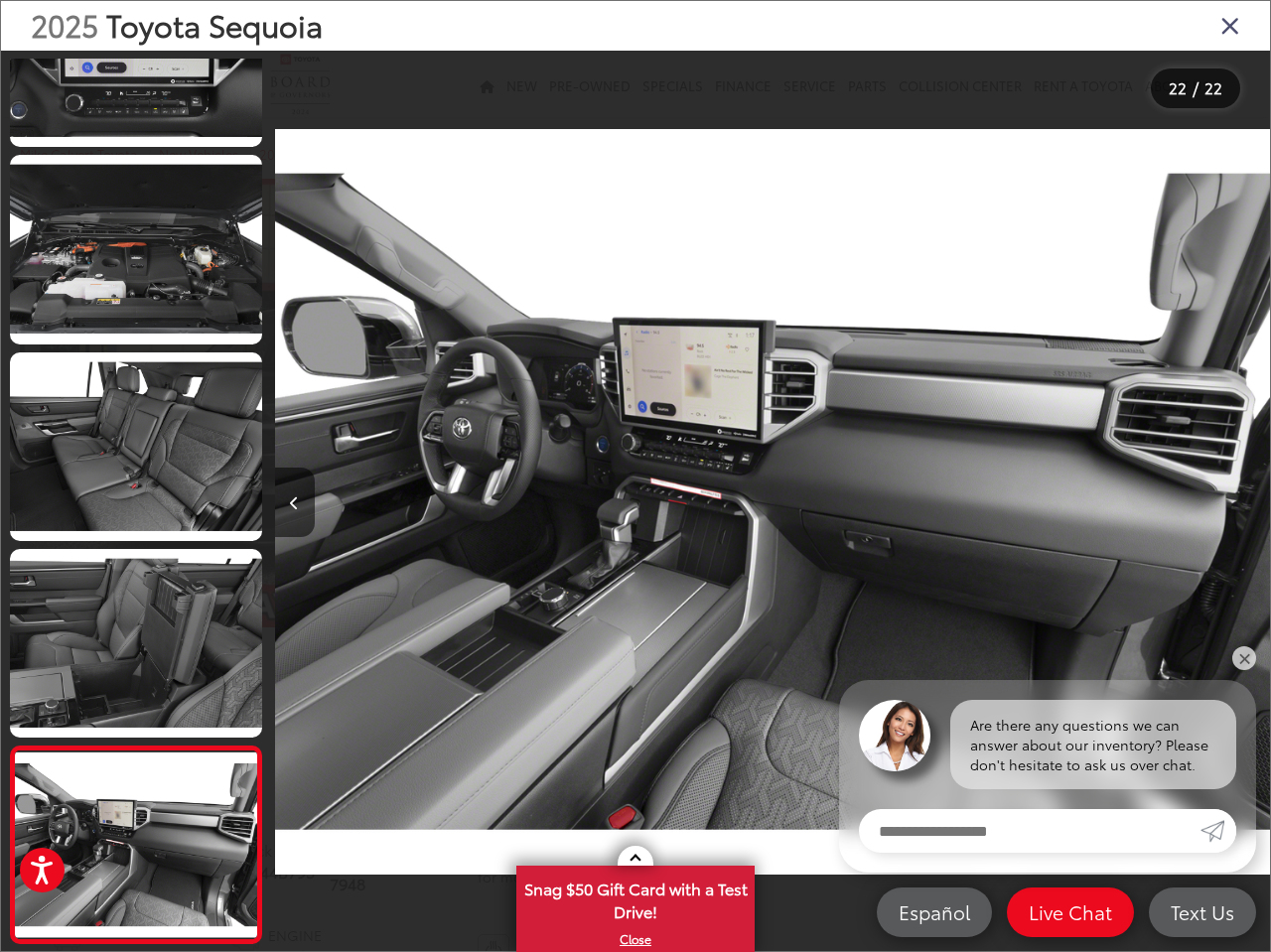 click at bounding box center [1230, 25] 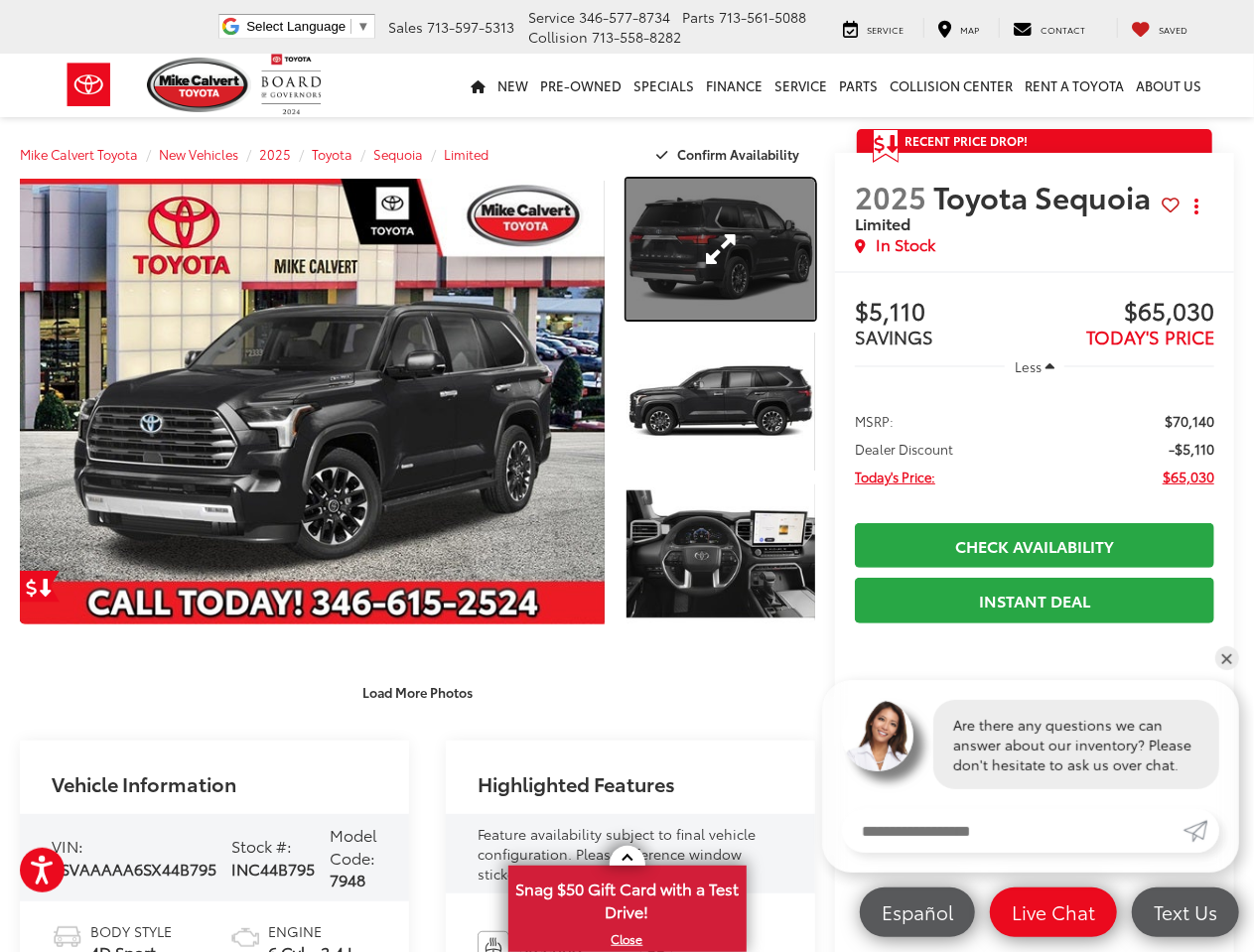 click at bounding box center [721, 249] 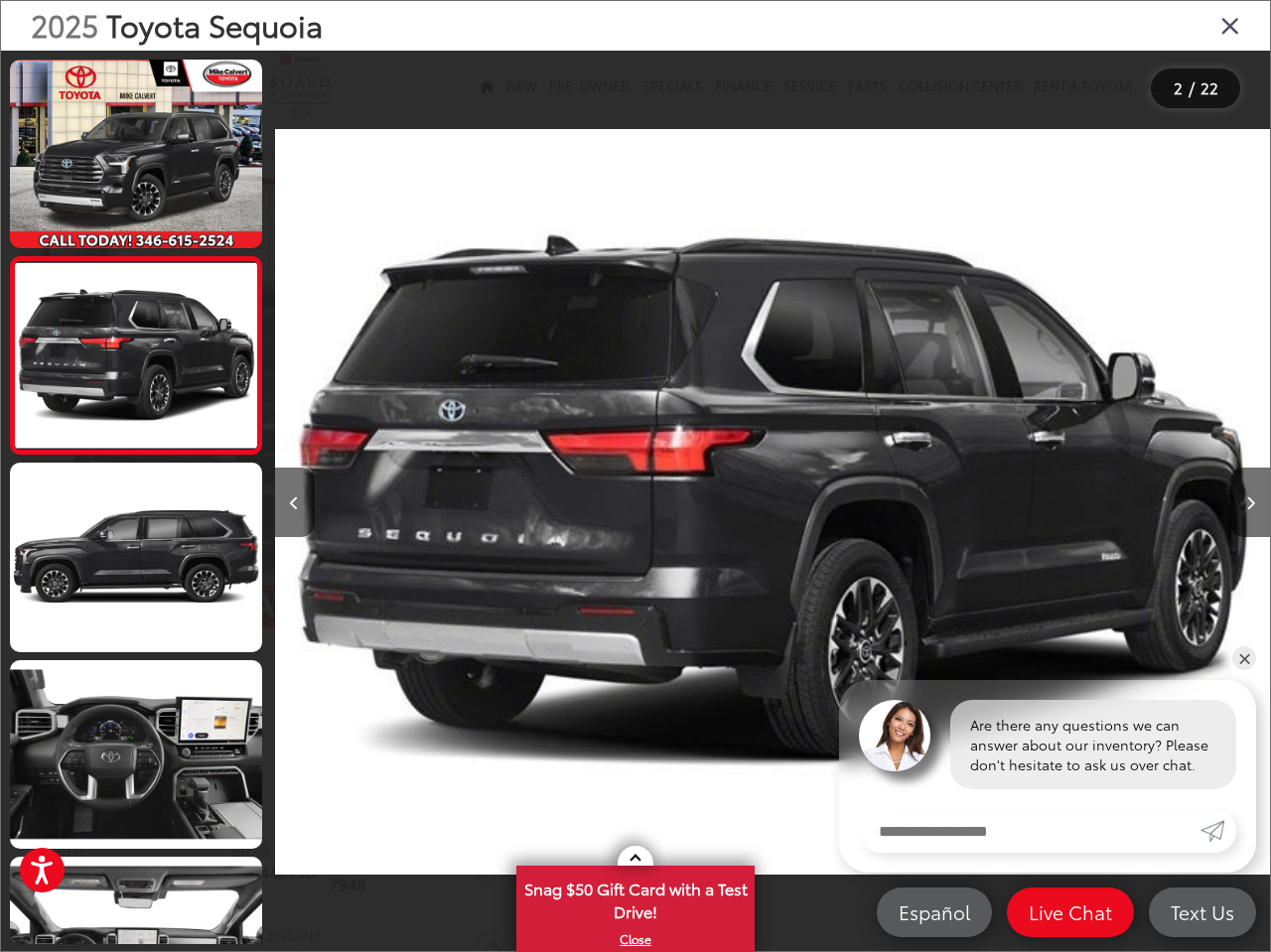 click at bounding box center [1230, 25] 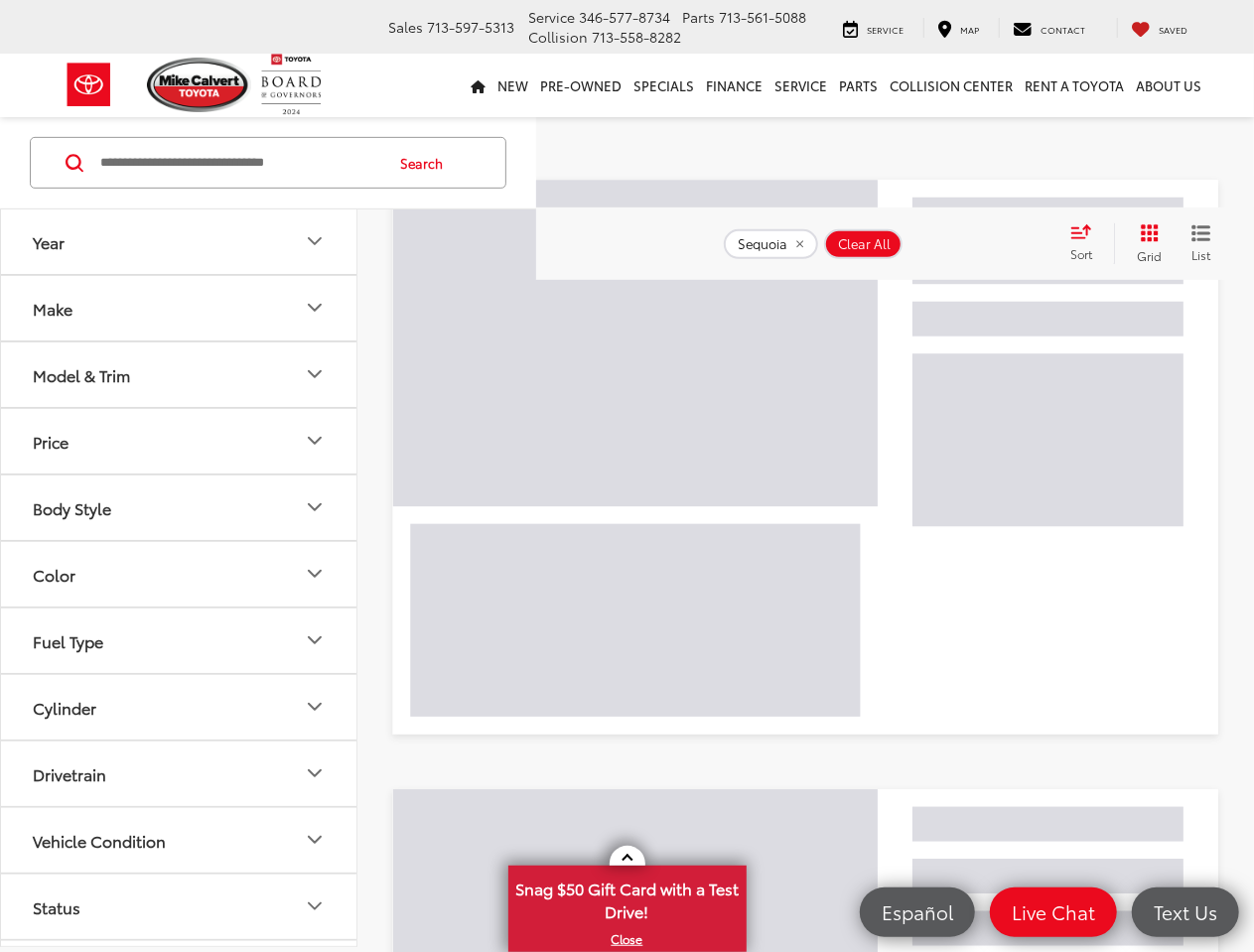 scroll, scrollTop: 254, scrollLeft: 0, axis: vertical 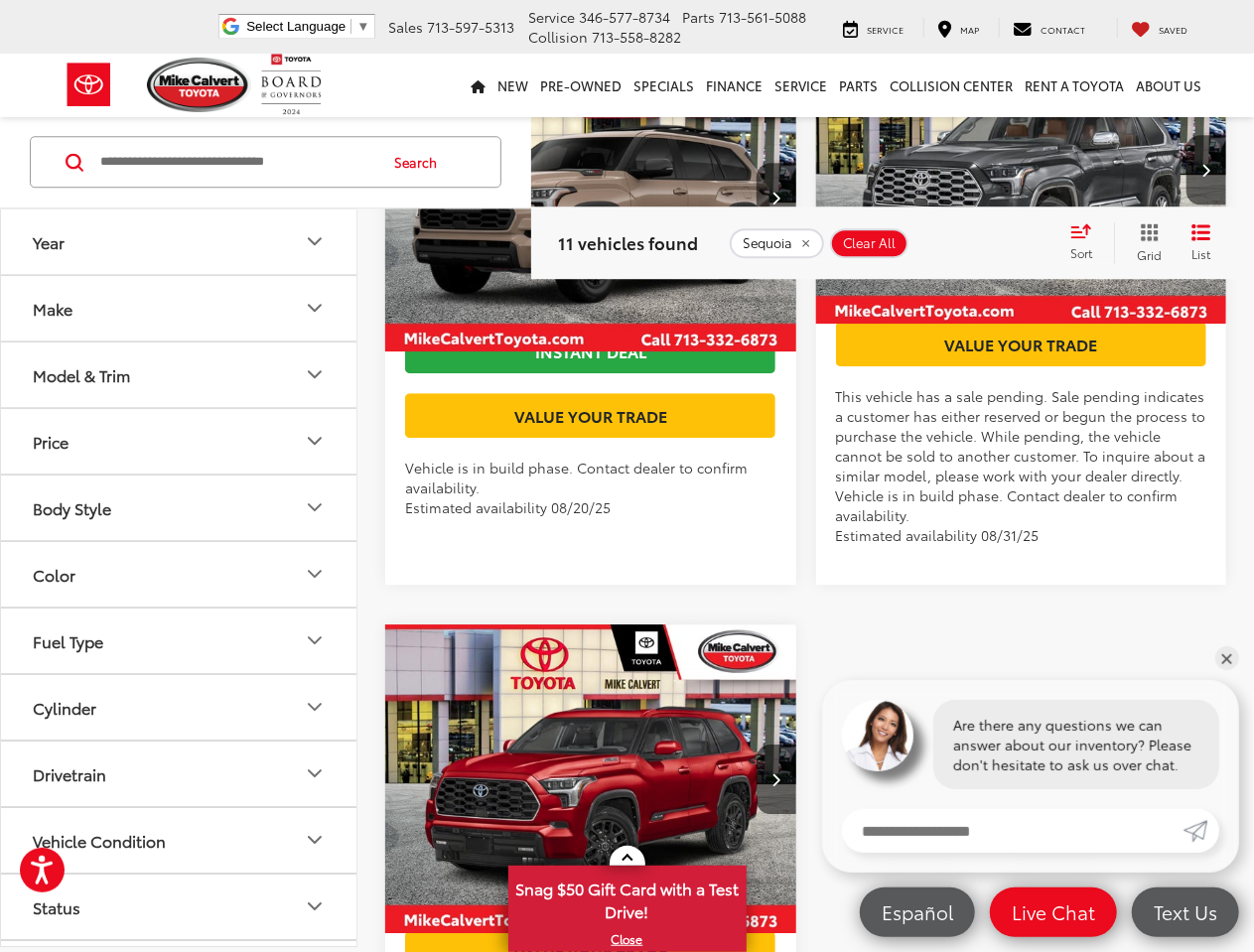 click at bounding box center [1022, 170] 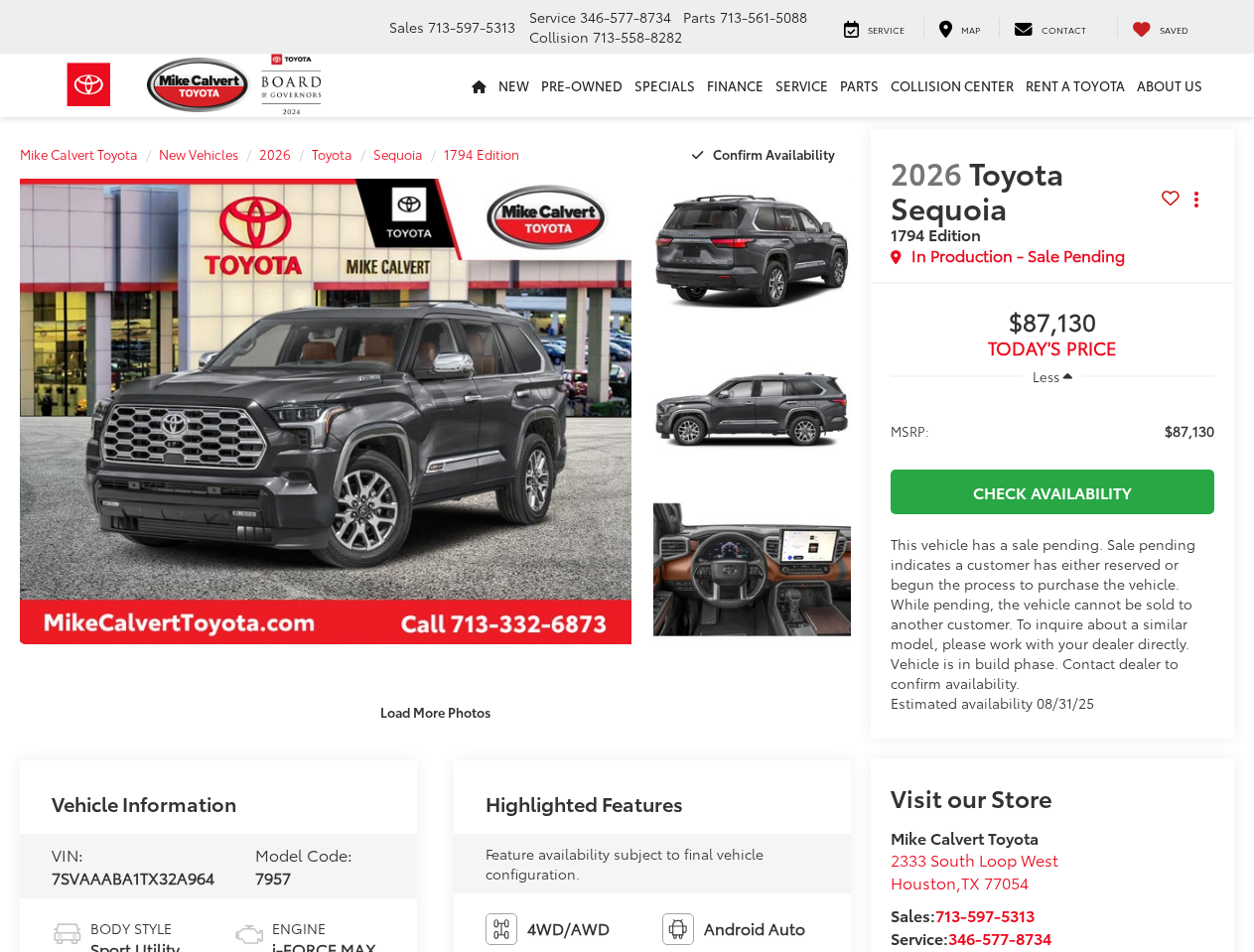 scroll, scrollTop: 0, scrollLeft: 0, axis: both 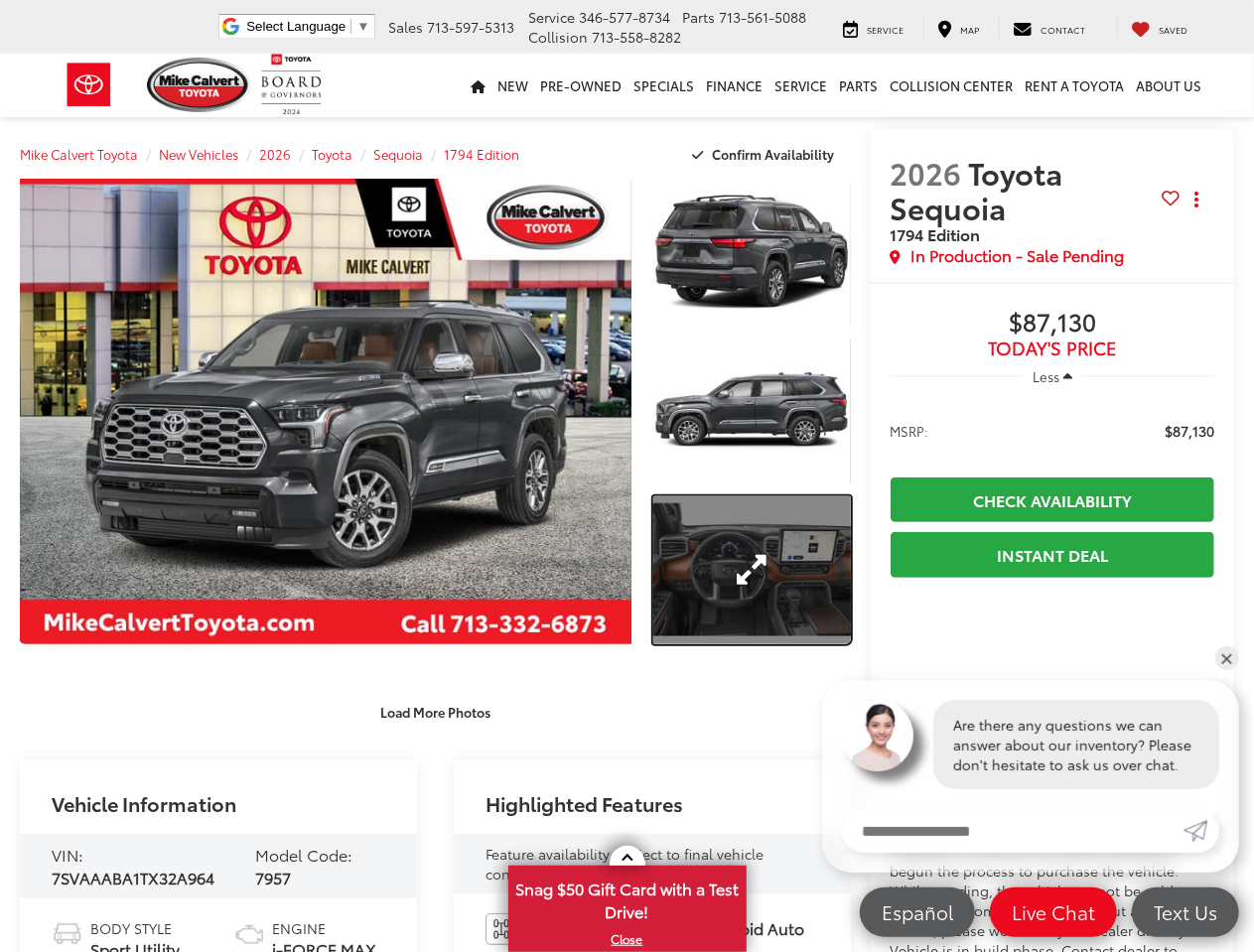 click at bounding box center [752, 570] 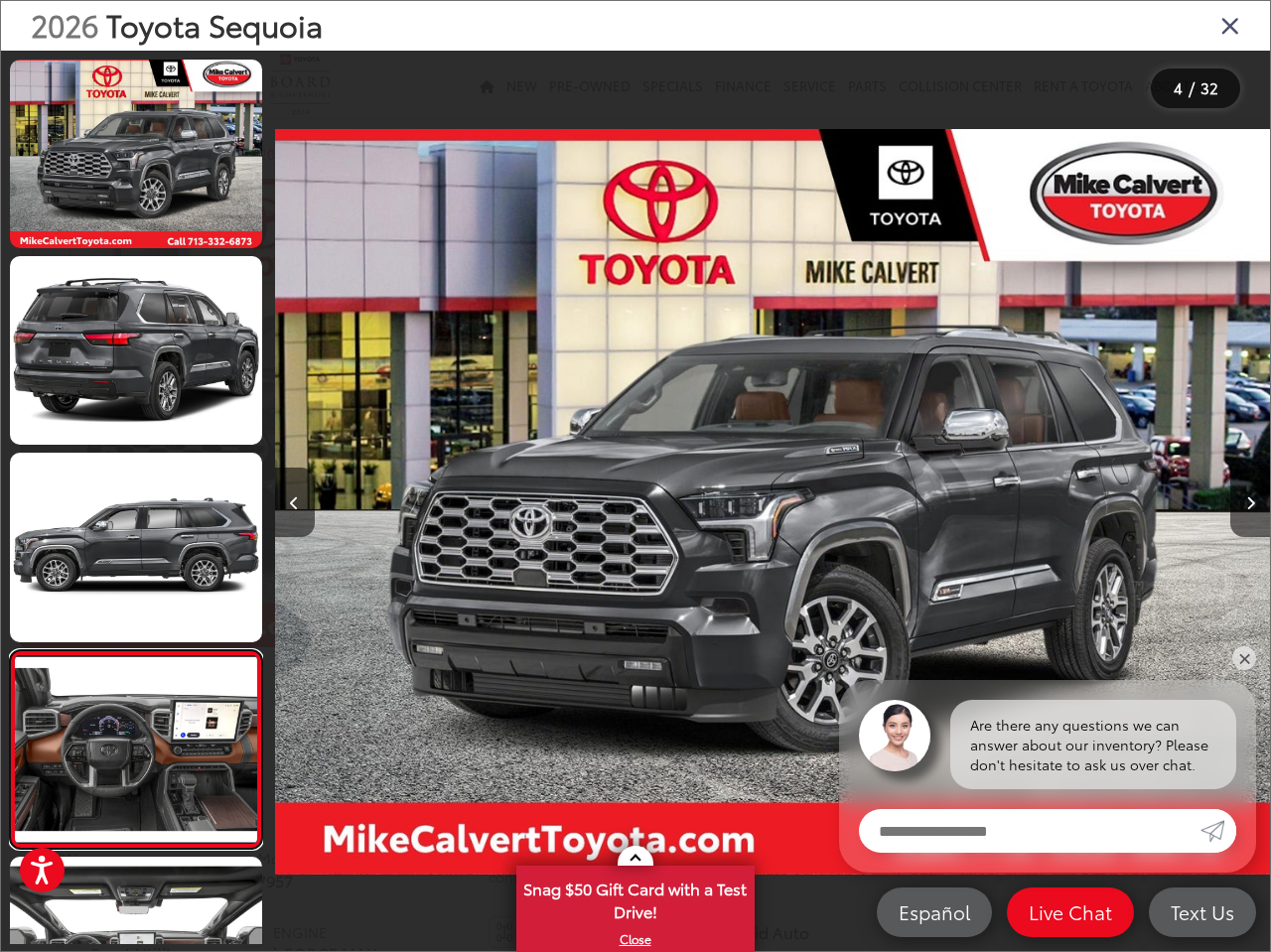 scroll, scrollTop: 0, scrollLeft: 2768, axis: horizontal 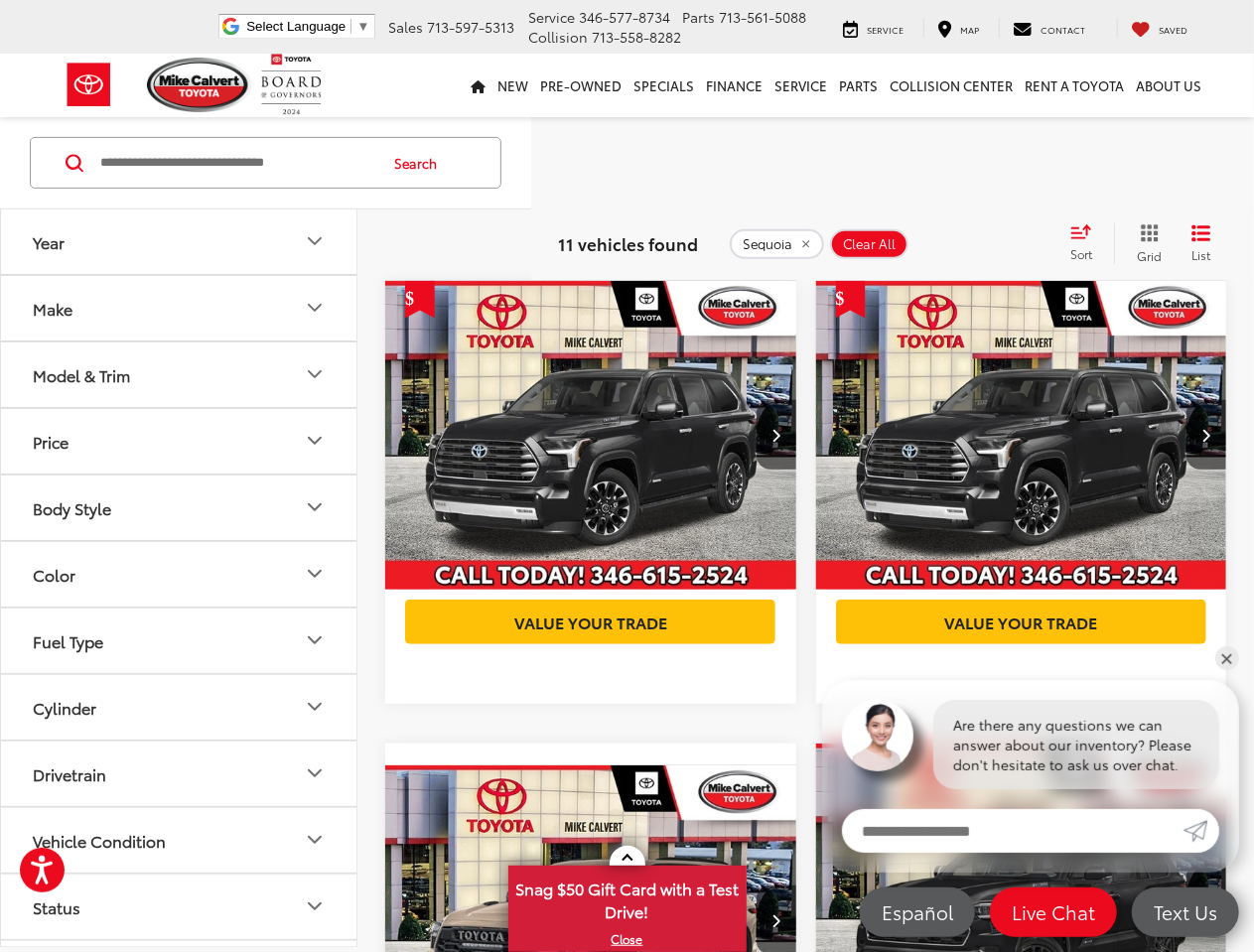 click at bounding box center (591, 436) 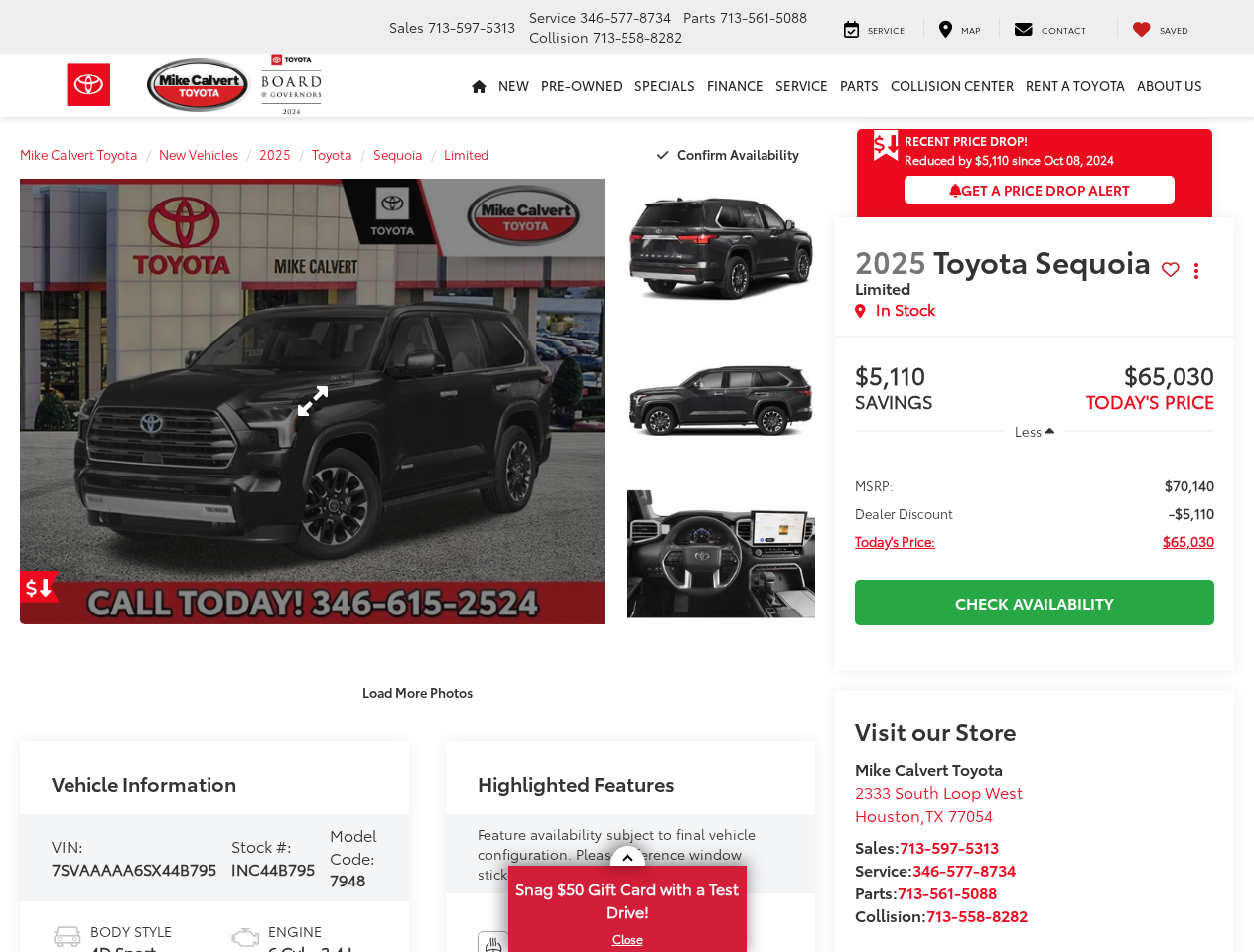 scroll, scrollTop: 0, scrollLeft: 0, axis: both 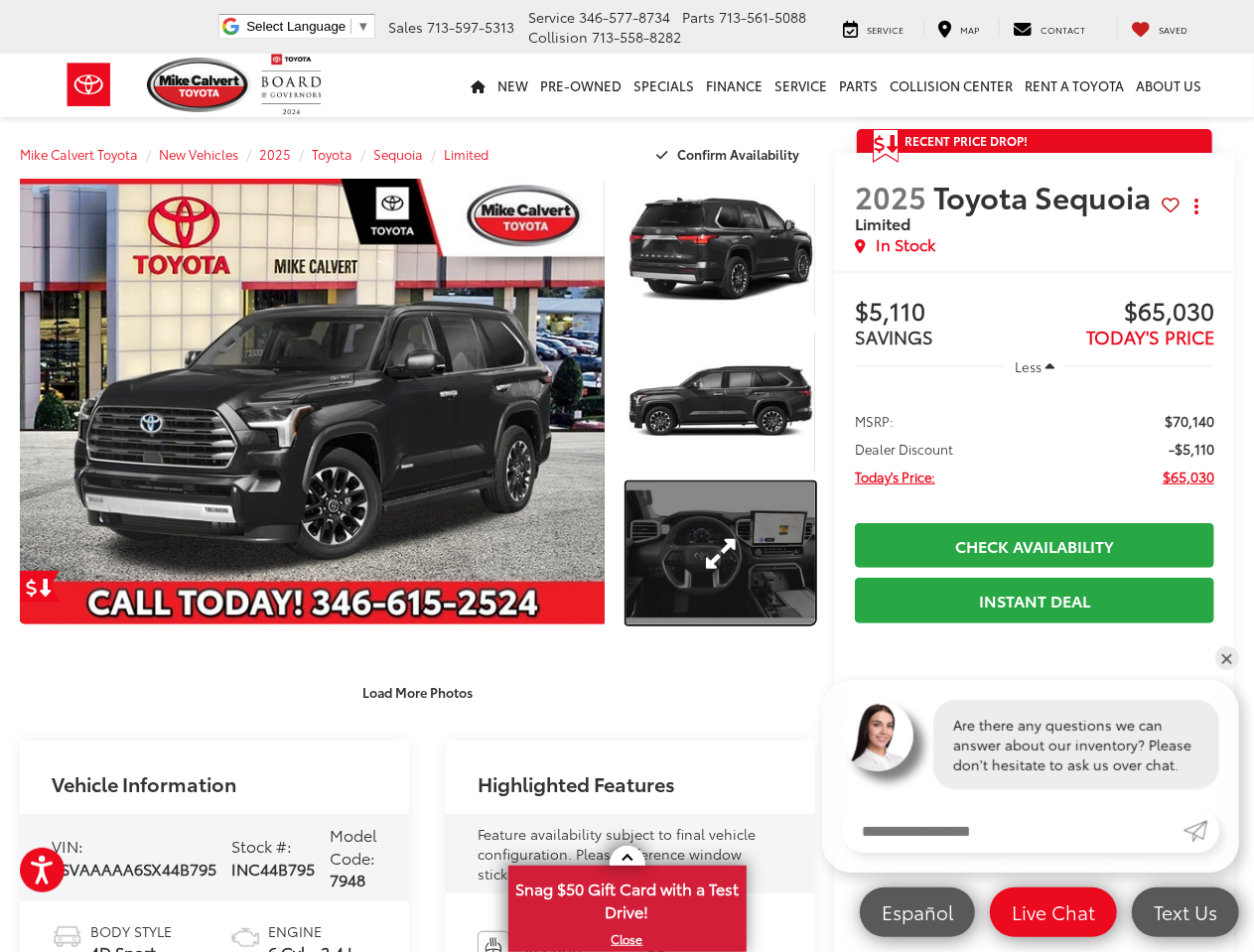 click at bounding box center [721, 553] 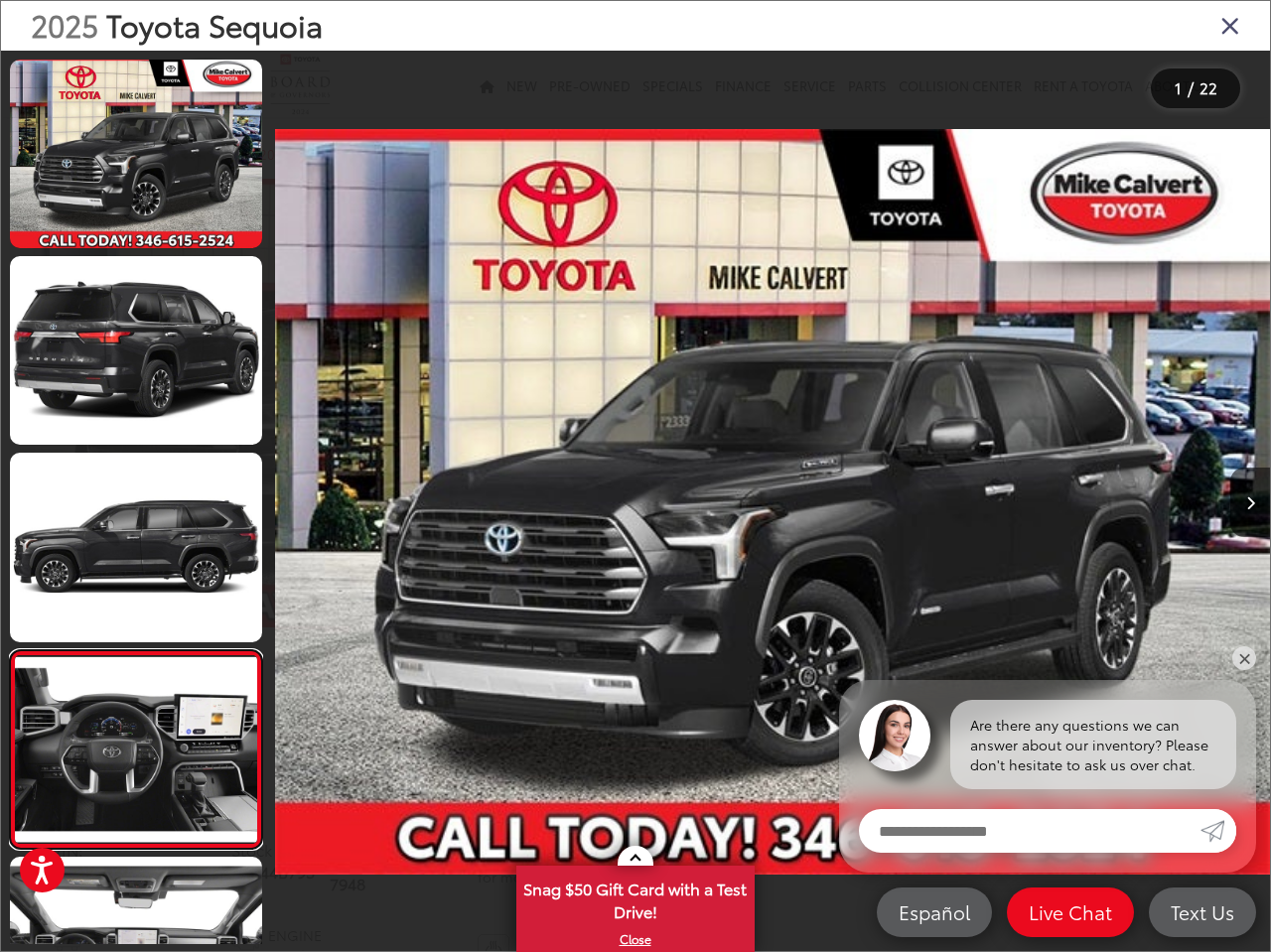 scroll, scrollTop: 0, scrollLeft: 220, axis: horizontal 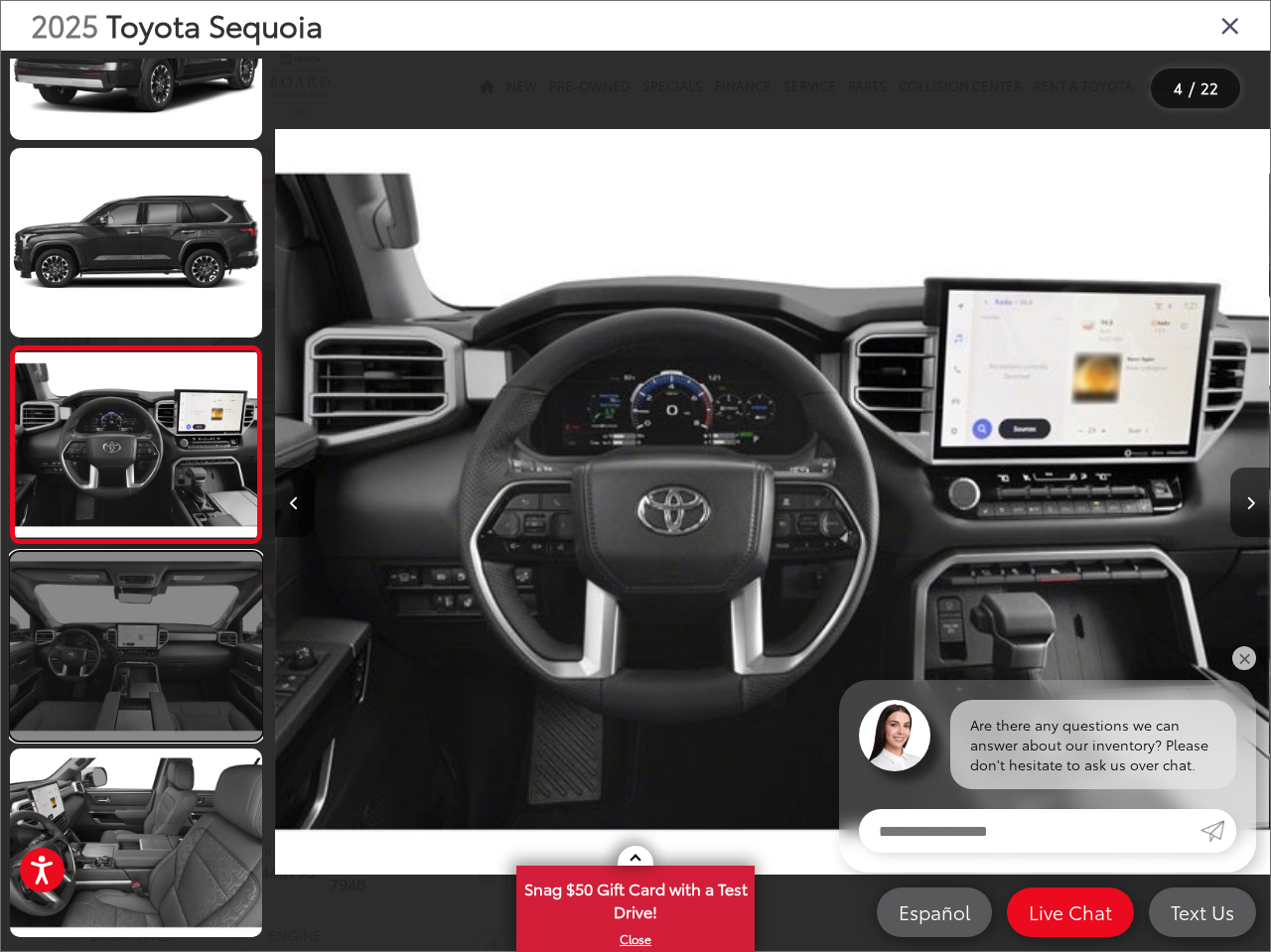 click at bounding box center (136, 646) 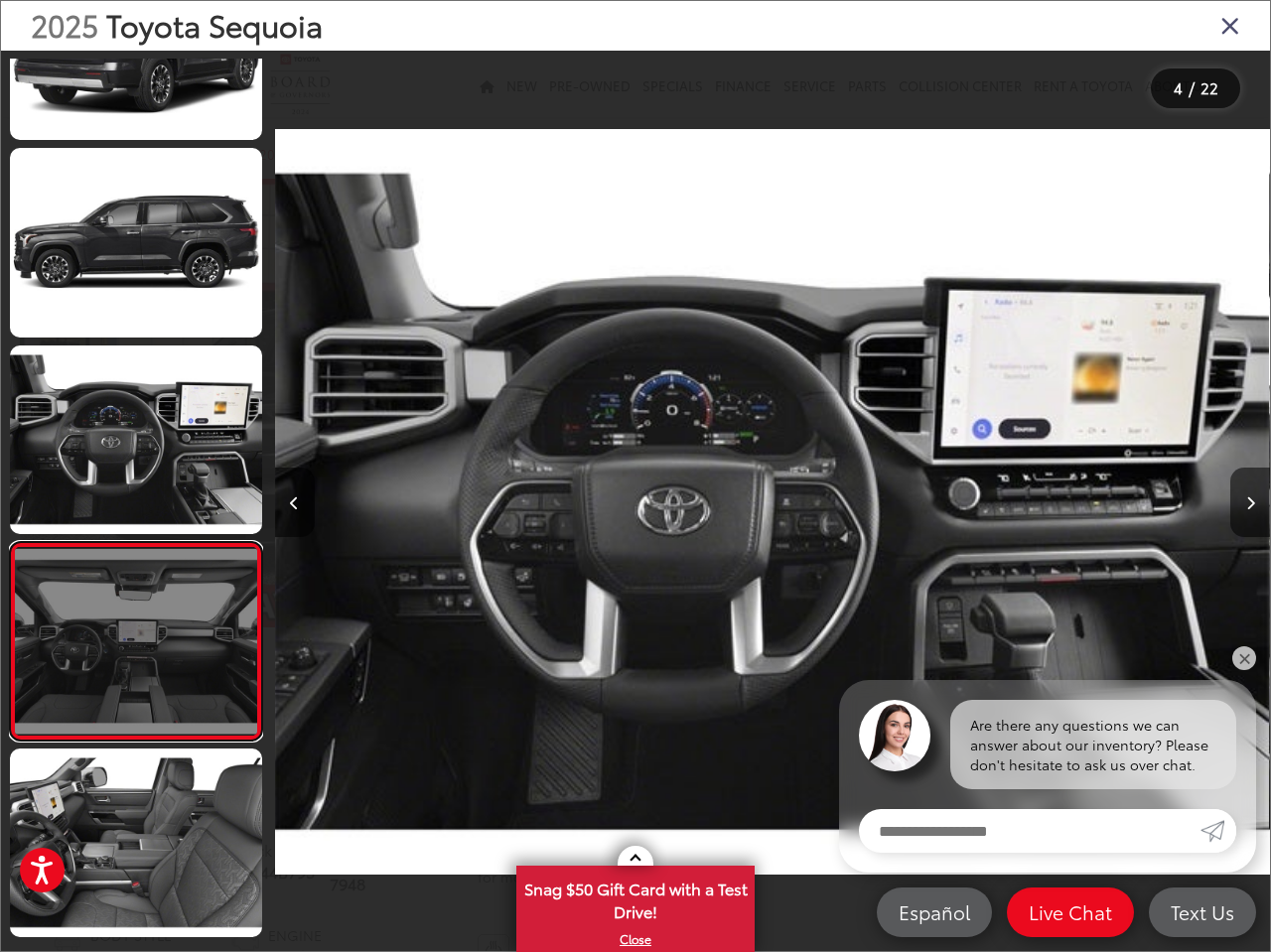 scroll, scrollTop: 0, scrollLeft: 3074, axis: horizontal 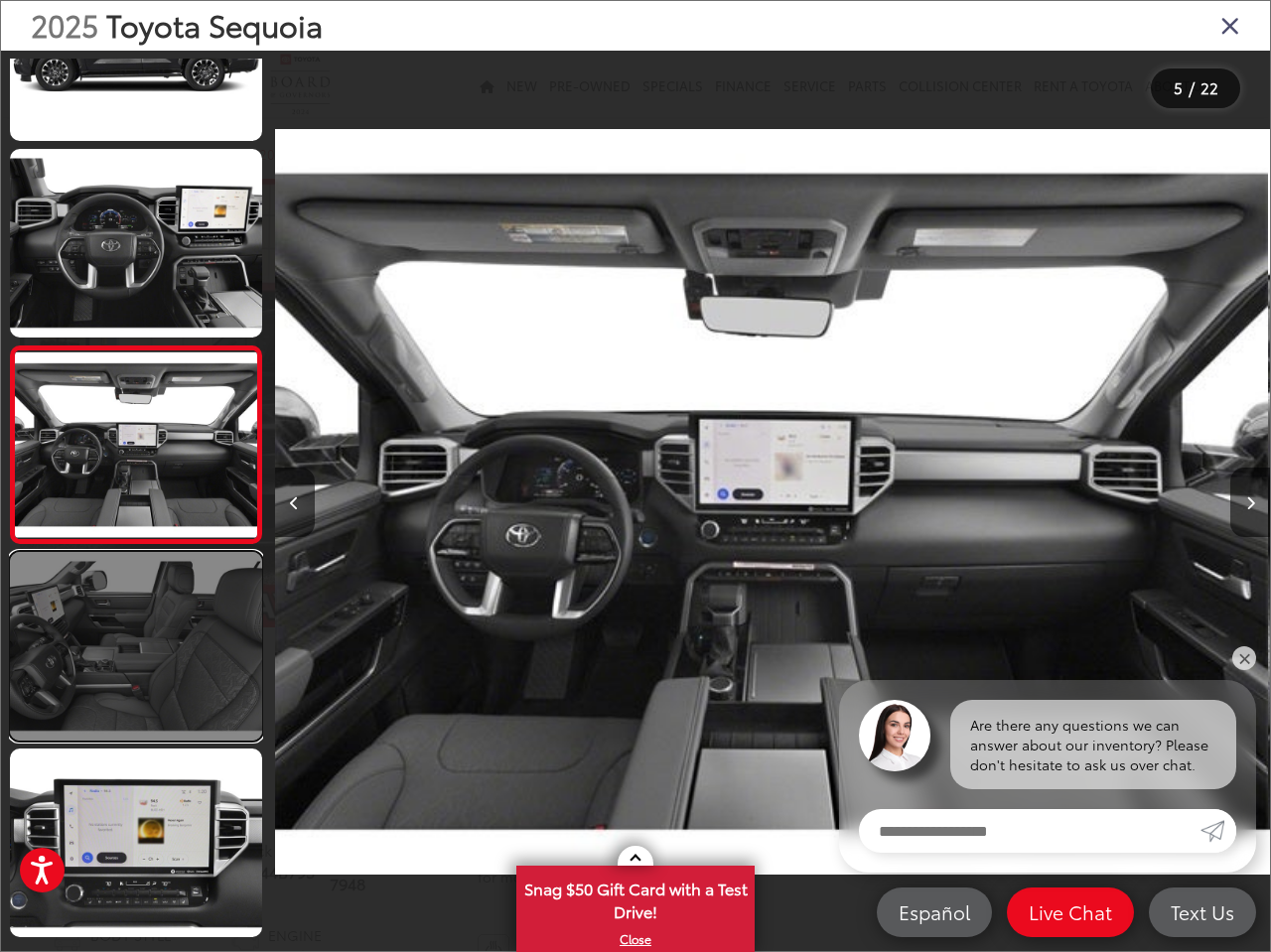 click at bounding box center [136, 646] 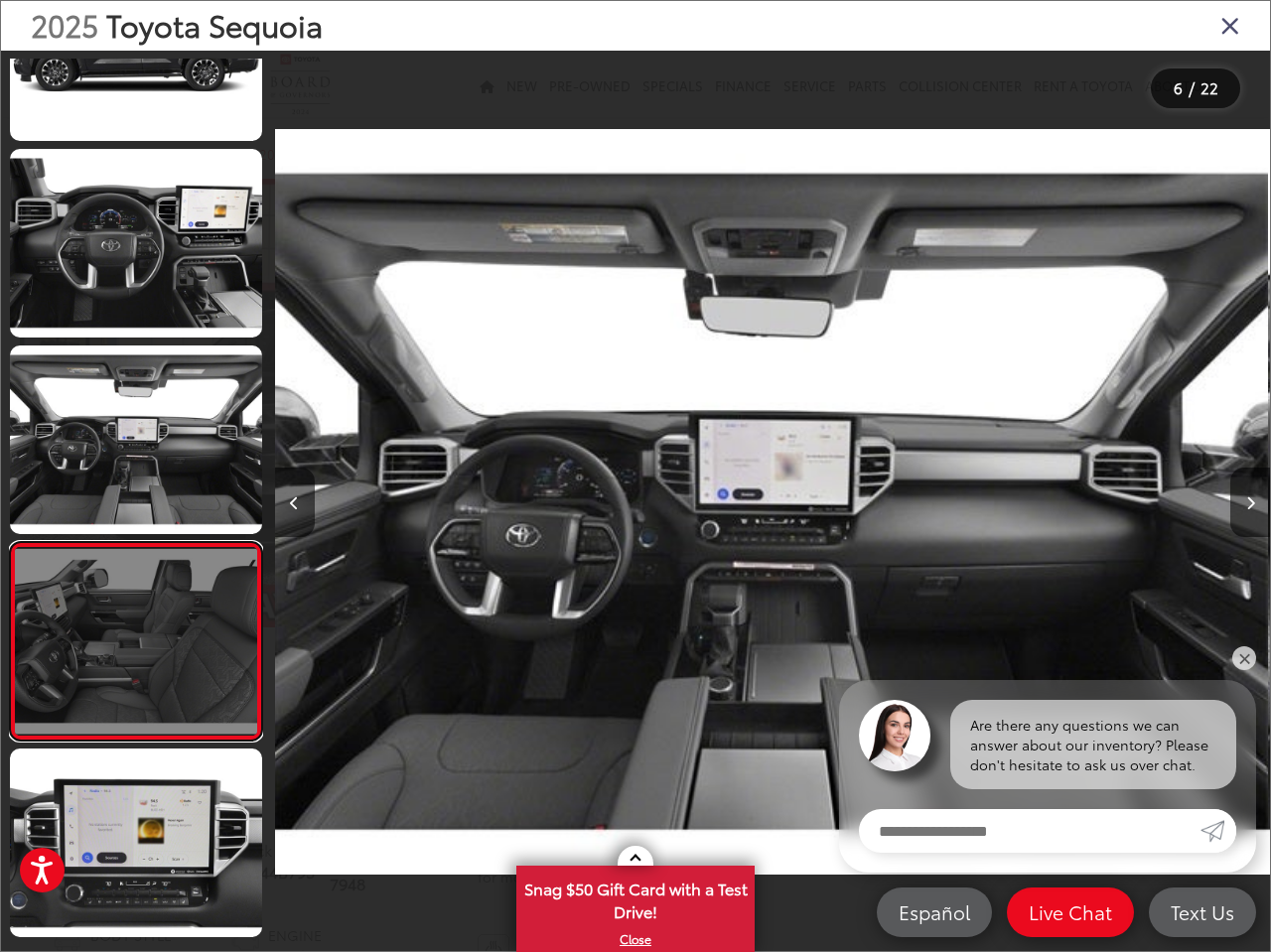 scroll, scrollTop: 0, scrollLeft: 4031, axis: horizontal 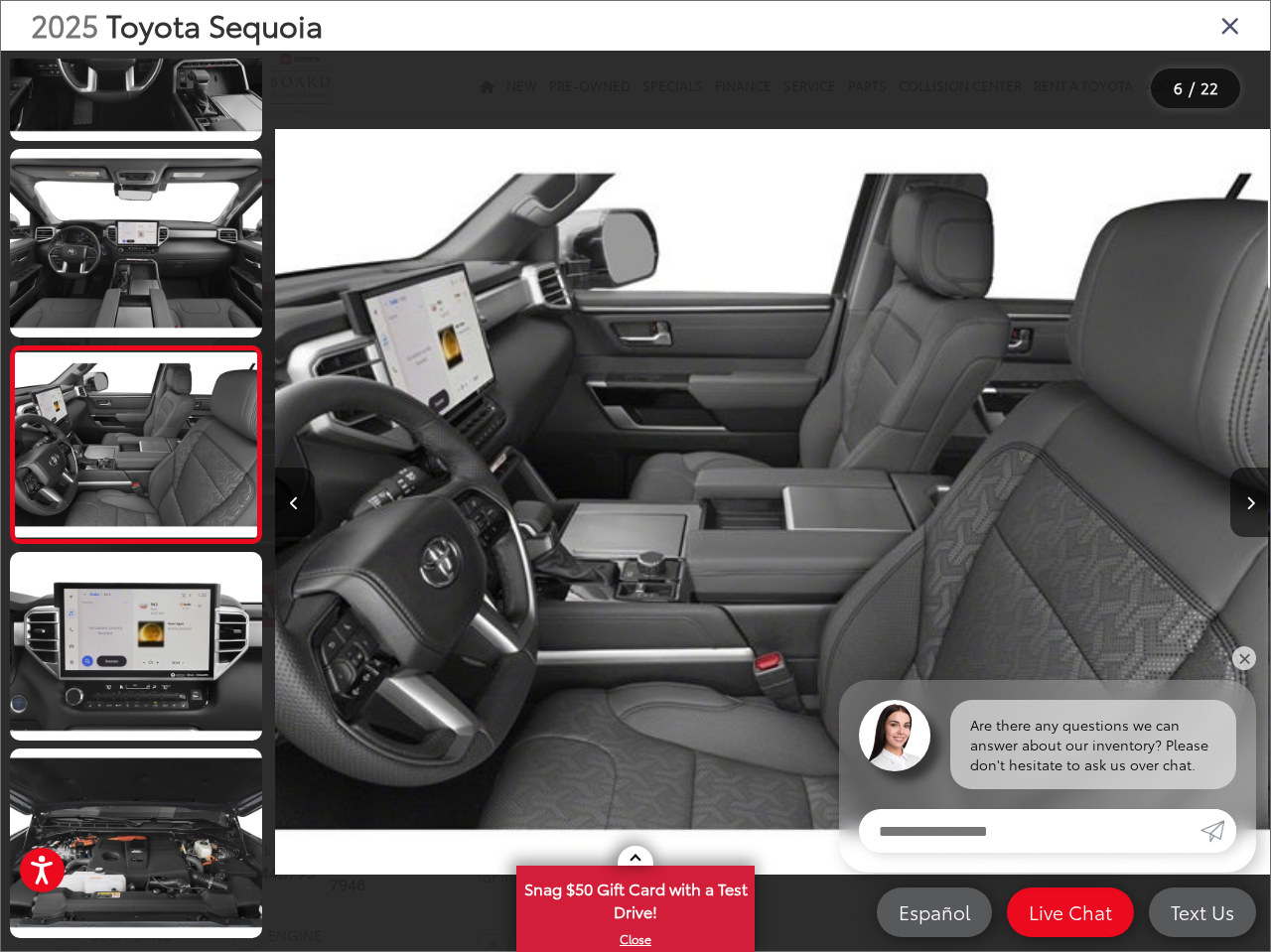 click at bounding box center [1230, 25] 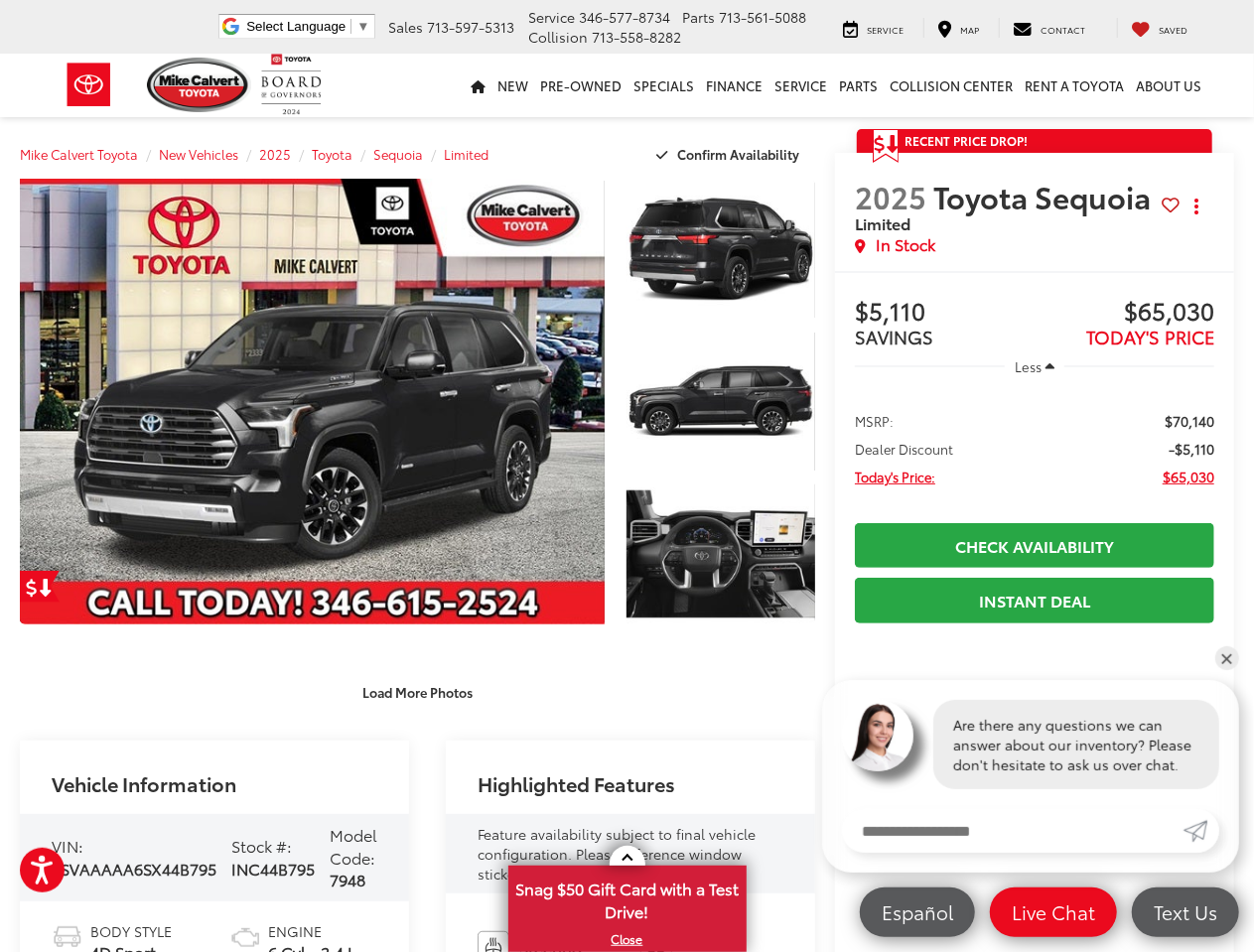 click on "Less" at bounding box center (1028, 366) 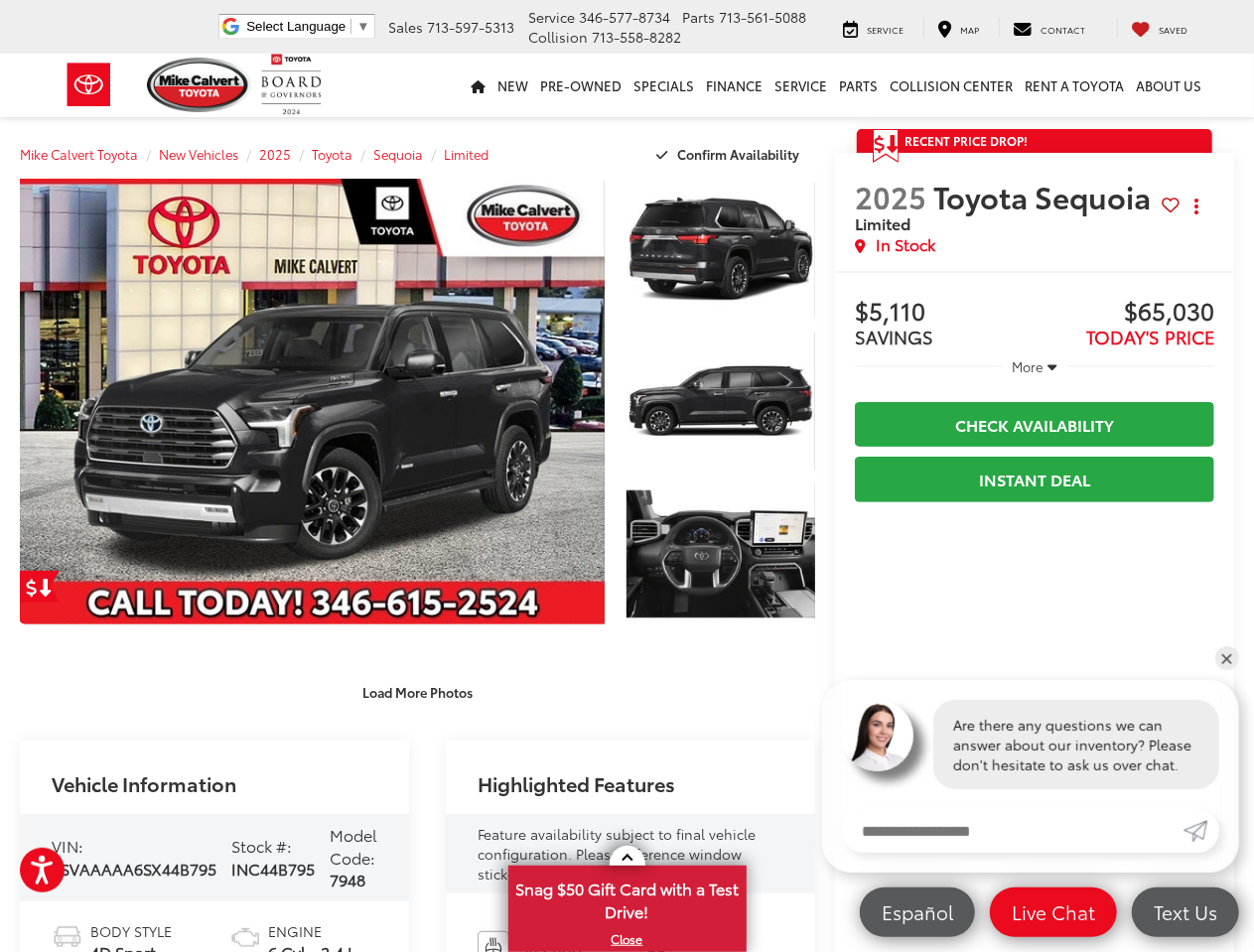 click on "More" at bounding box center (1029, 366) 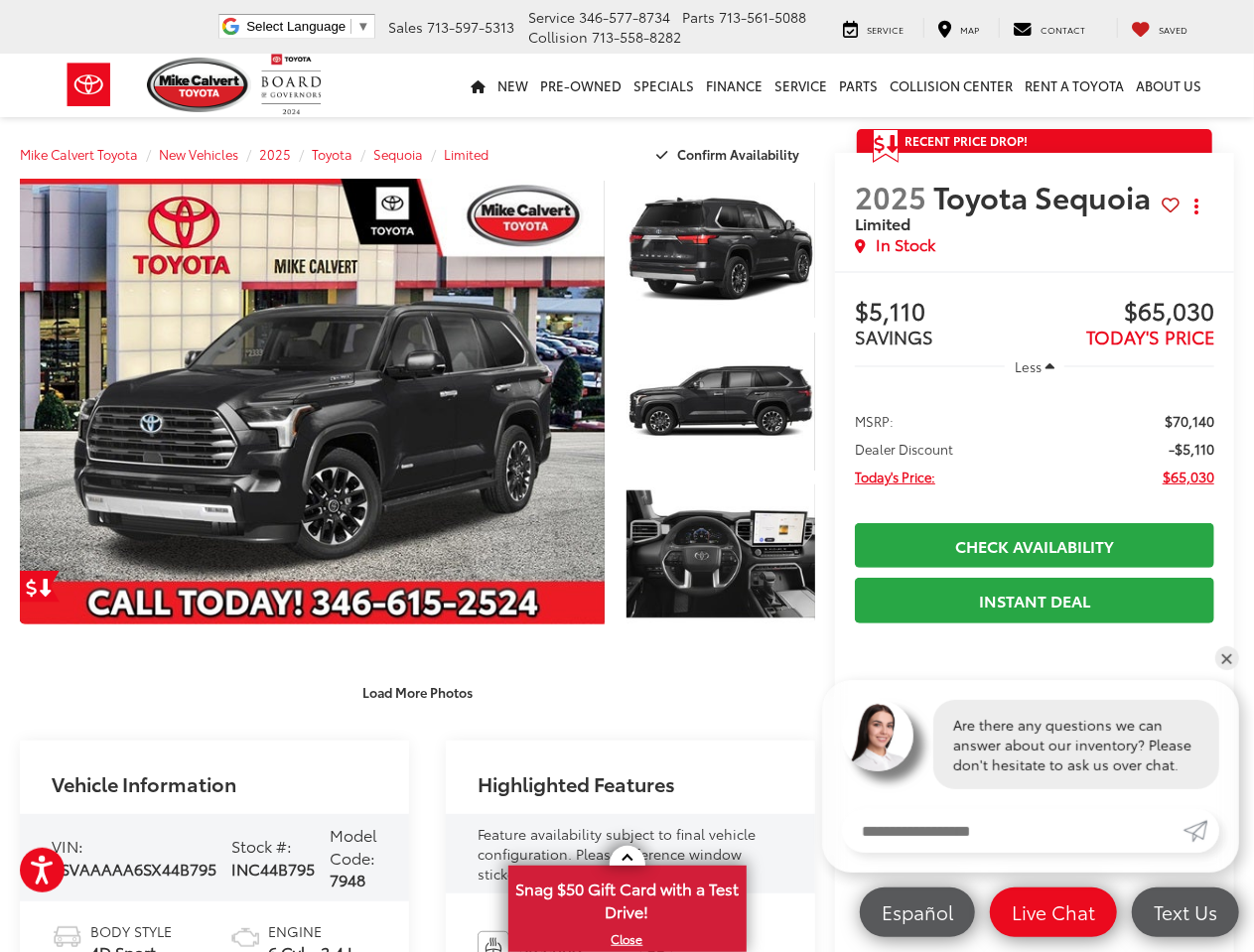 click on "Less" at bounding box center (1028, 366) 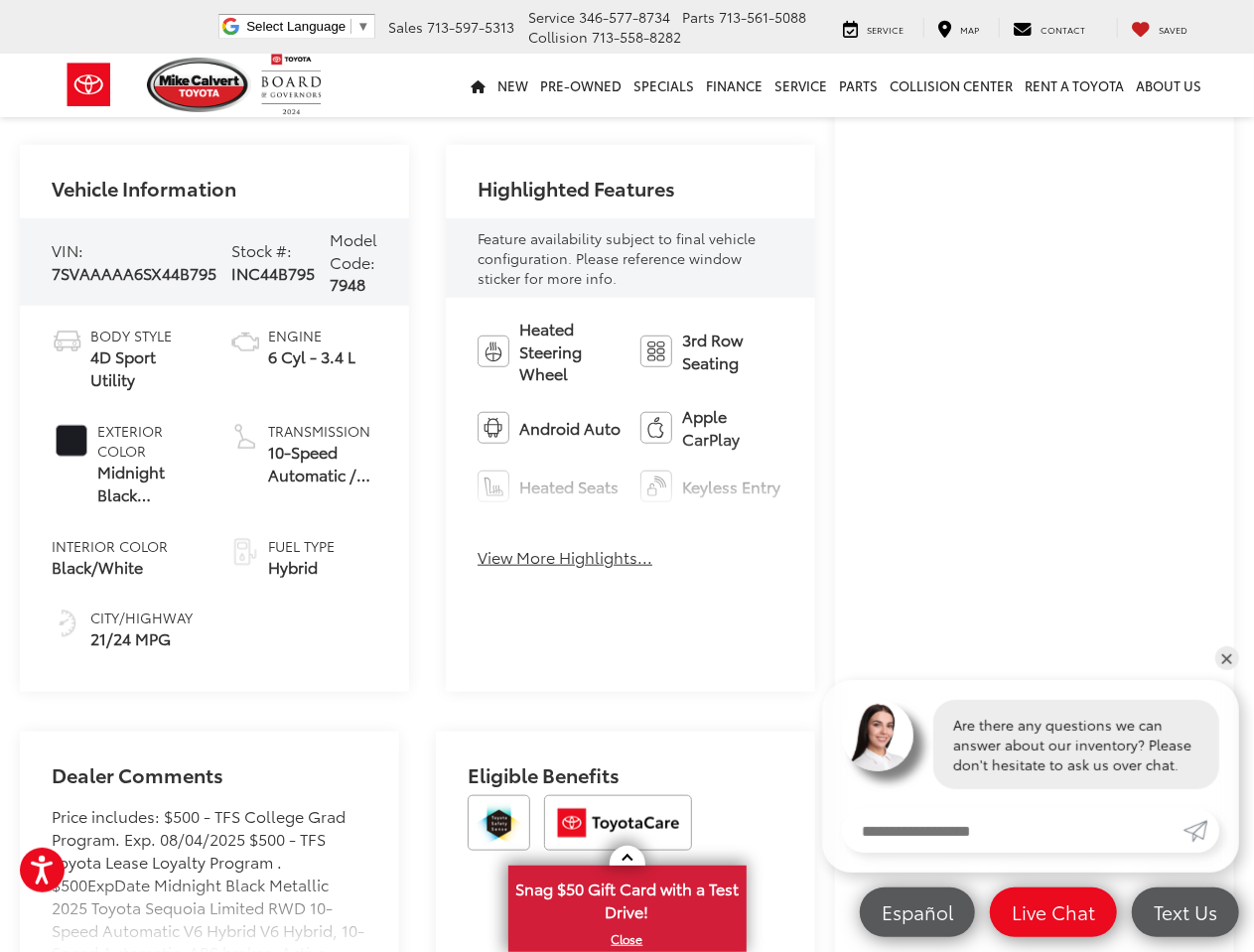 scroll, scrollTop: 695, scrollLeft: 0, axis: vertical 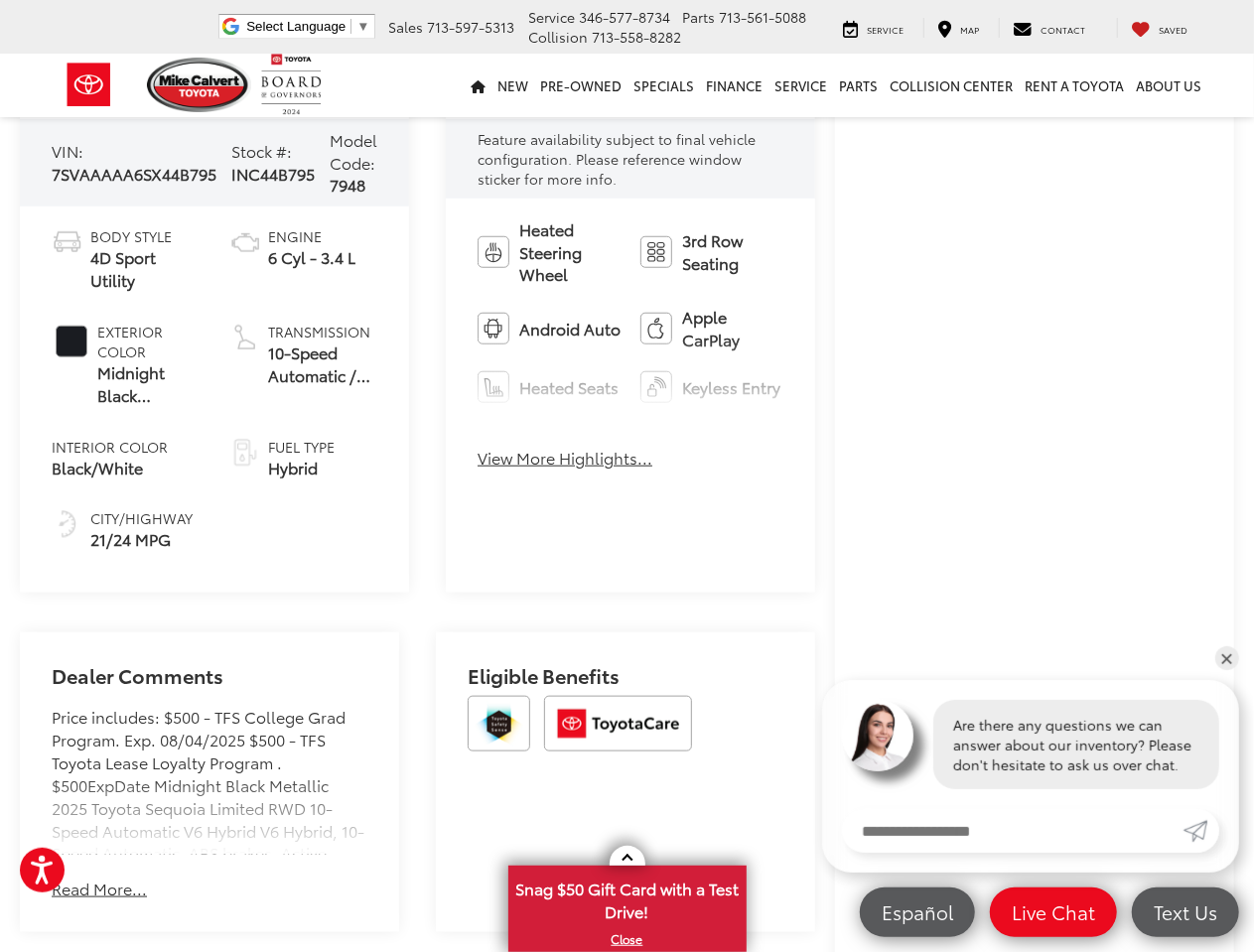 click on "Buy
$5,110
SAVINGS
$65,030
TODAY'S PRICE
More
MSRP:
$70,140
Dealer Discount
-$5,110
Today's Price:
$65,030
Check Availability
Instant Deal
Instant Deal
$5,110
SAVINGS
$65,030
TODAY'S PRICE
More
MSRP:
$70,140
Dealer Discount
-$5,110
Today's Price:
$65,030
Click To Call
Check Availability
Instant Deal
Instant Deal
$5,110
SAVINGS
$65,030
TODAY'S PRICE
More
MSRP:
$70,140
Dealer Discount
-$5,110
Today's Price:
$65,030
Check Availability
Instant Deal
Instant Deal
$5,110
SAVINGS
$65,030
TODAY'S PRICE
More" at bounding box center [1035, 367] 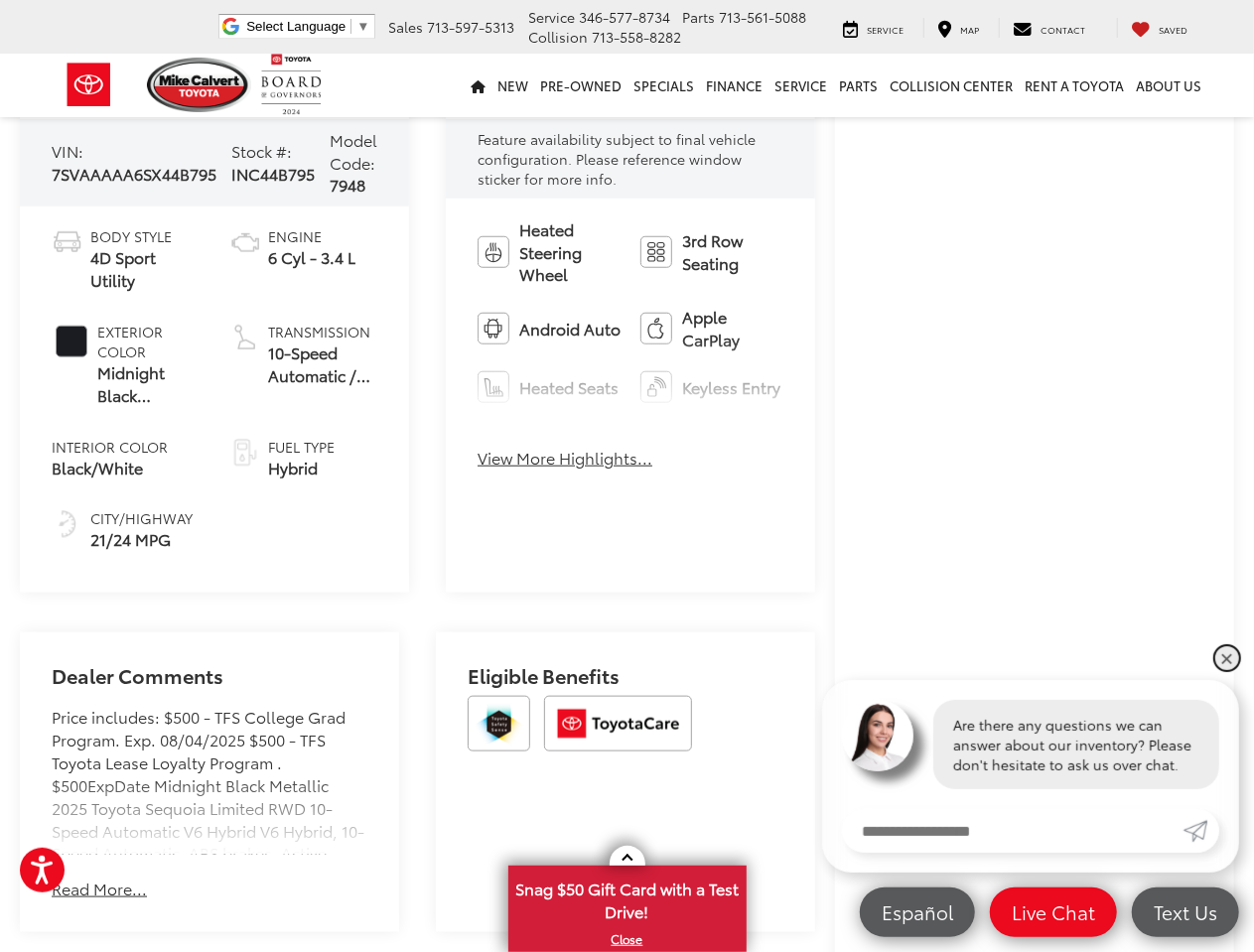 click on "✕" at bounding box center (1227, 658) 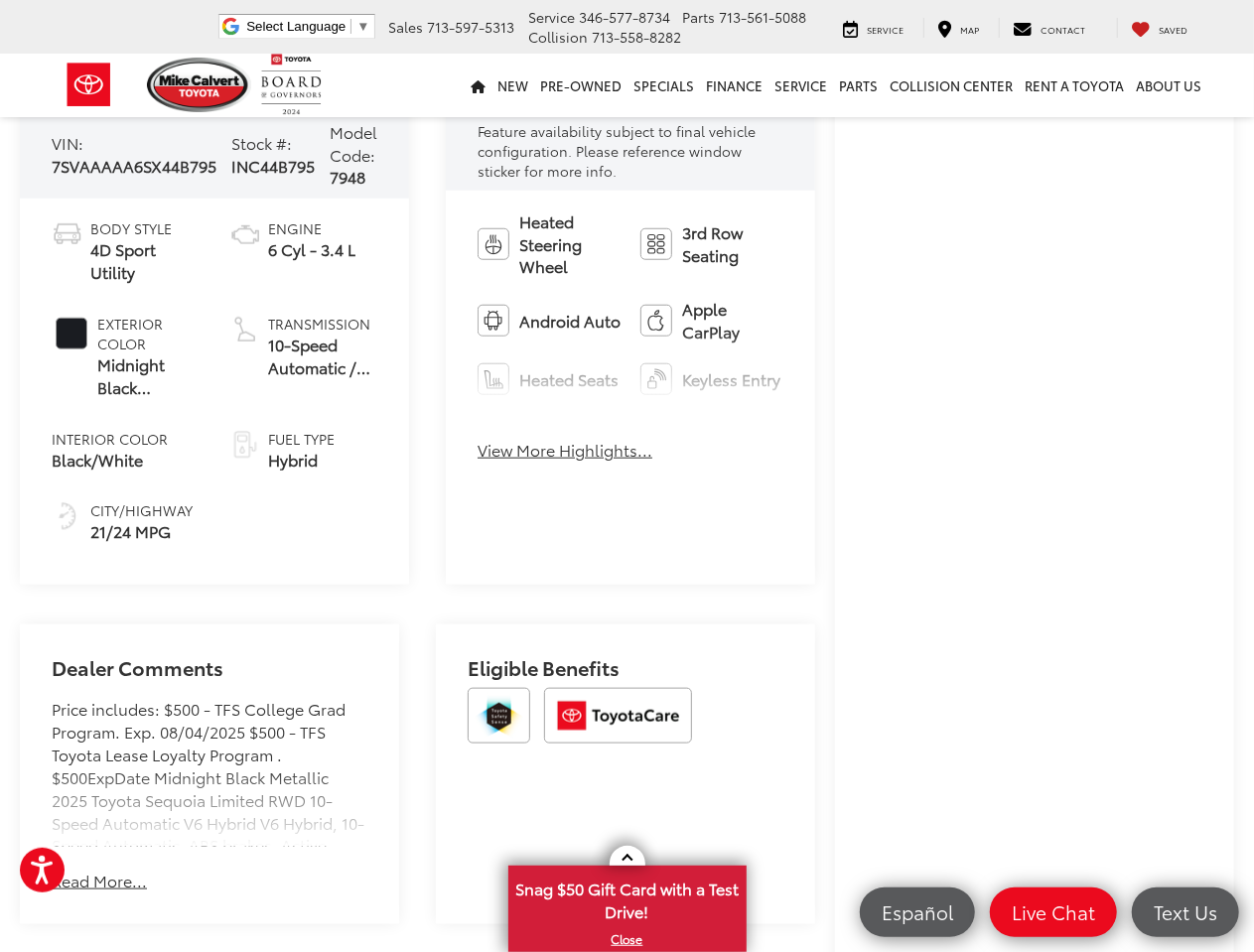 scroll, scrollTop: 794, scrollLeft: 0, axis: vertical 